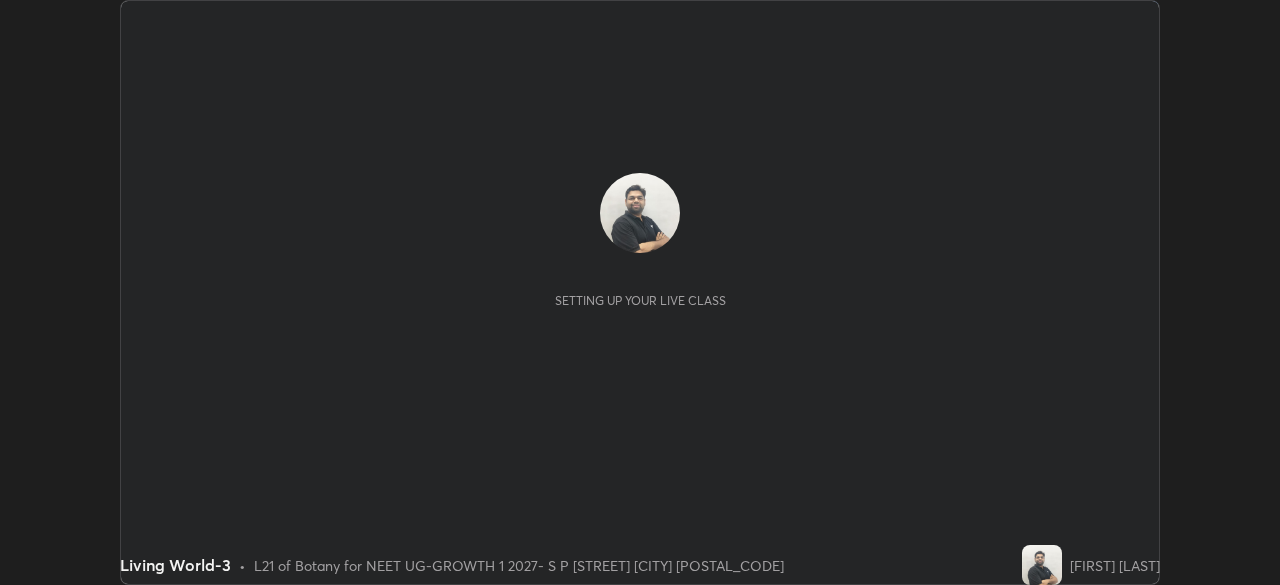 scroll, scrollTop: 0, scrollLeft: 0, axis: both 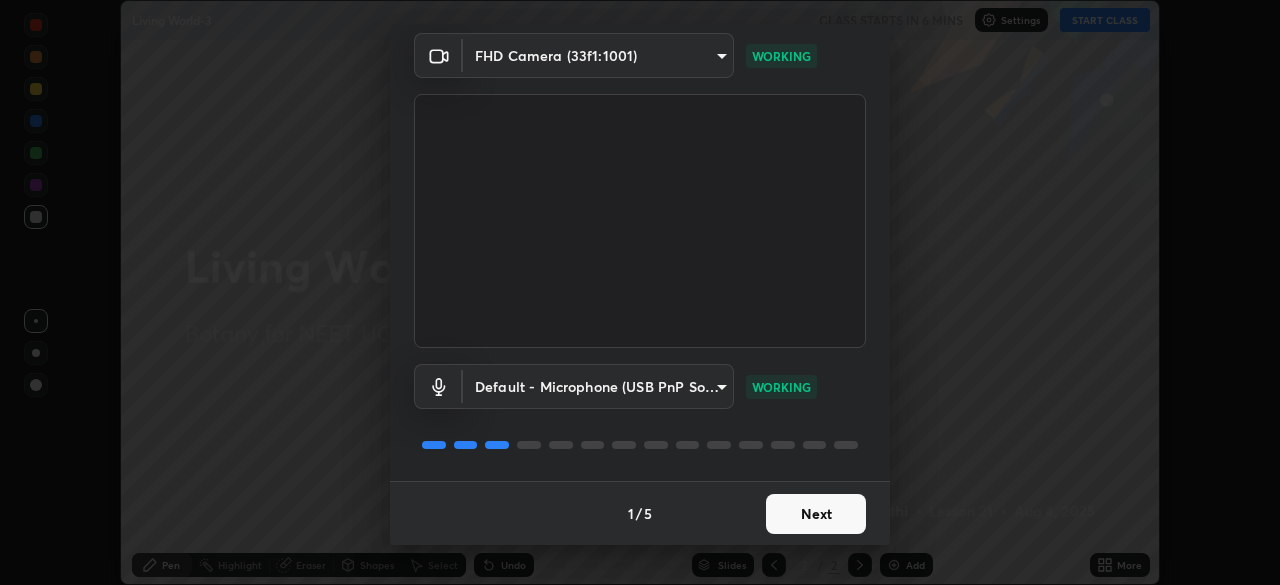 click on "Next" at bounding box center (816, 514) 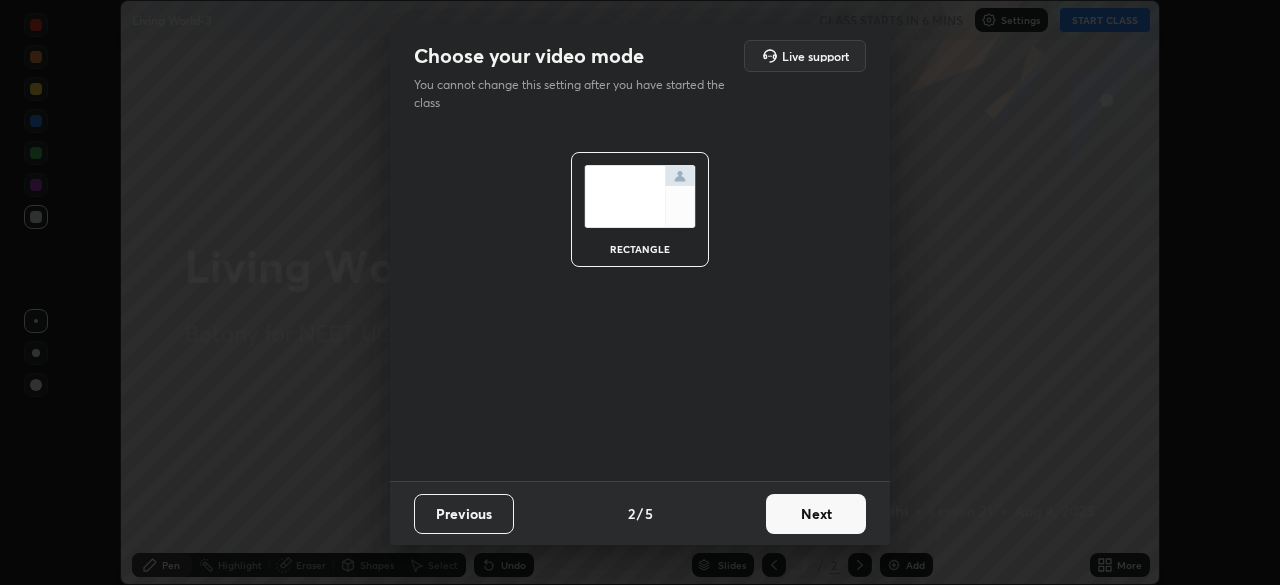 scroll, scrollTop: 0, scrollLeft: 0, axis: both 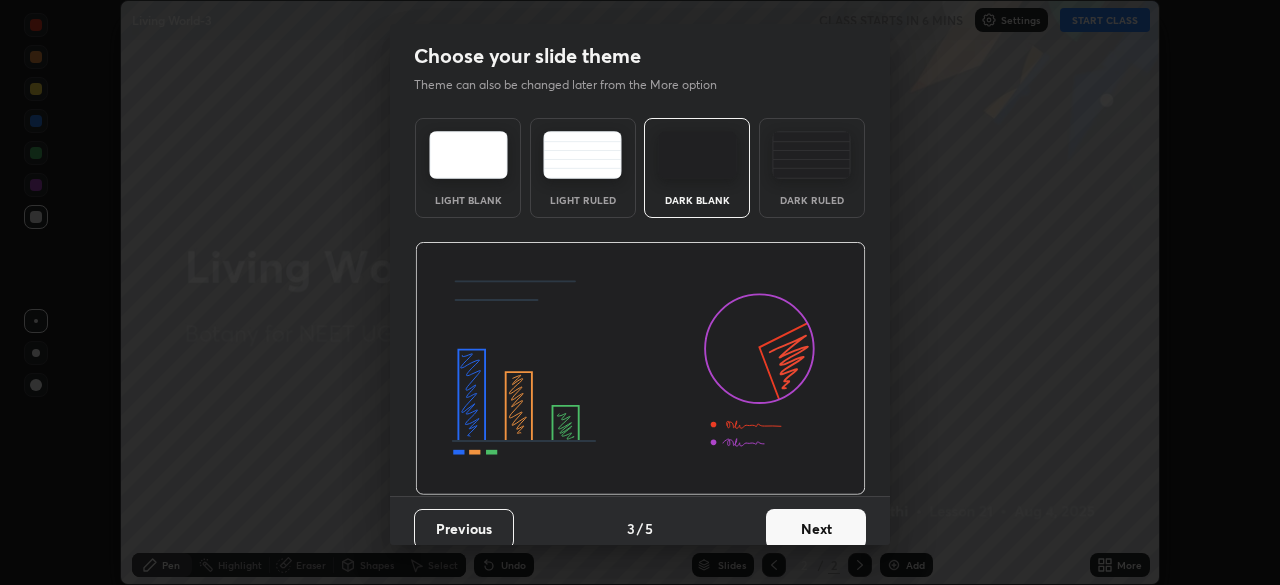 click on "Next" at bounding box center (816, 529) 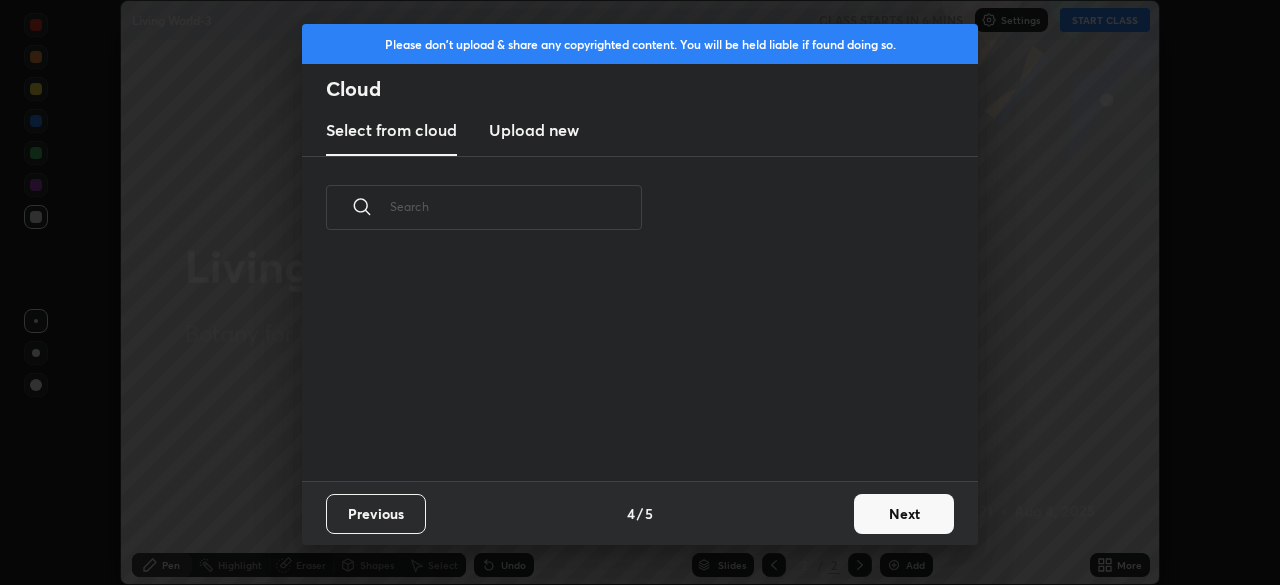 click on "Next" at bounding box center (904, 514) 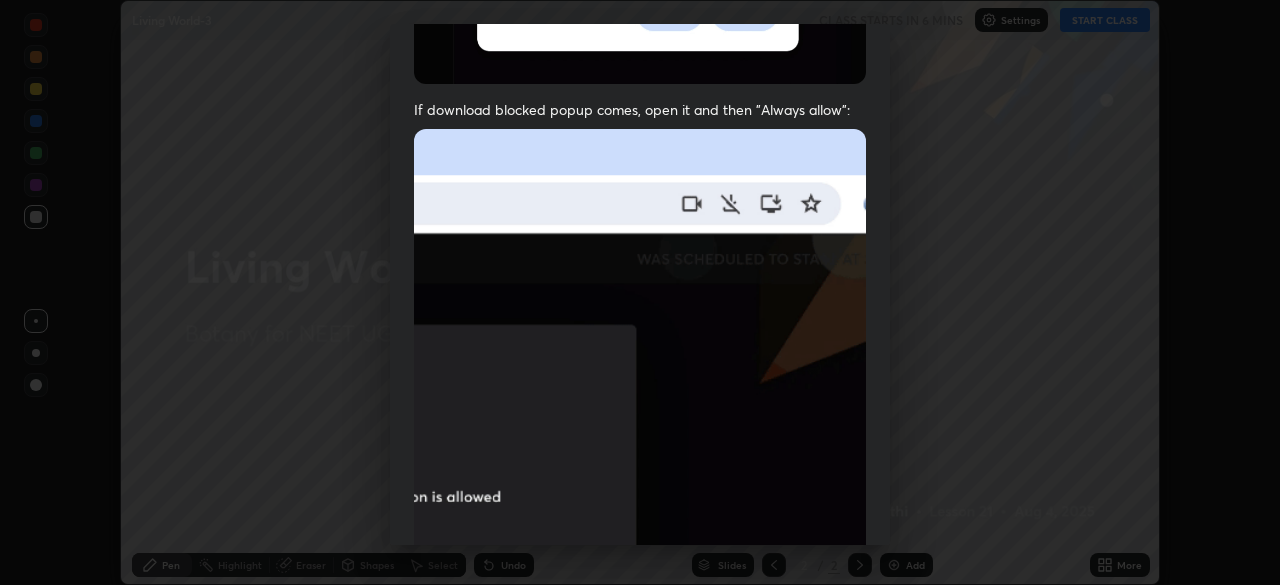 scroll, scrollTop: 479, scrollLeft: 0, axis: vertical 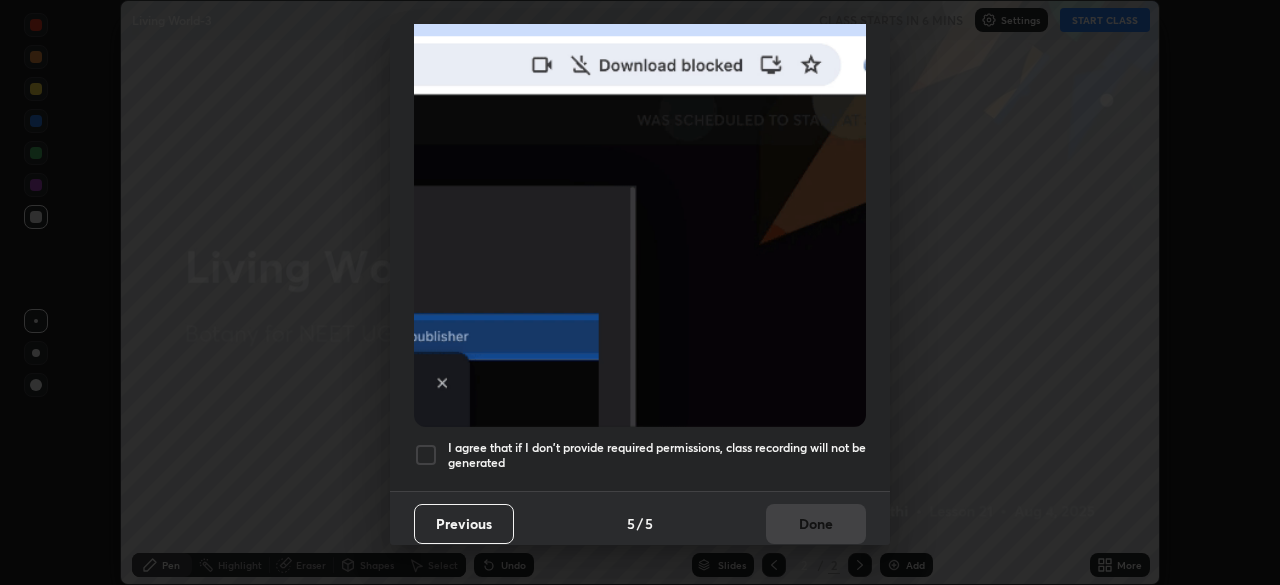 click at bounding box center [426, 455] 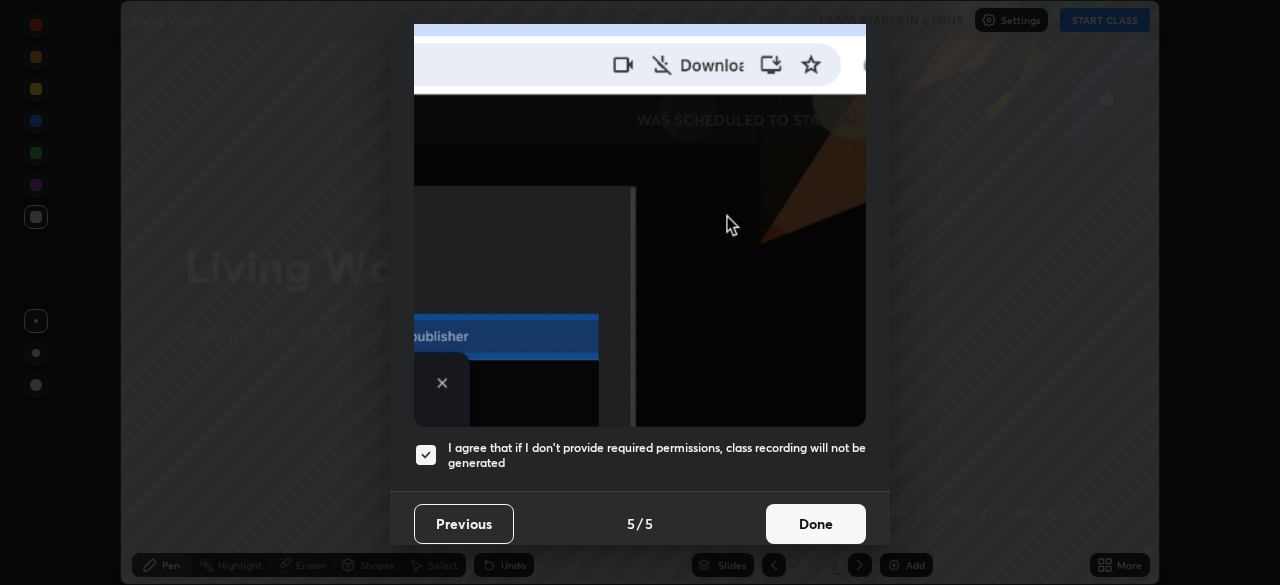 click on "Done" at bounding box center (816, 524) 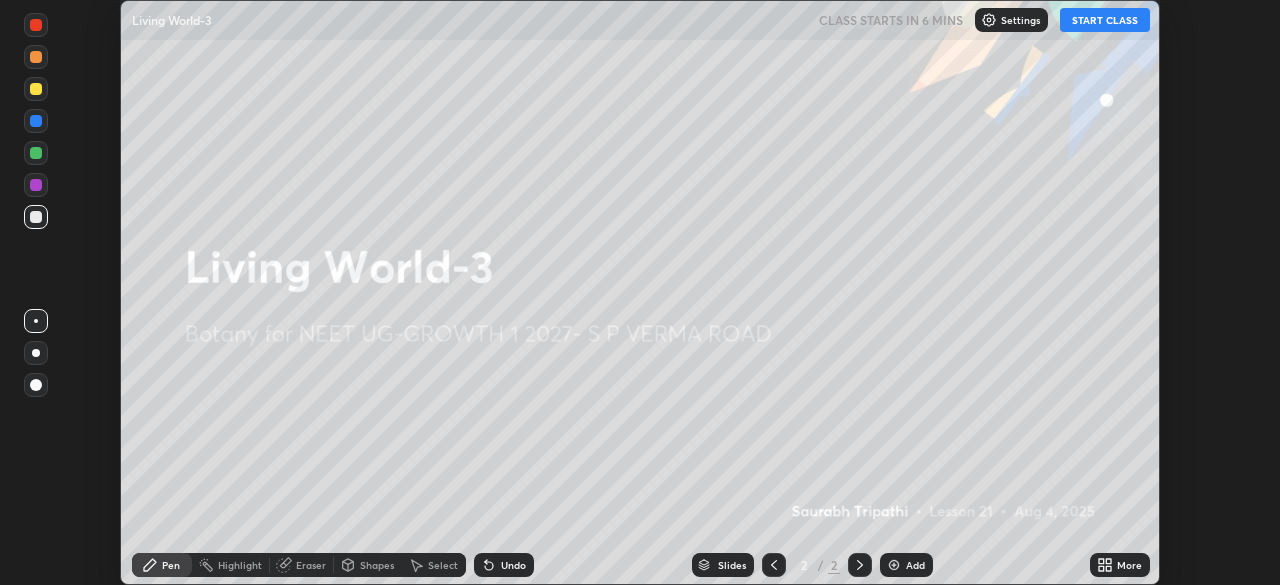 click 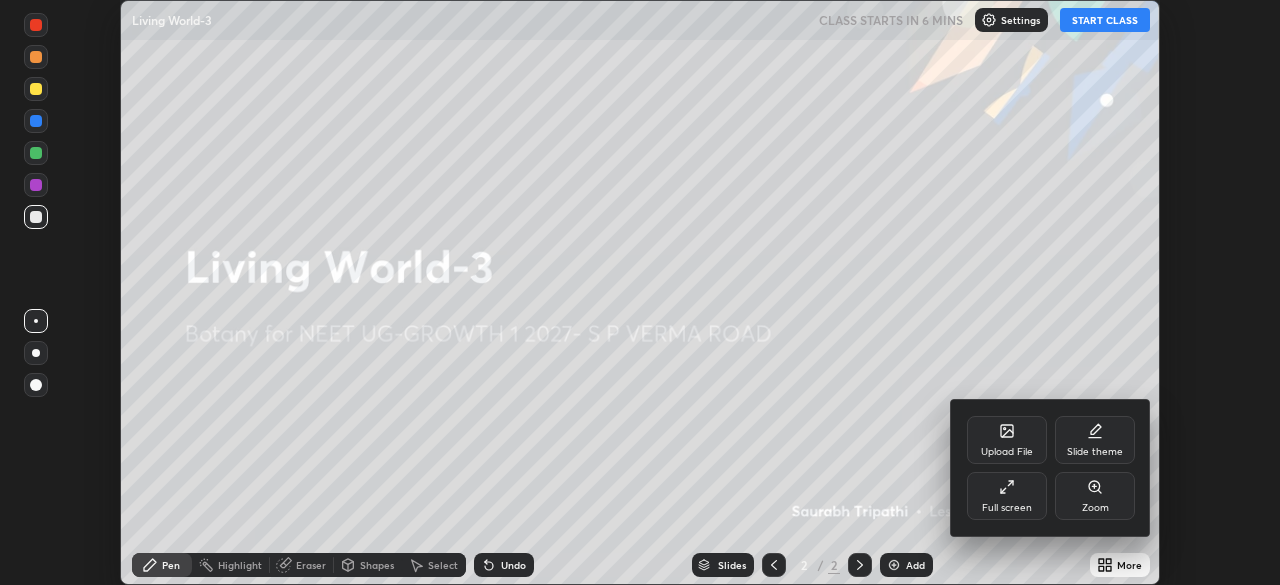 click on "Upload File" at bounding box center [1007, 452] 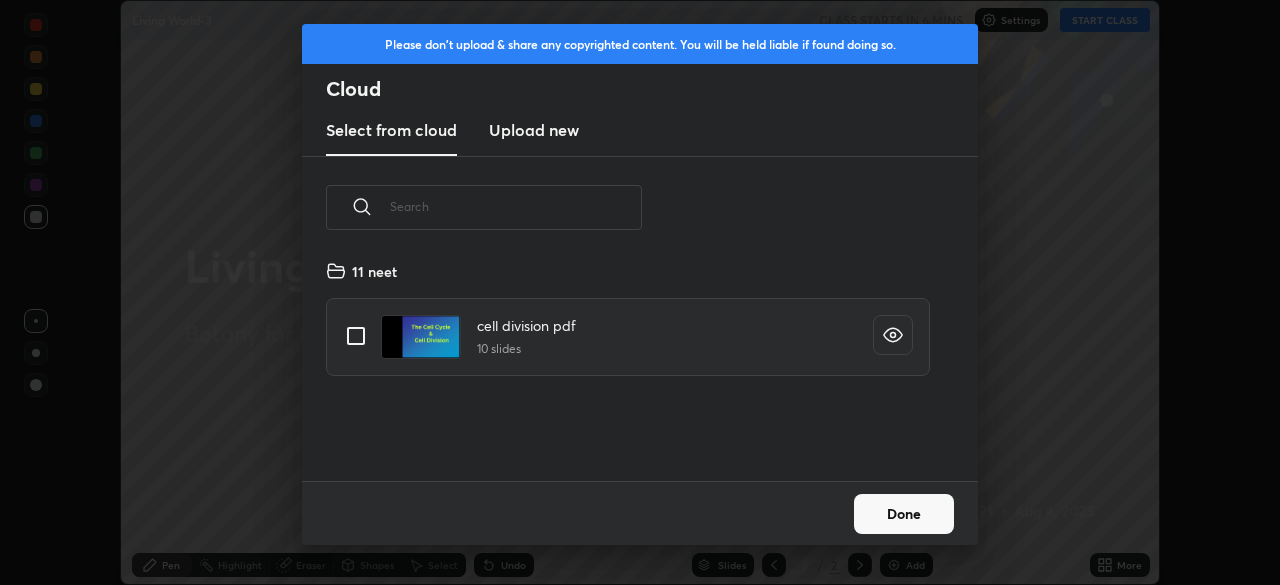 scroll, scrollTop: 7, scrollLeft: 11, axis: both 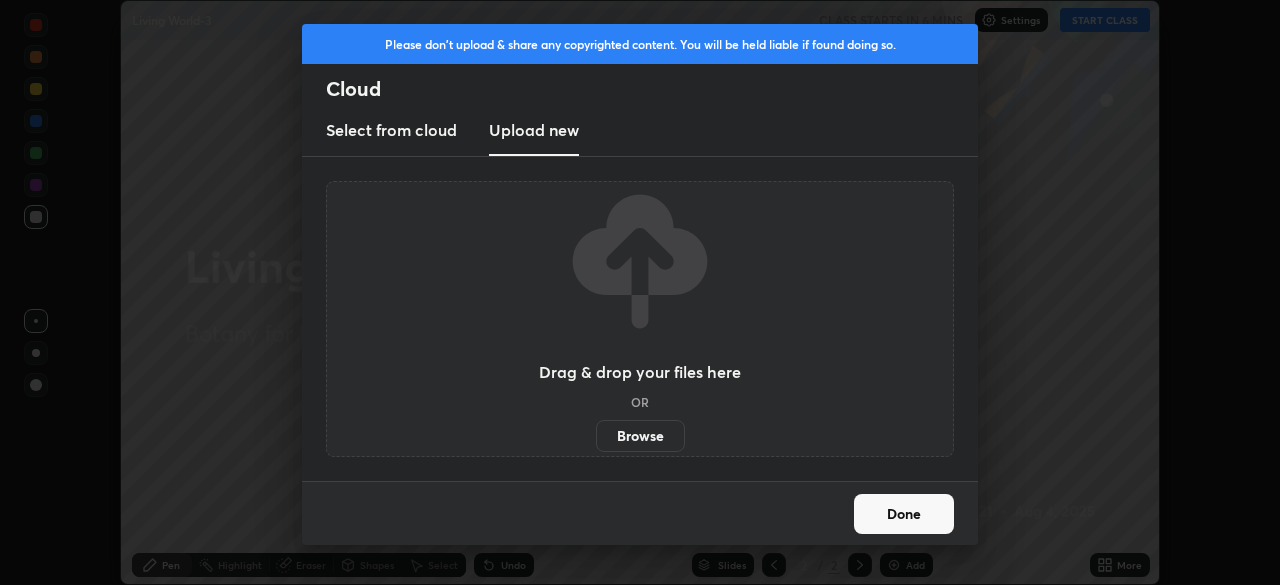click on "Browse" at bounding box center [640, 436] 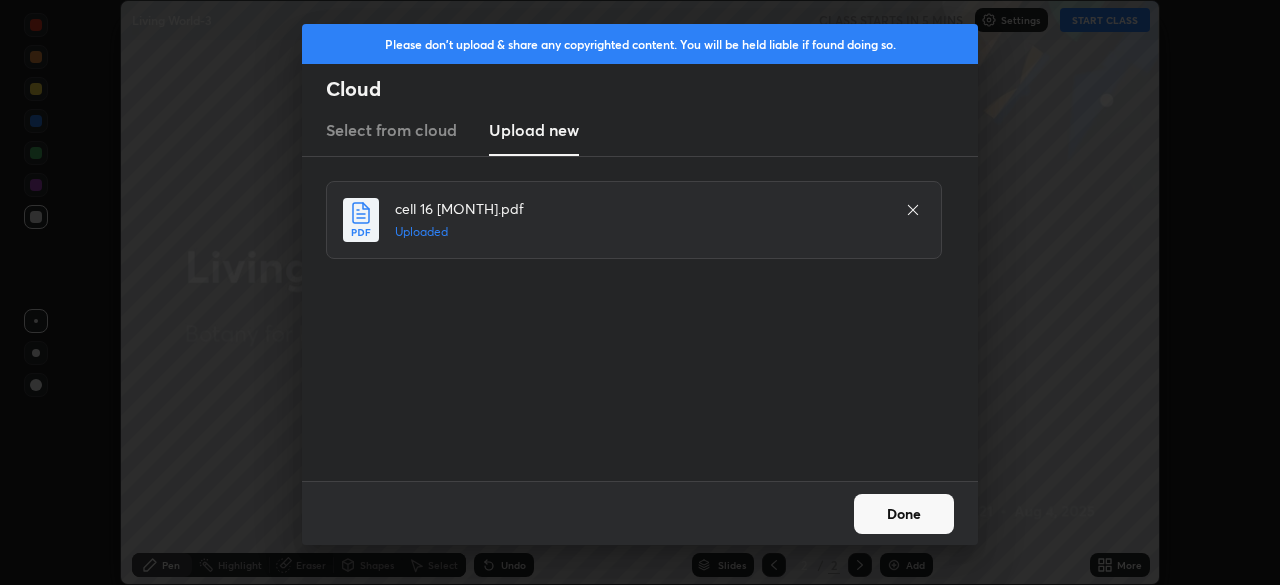 click on "Done" at bounding box center [904, 514] 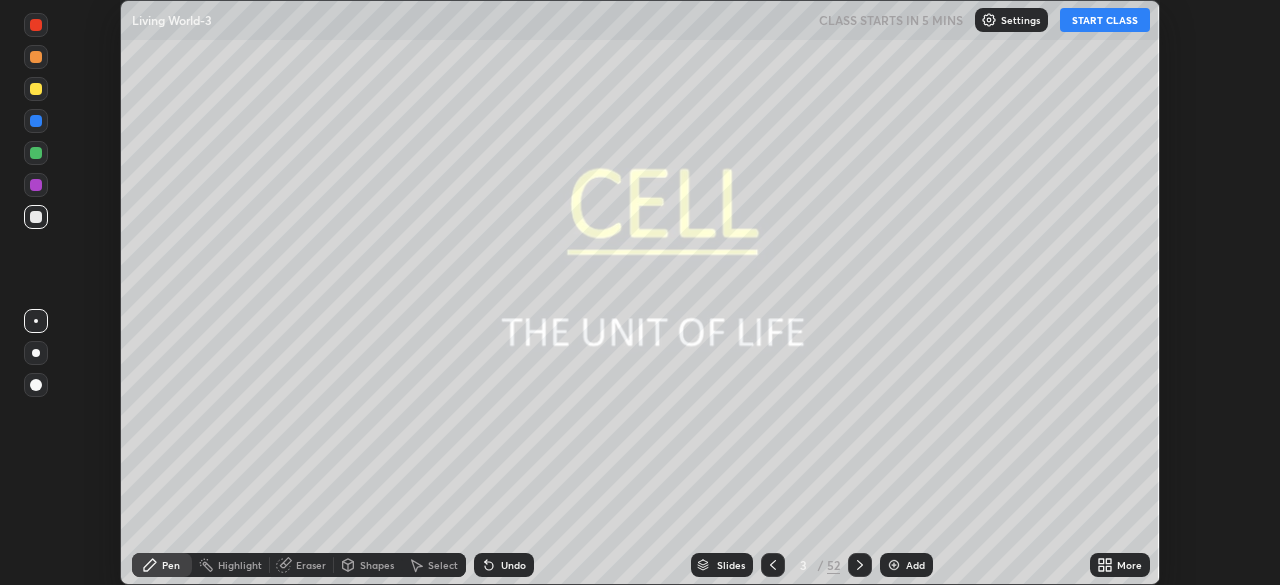 click 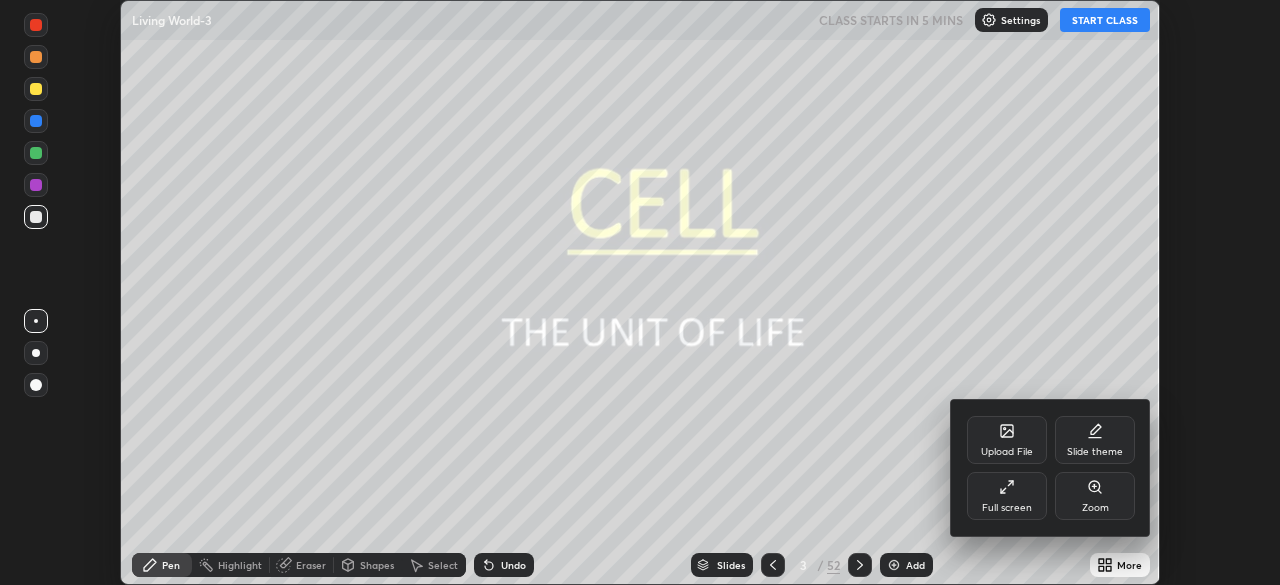 click on "Full screen" at bounding box center [1007, 496] 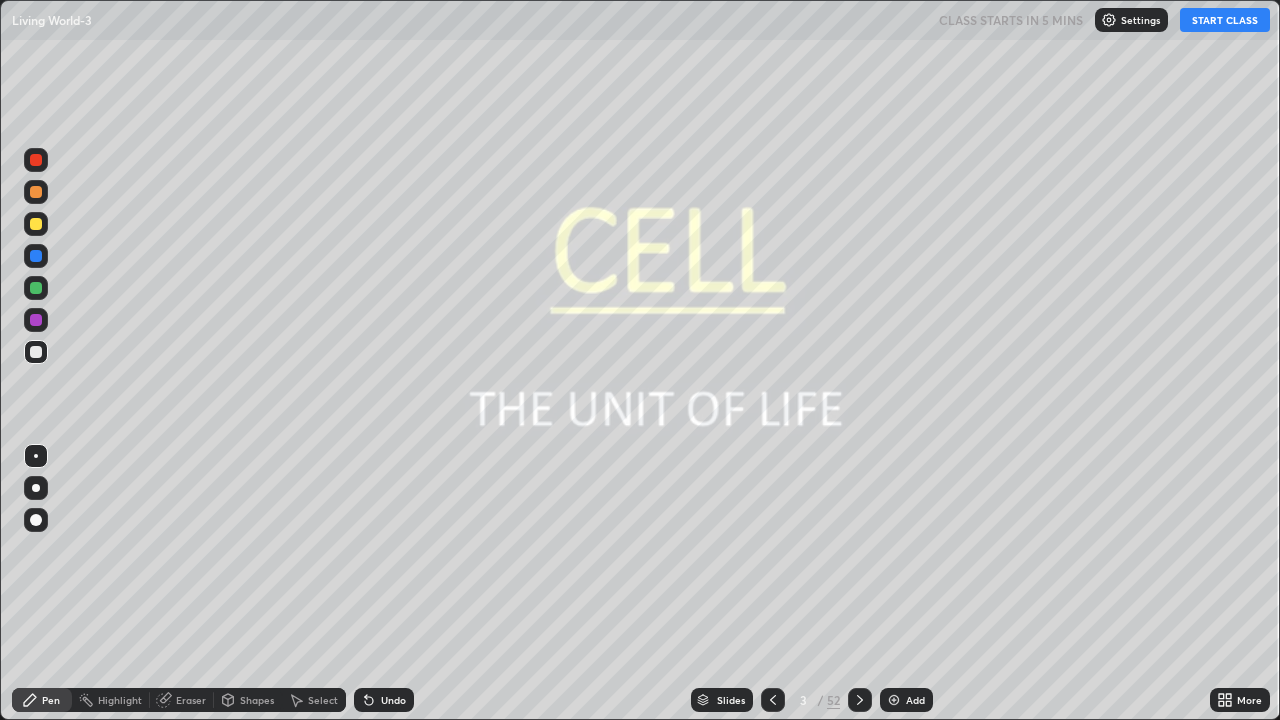 scroll, scrollTop: 99280, scrollLeft: 98720, axis: both 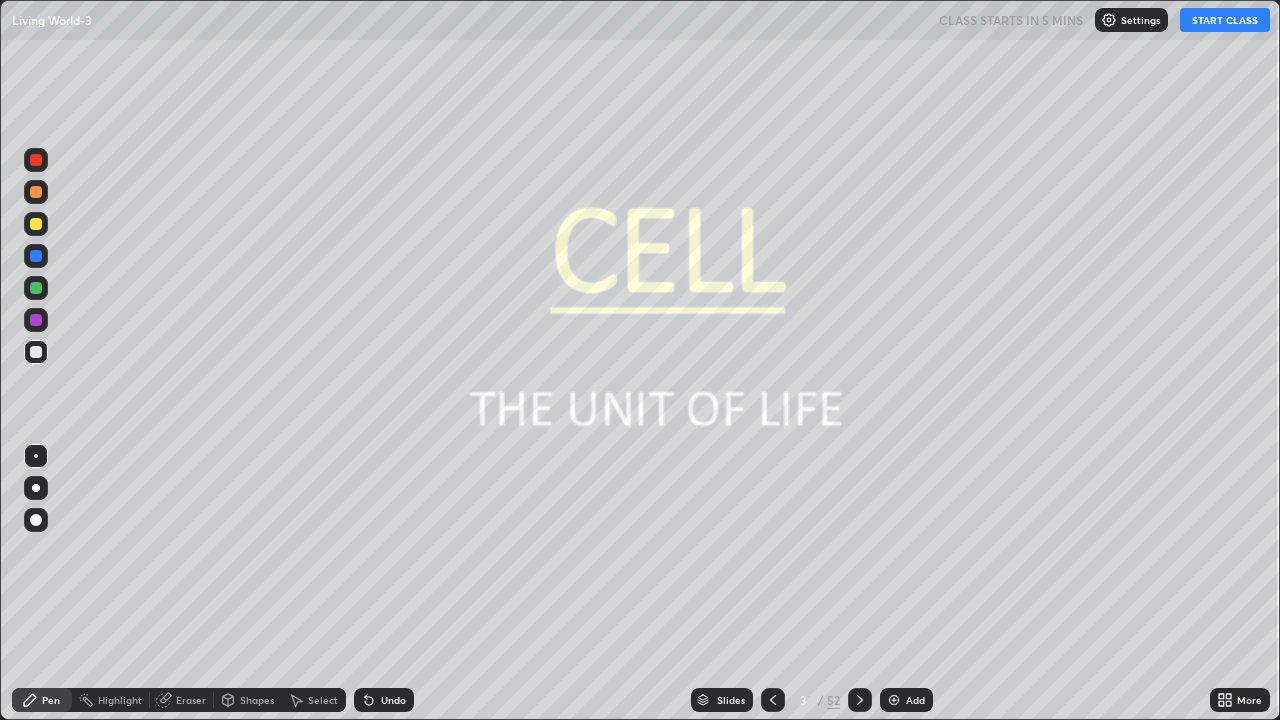 click 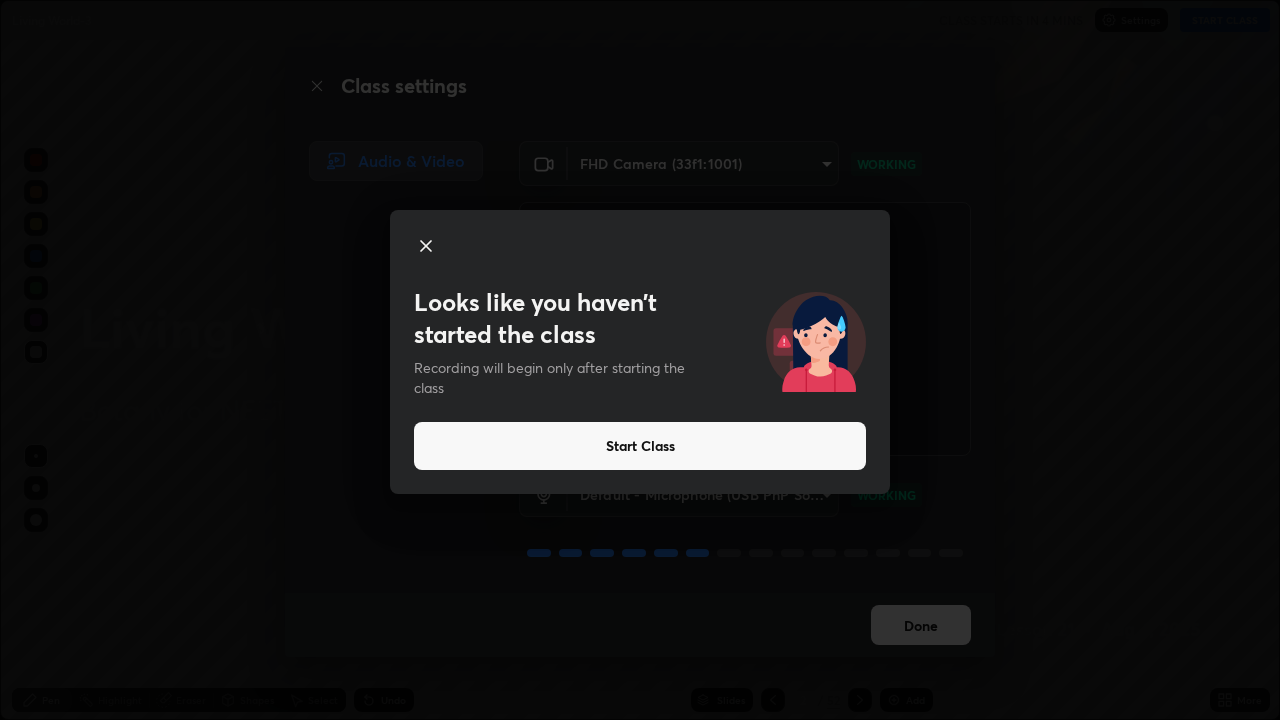 click 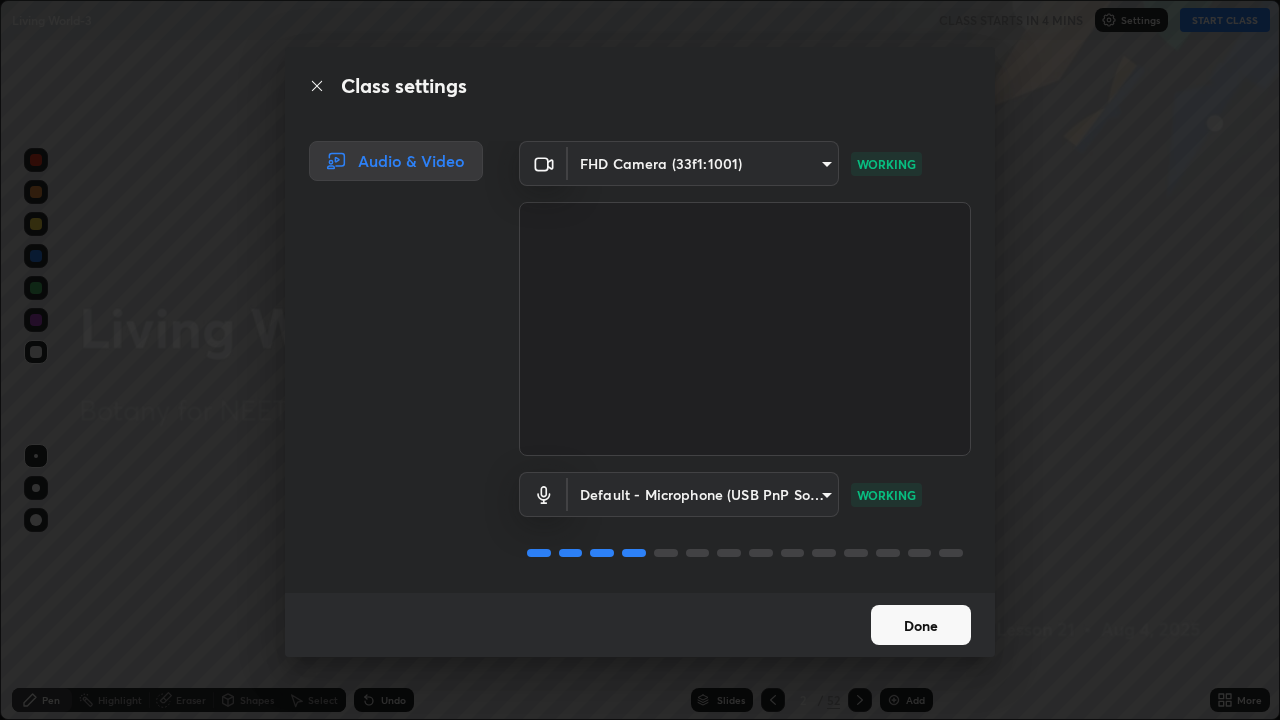 click on "Done" at bounding box center (921, 625) 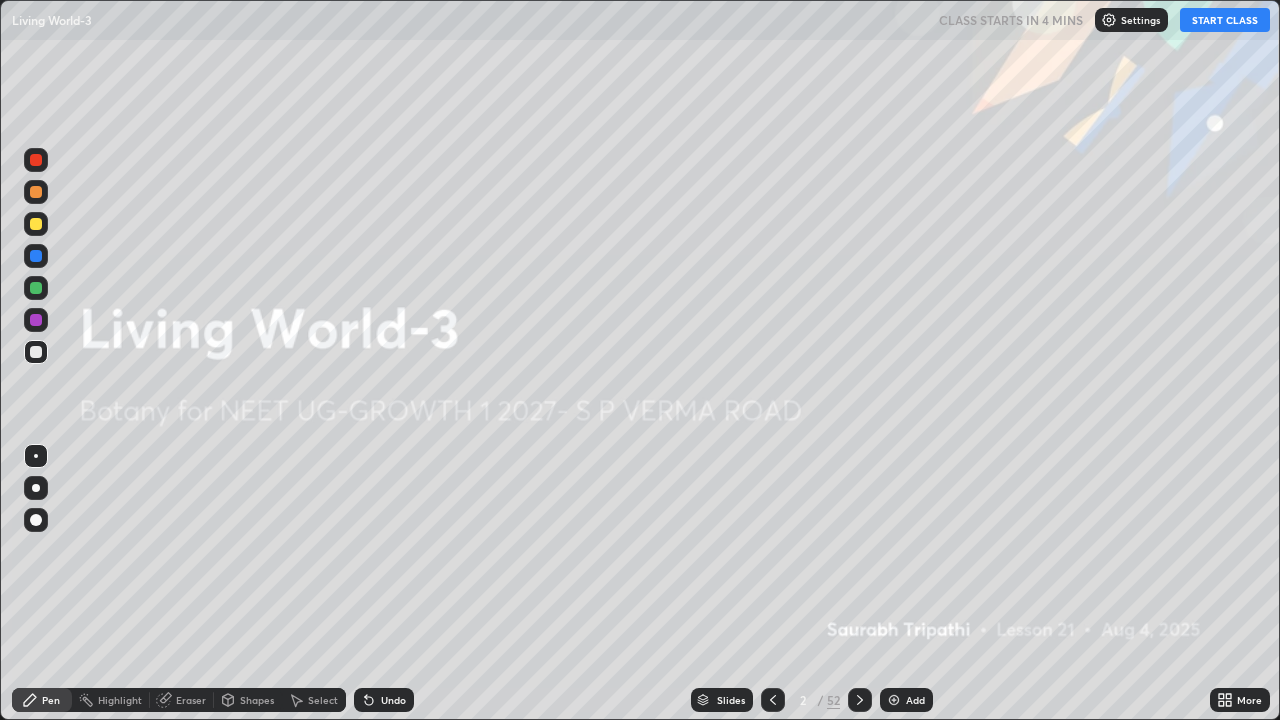 click 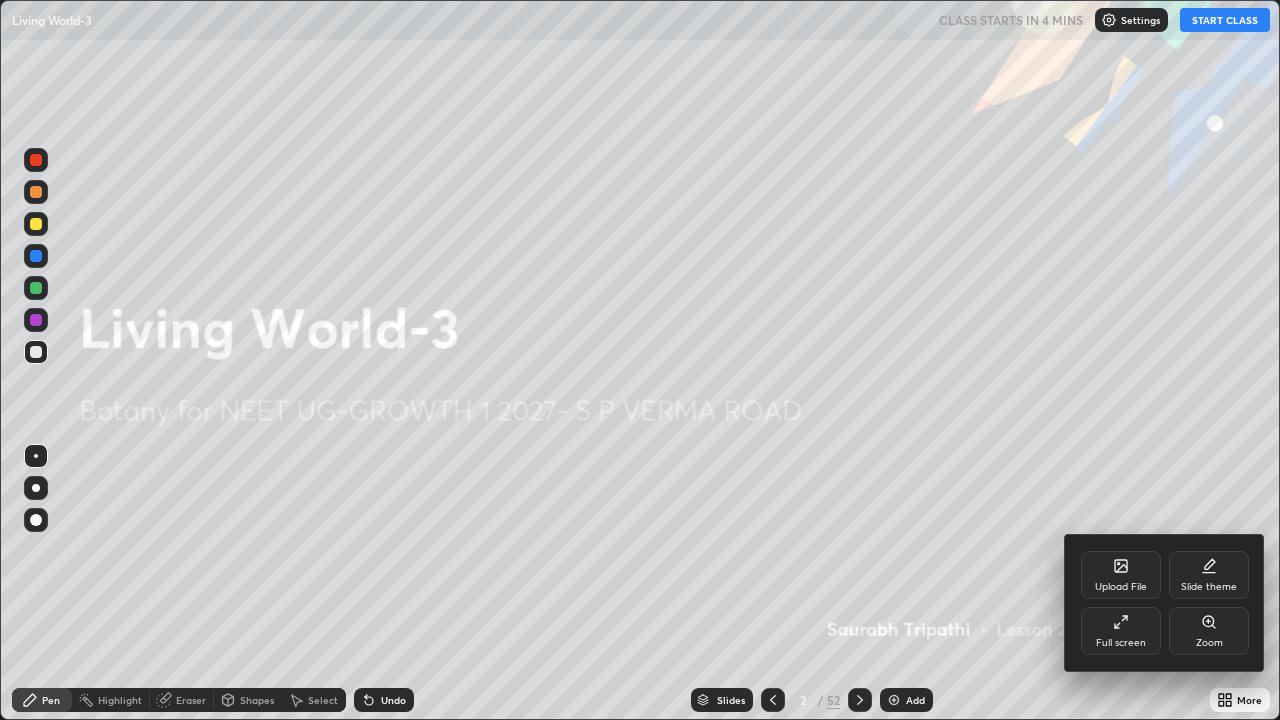 click on "Upload File" at bounding box center (1121, 587) 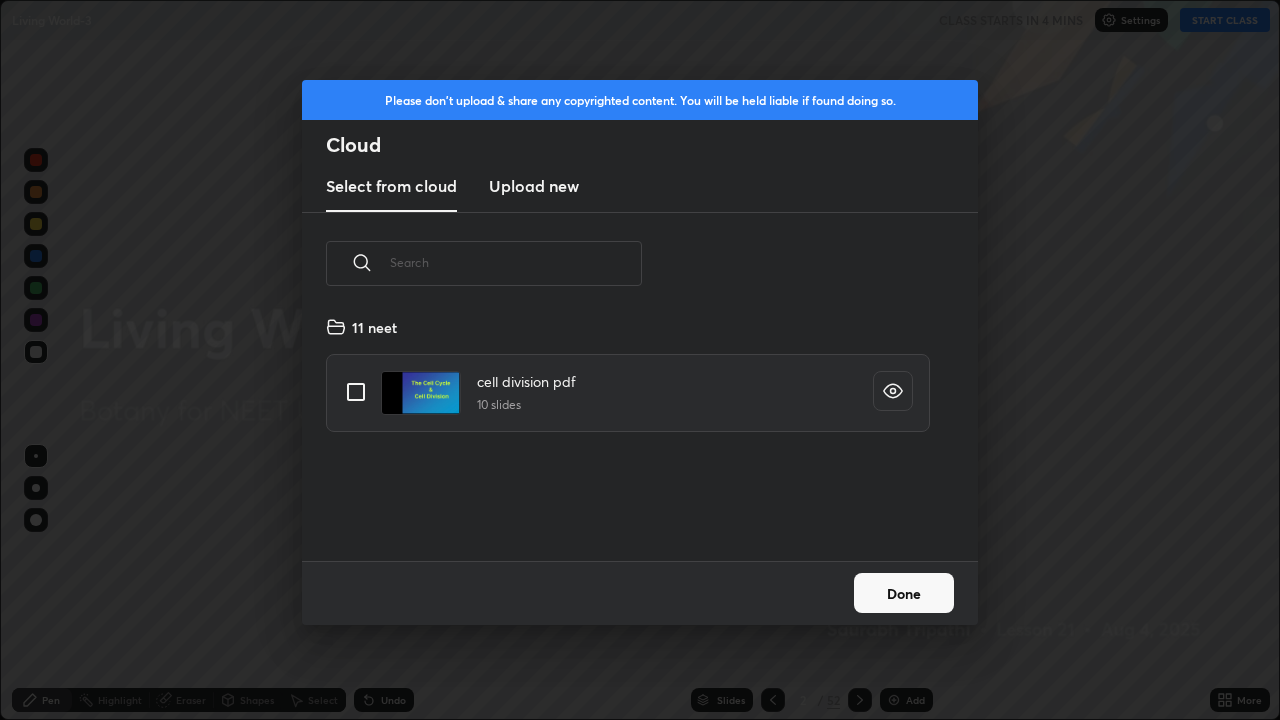 scroll, scrollTop: 7, scrollLeft: 11, axis: both 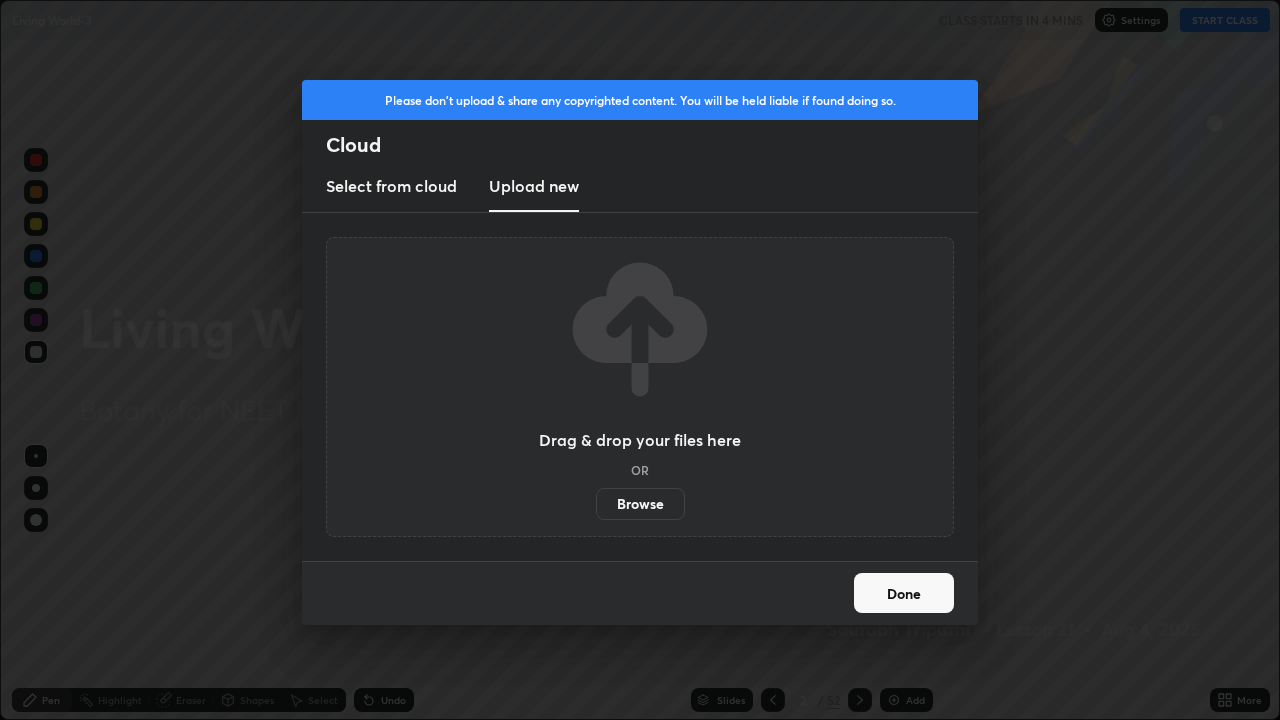 click on "Browse" at bounding box center (640, 504) 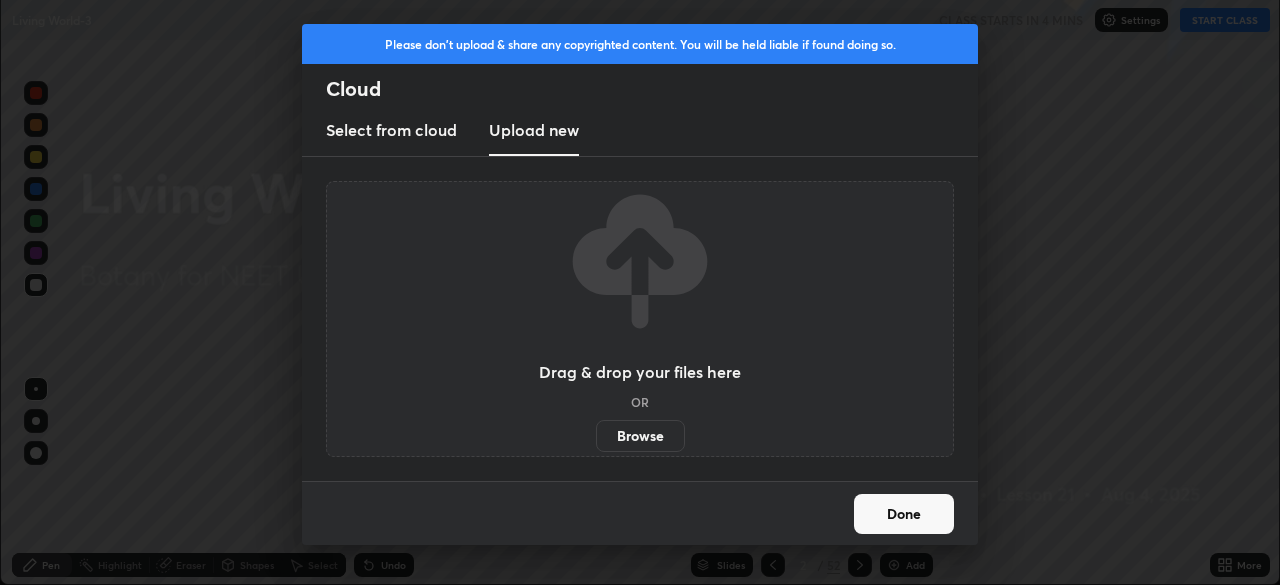 scroll, scrollTop: 585, scrollLeft: 1280, axis: both 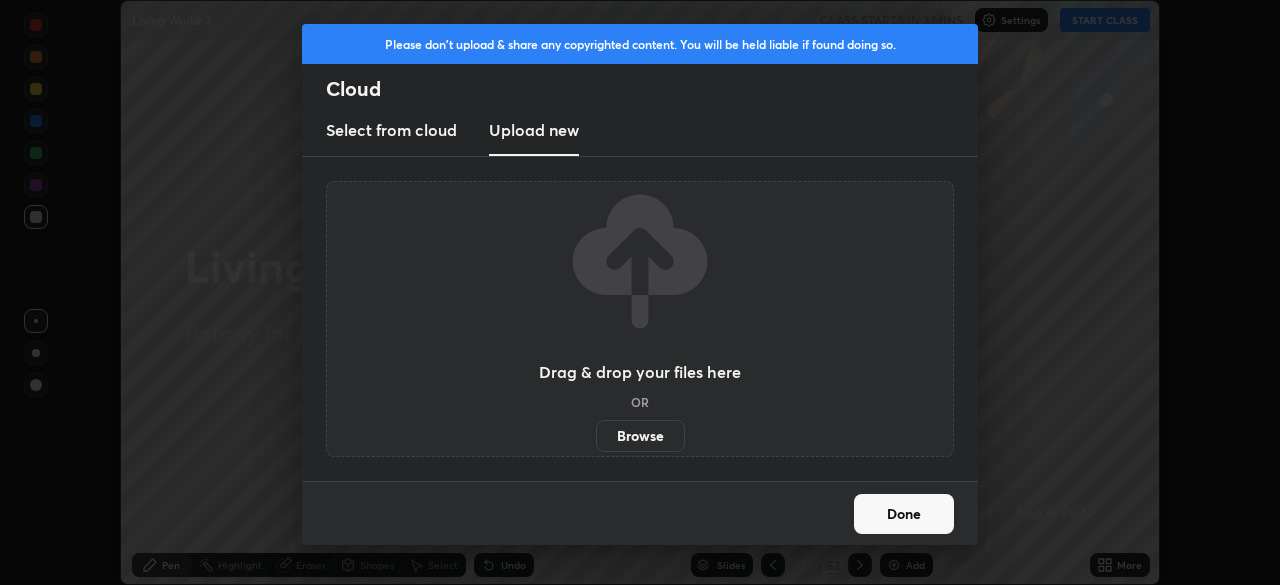 click on "Upload new" at bounding box center (534, 130) 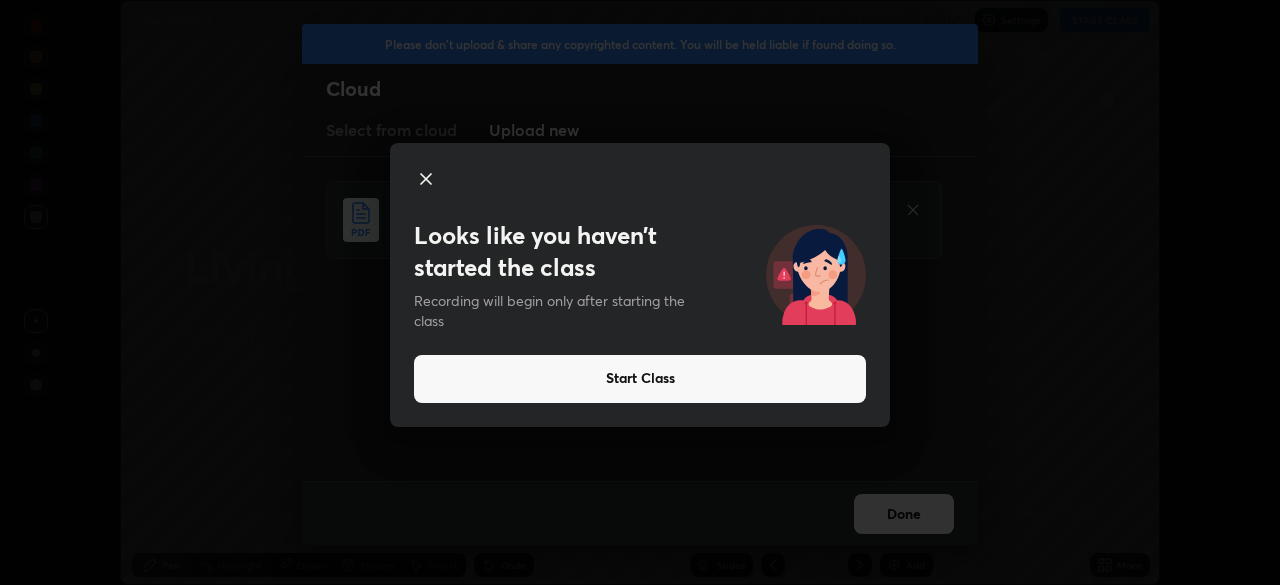 click 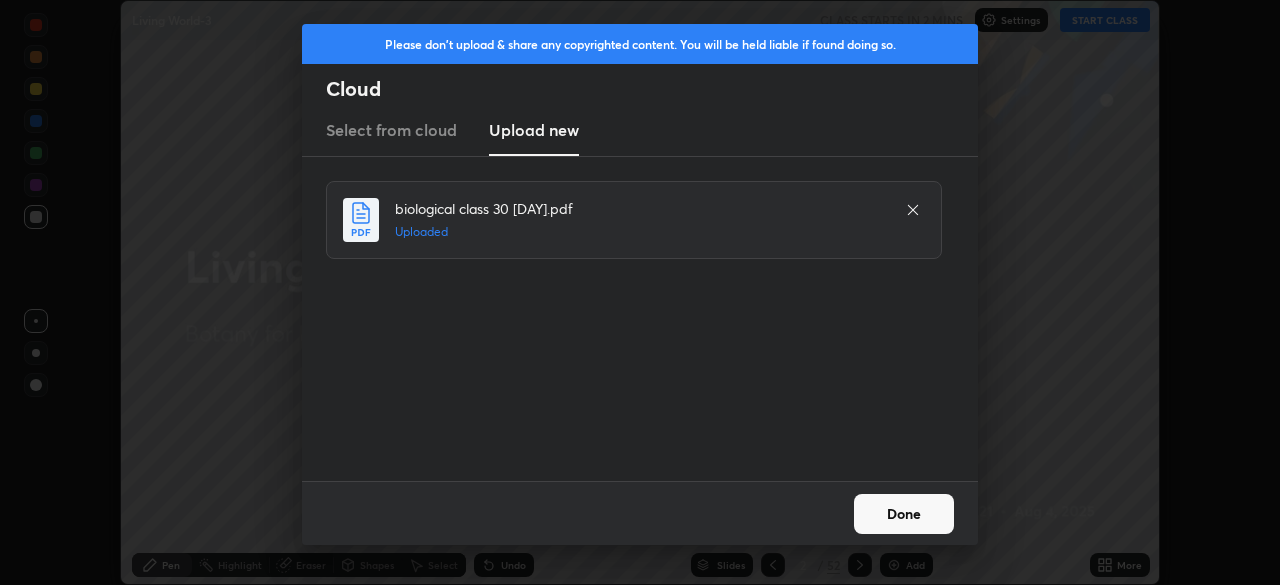 click on "Done" at bounding box center (904, 514) 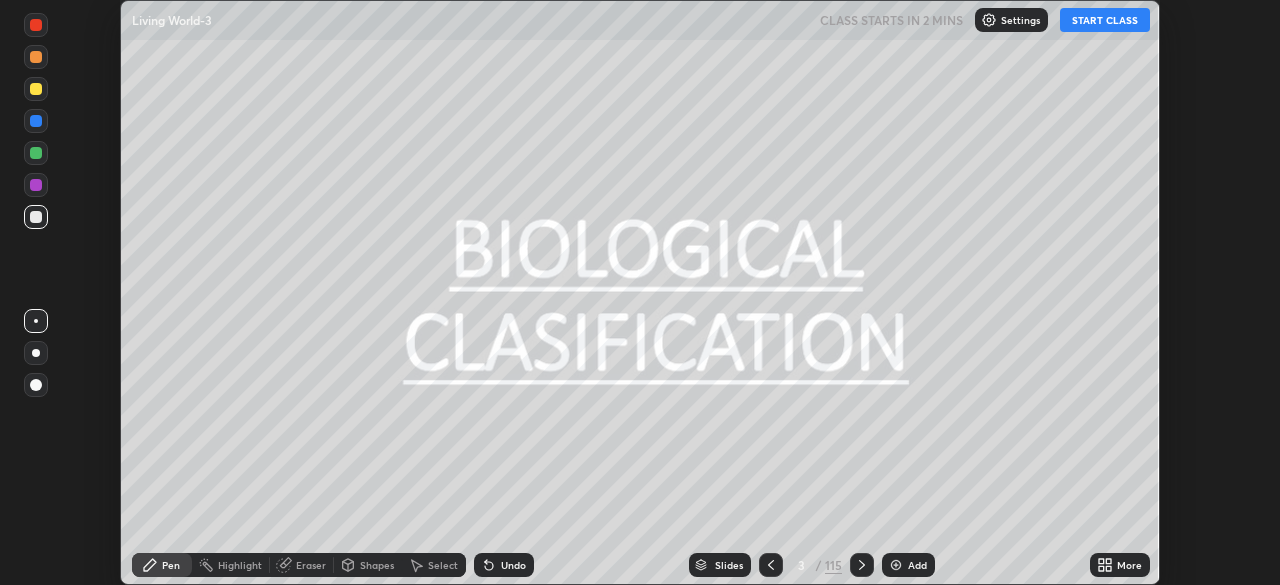 click 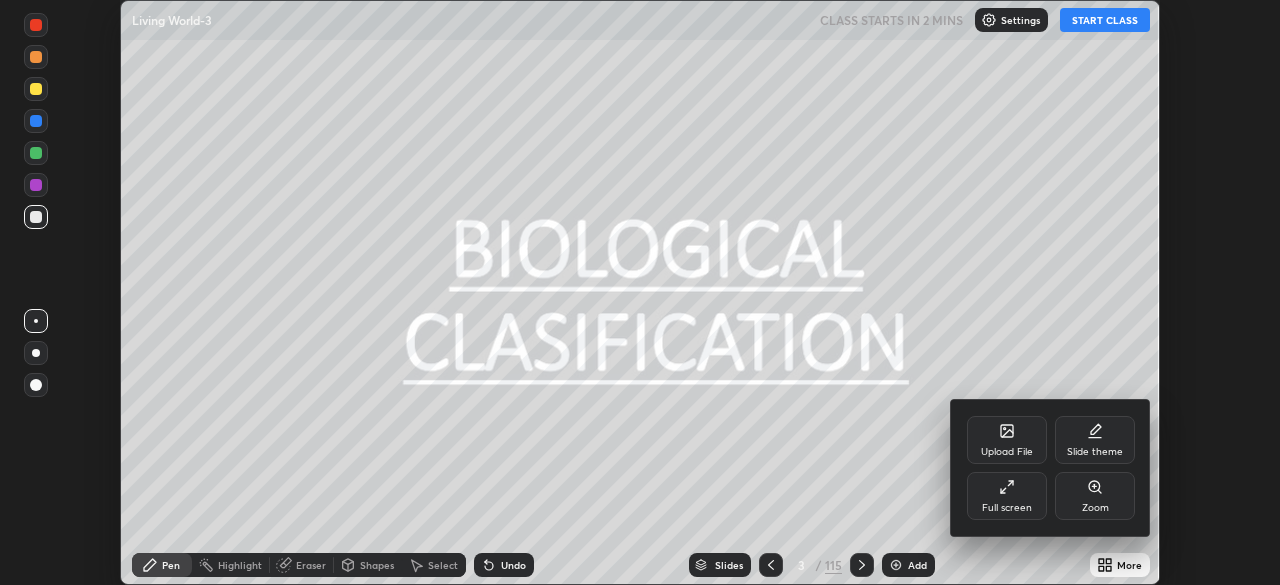 click on "Full screen" at bounding box center [1007, 496] 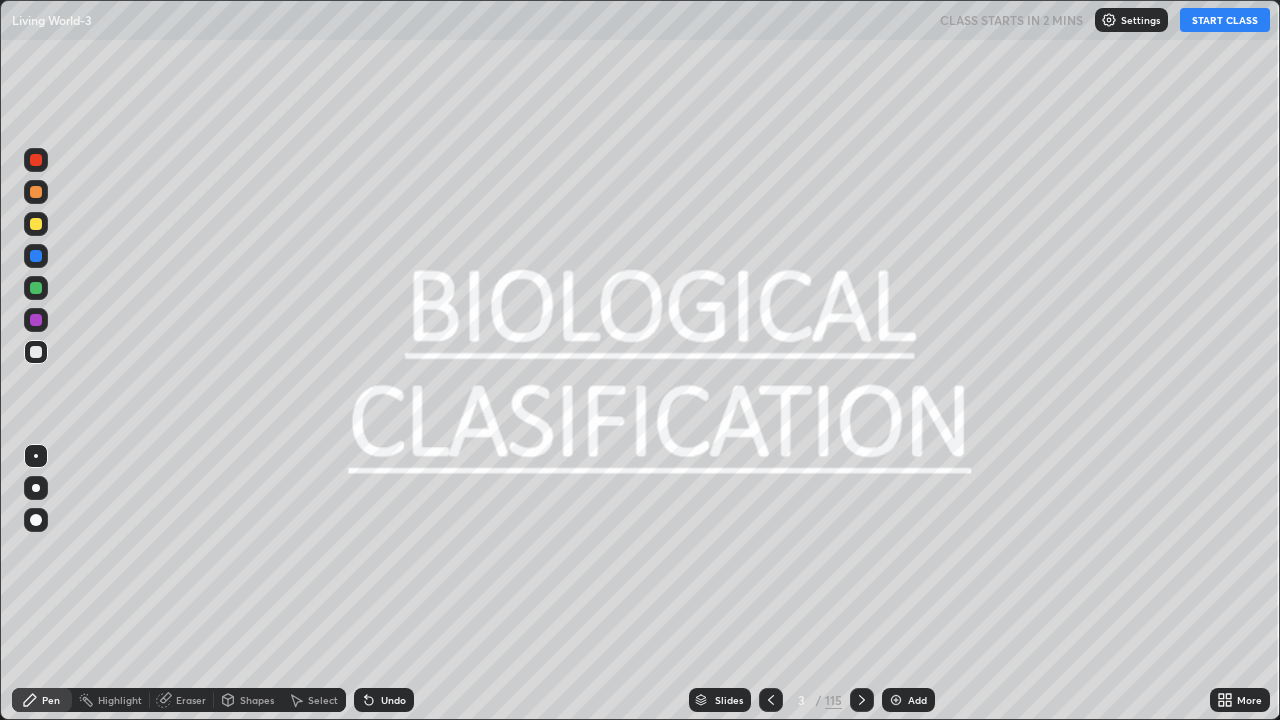 scroll, scrollTop: 99280, scrollLeft: 98720, axis: both 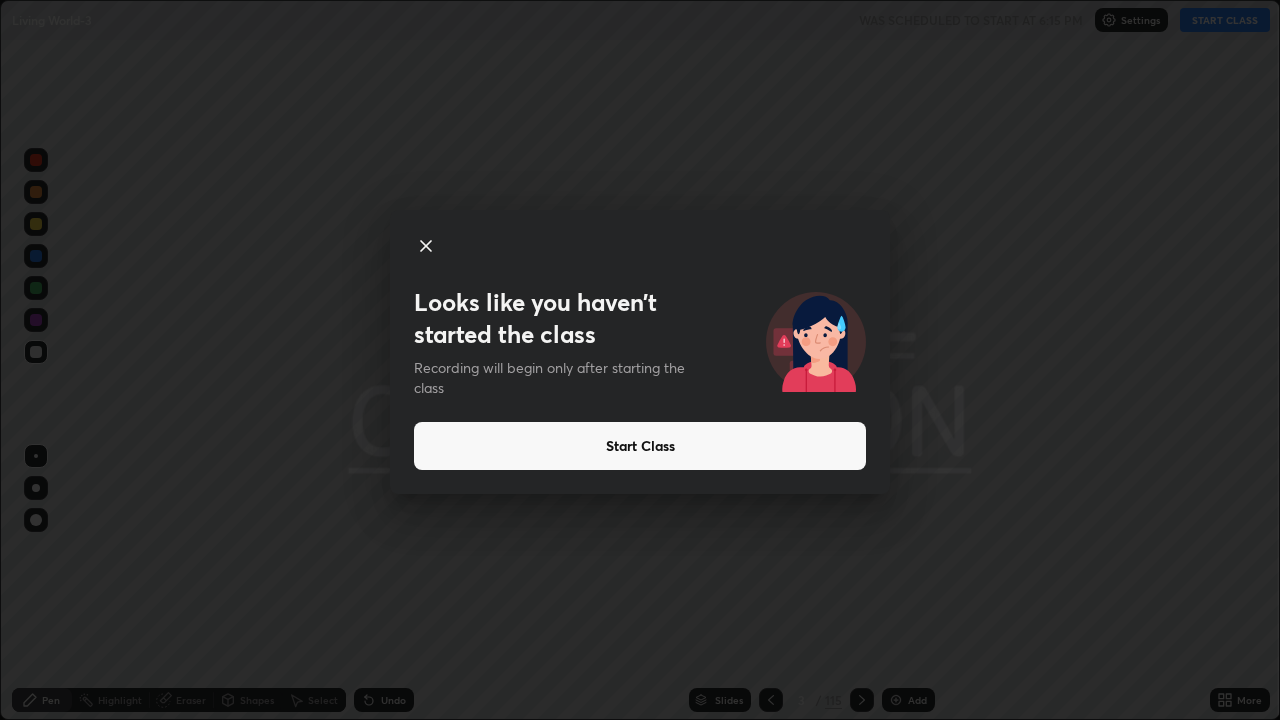 click on "Start Class" at bounding box center (640, 446) 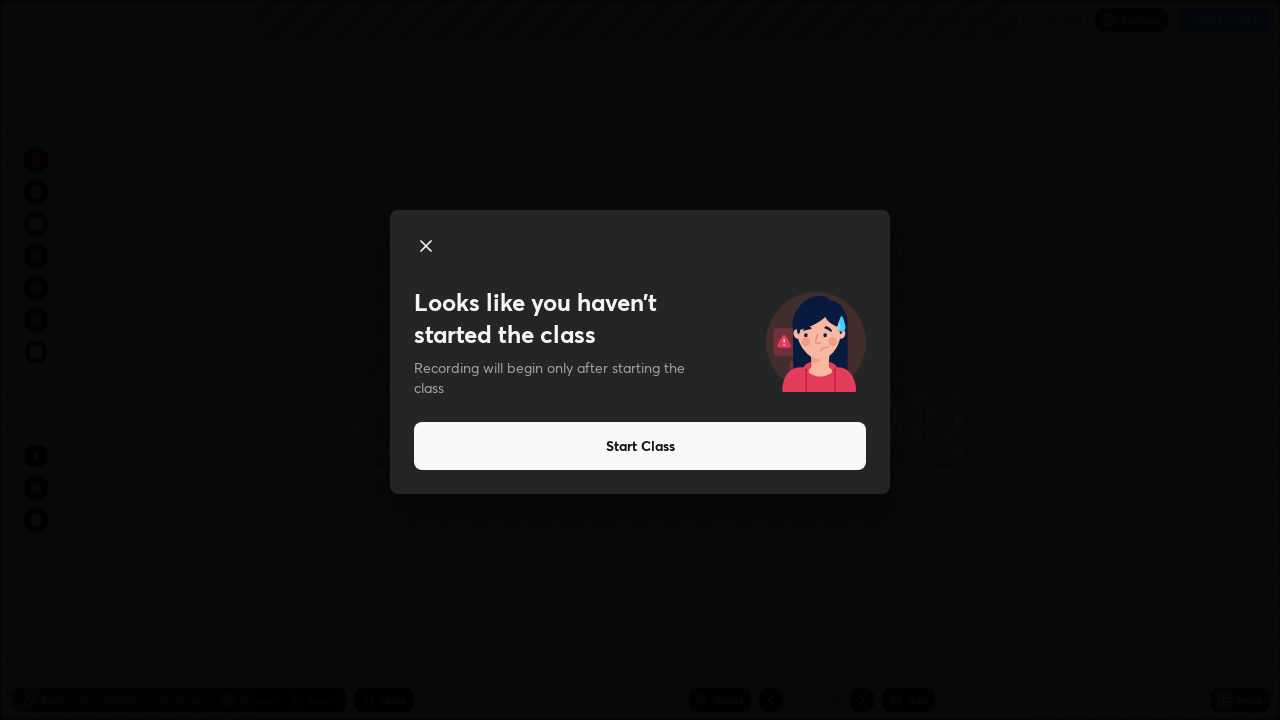 click on "Start Class" at bounding box center (640, 446) 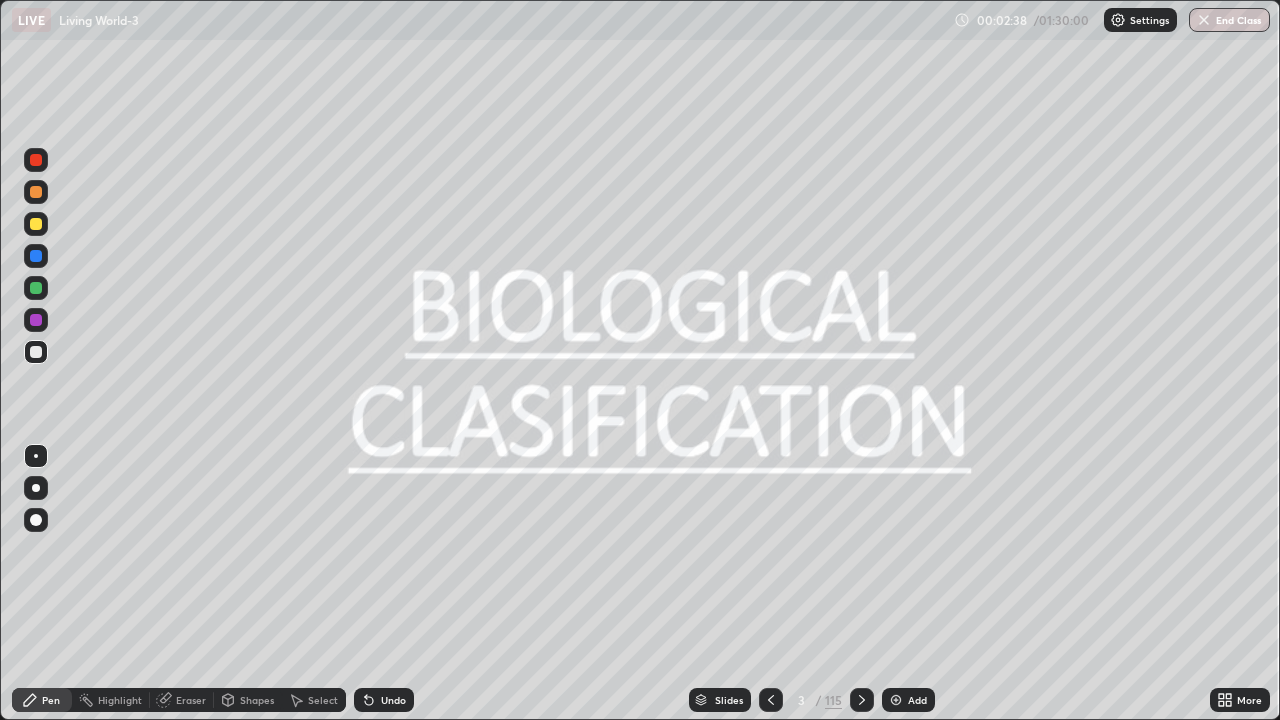 click 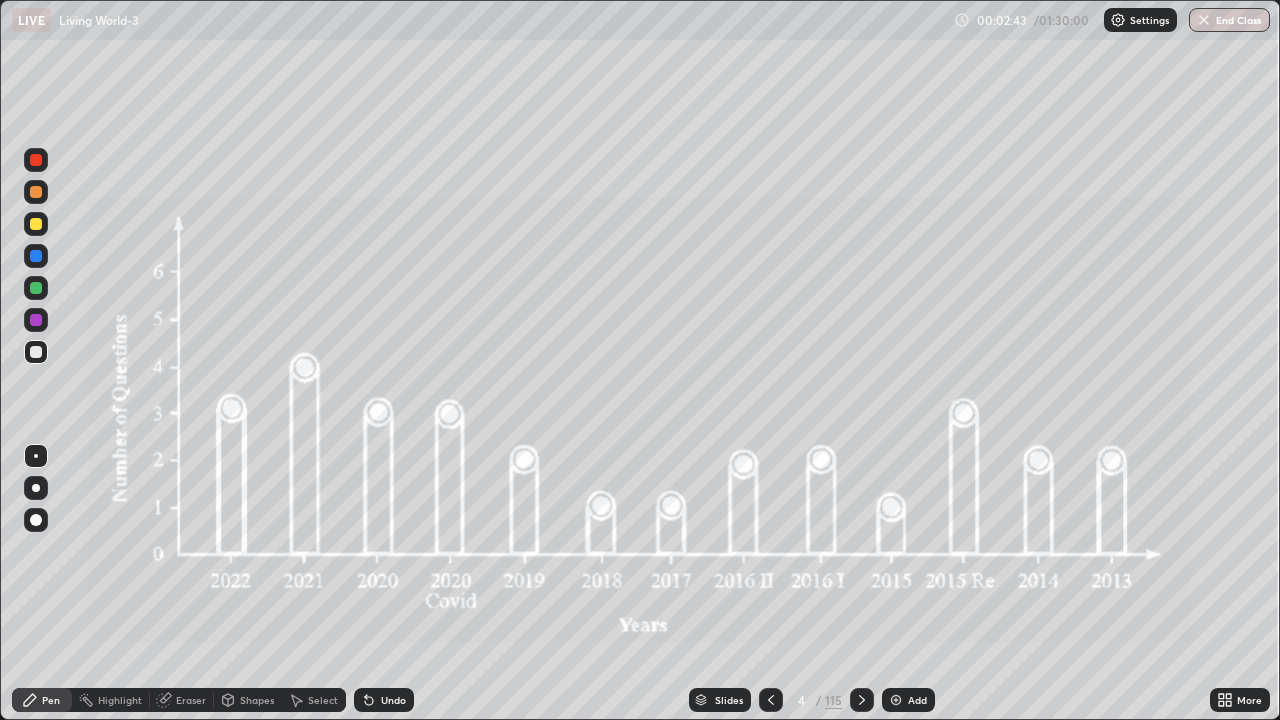 click at bounding box center [36, 488] 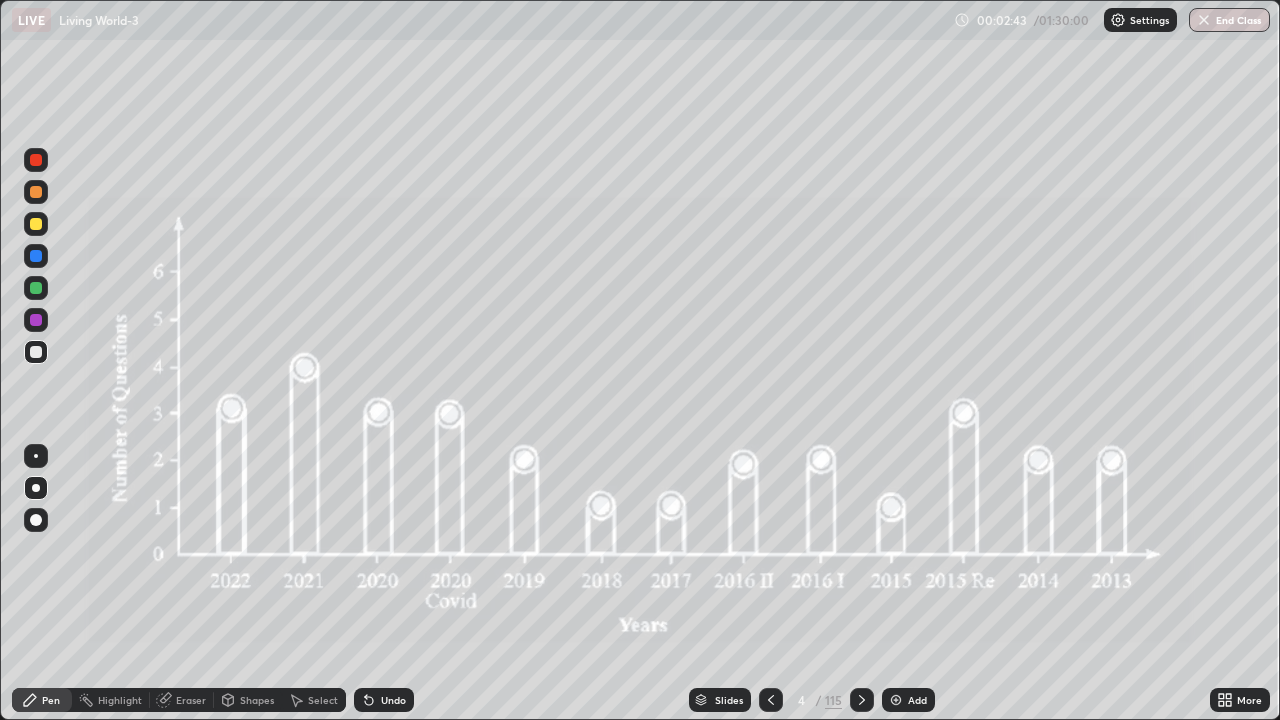 click at bounding box center (36, 224) 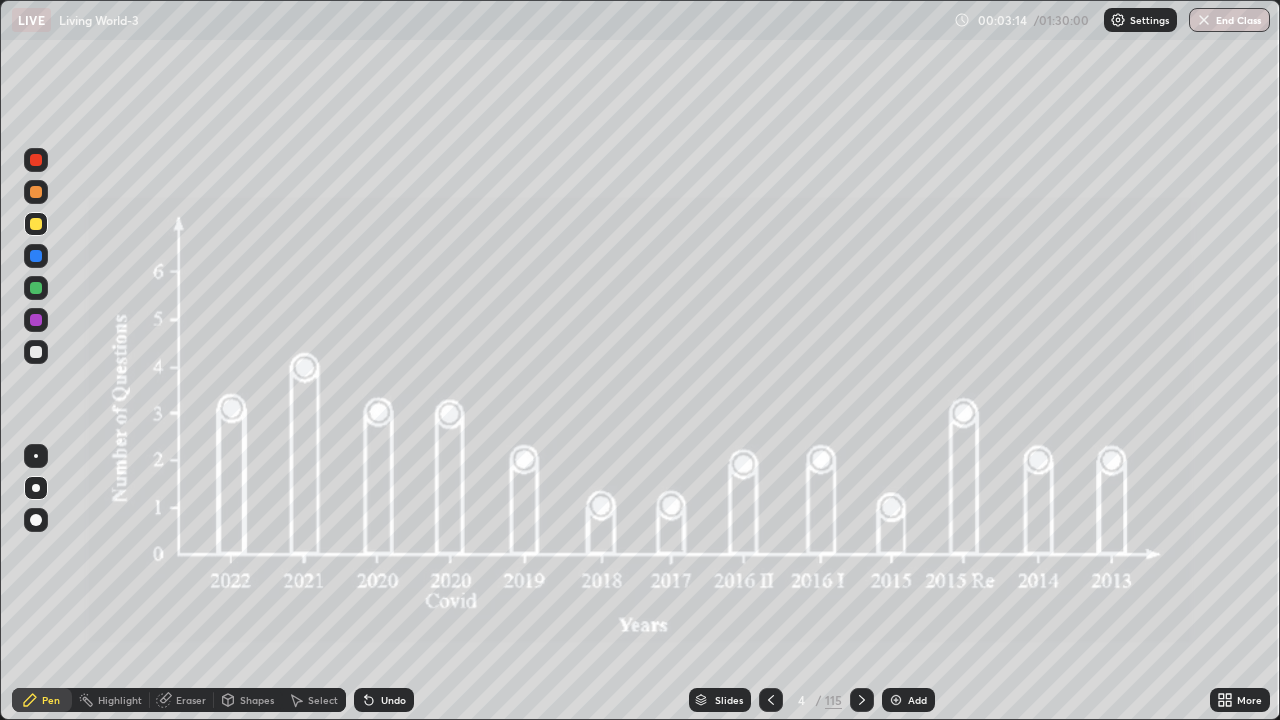 click 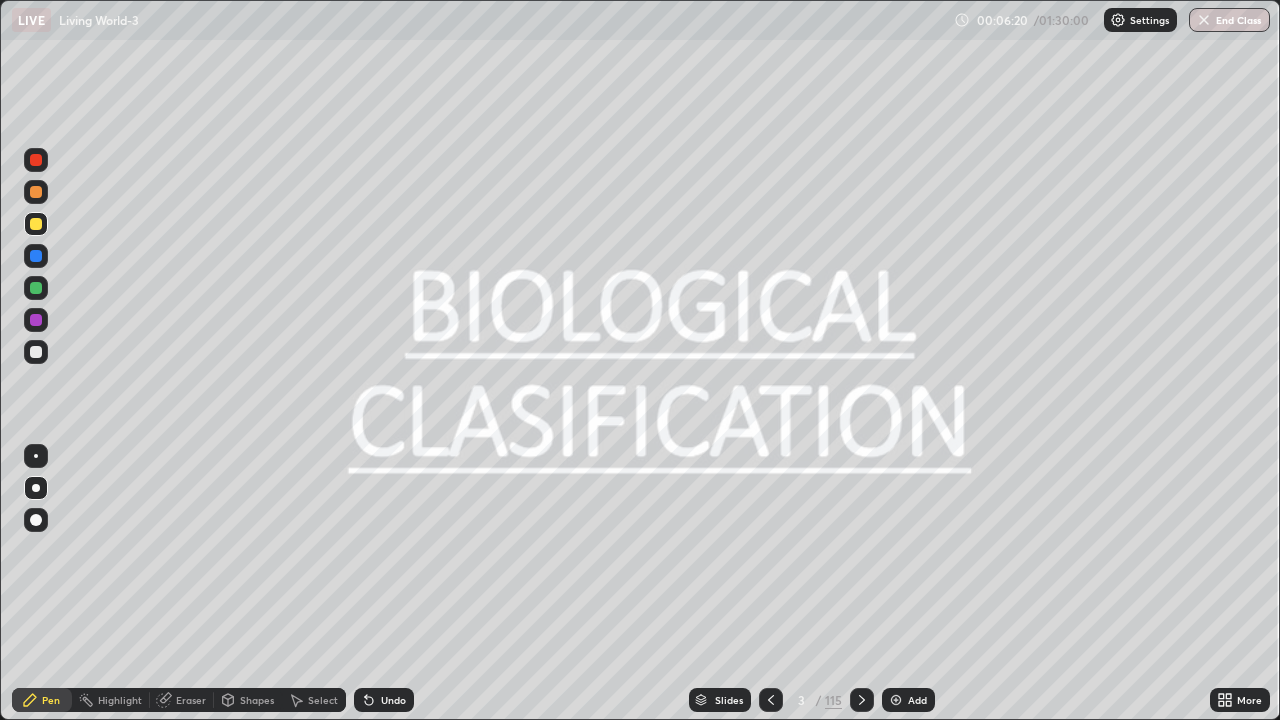 click 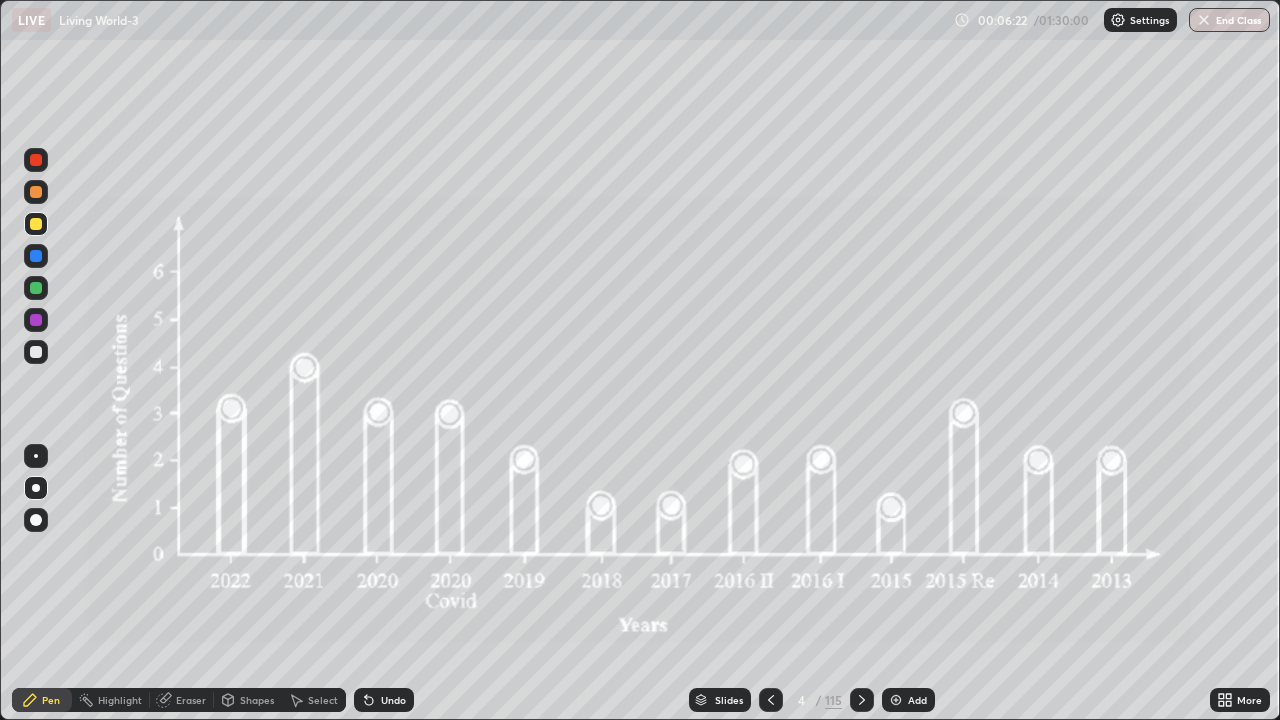 click 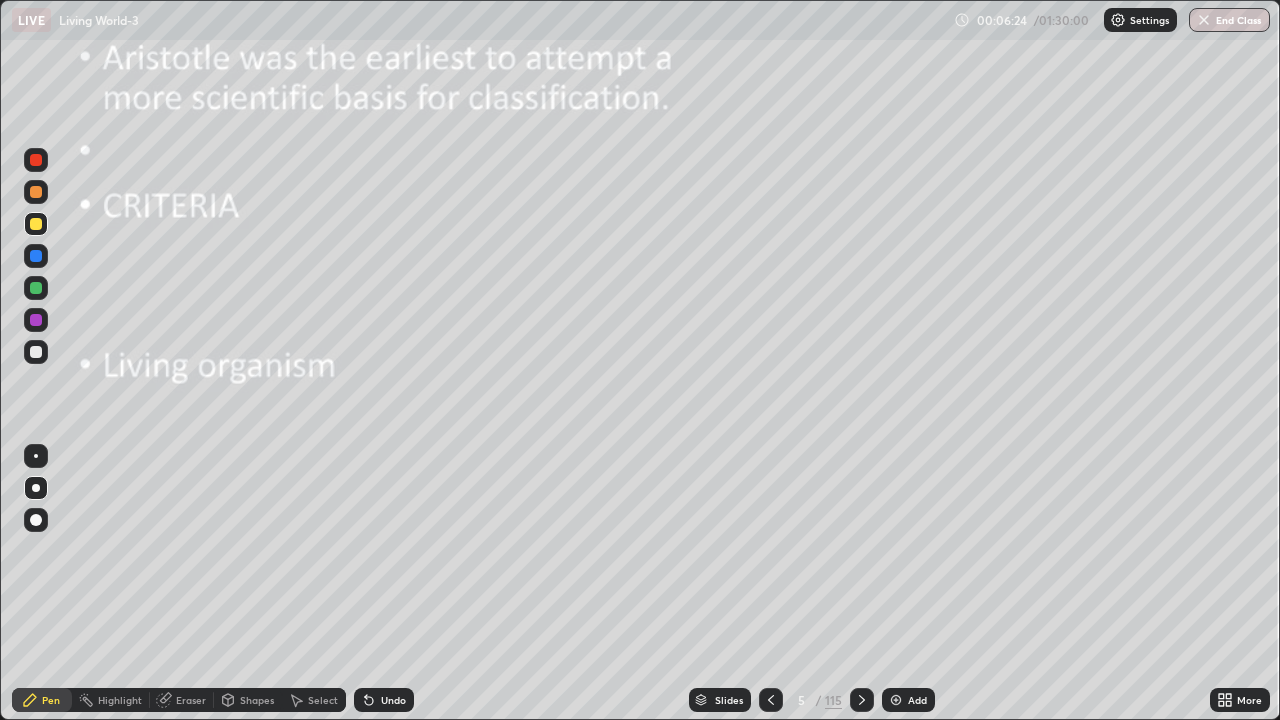 click at bounding box center (36, 352) 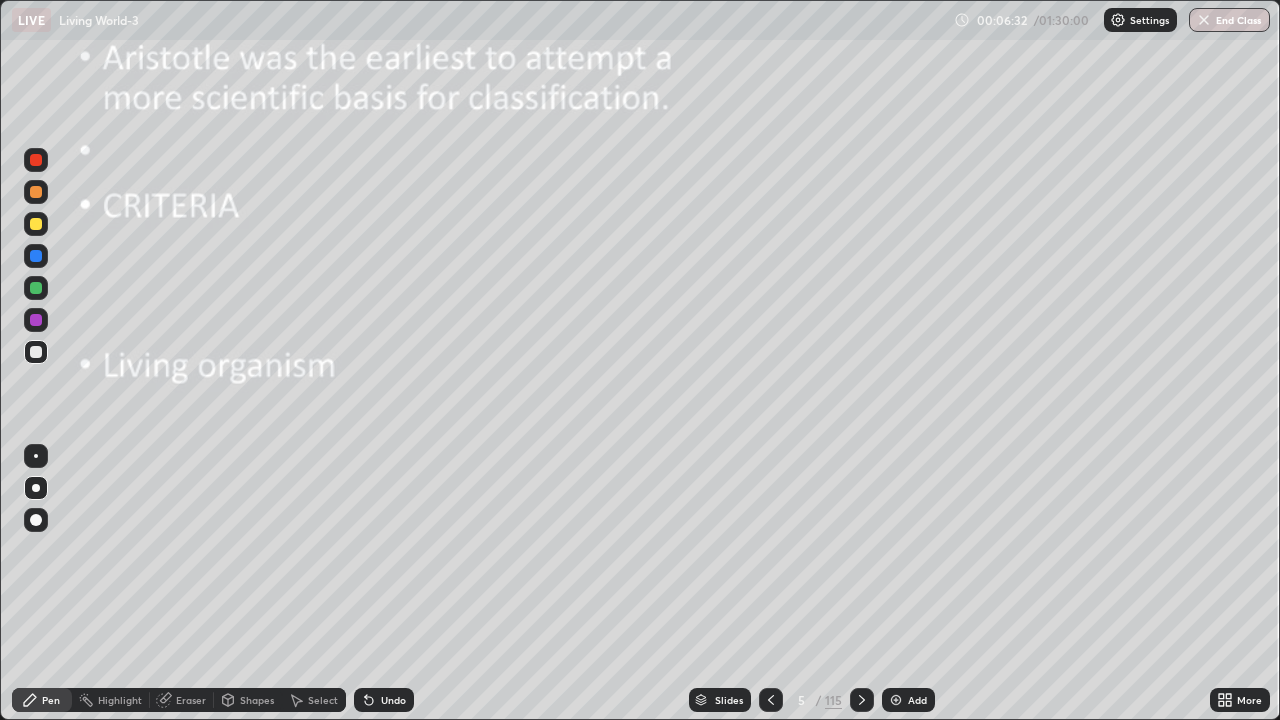 click at bounding box center (36, 352) 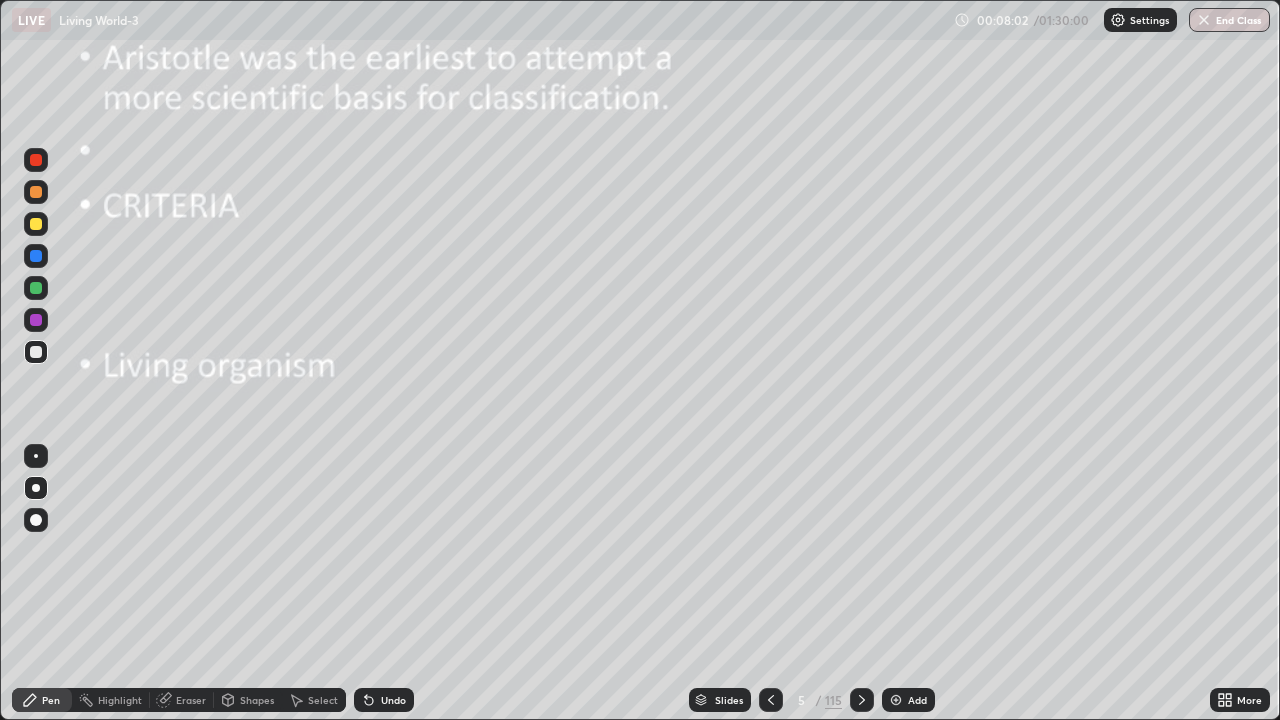 click at bounding box center (36, 488) 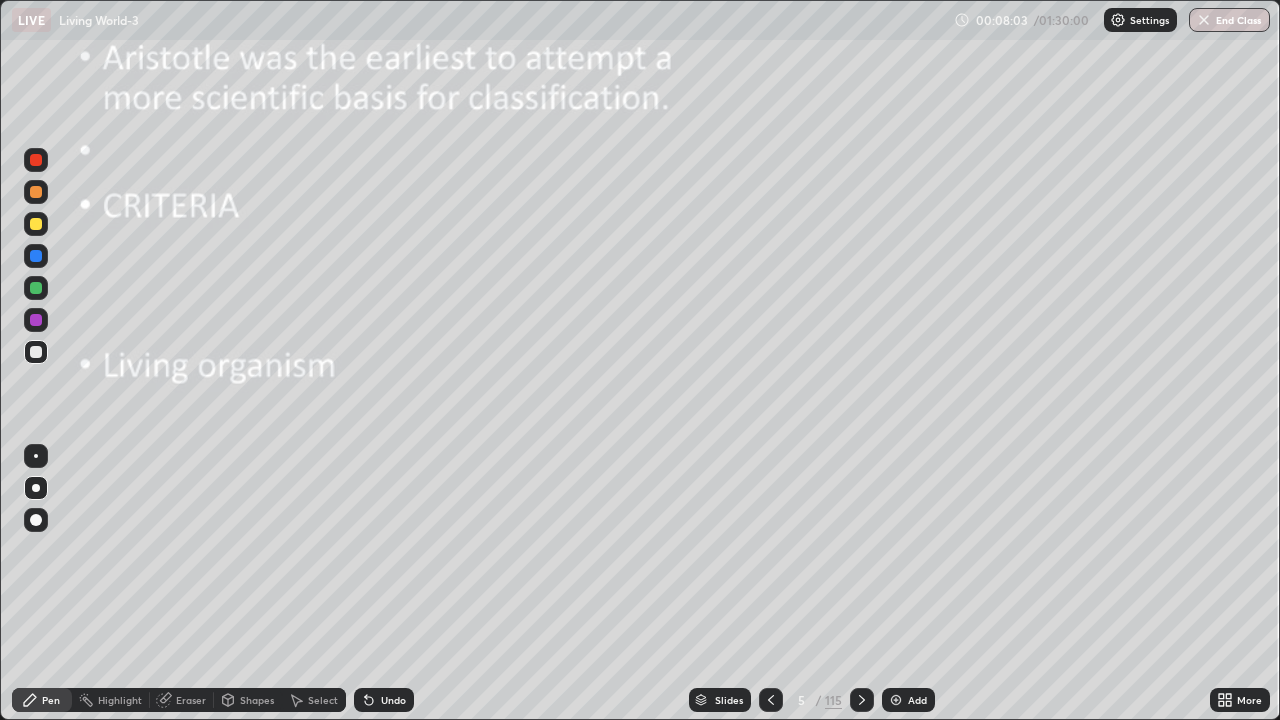 click at bounding box center [36, 224] 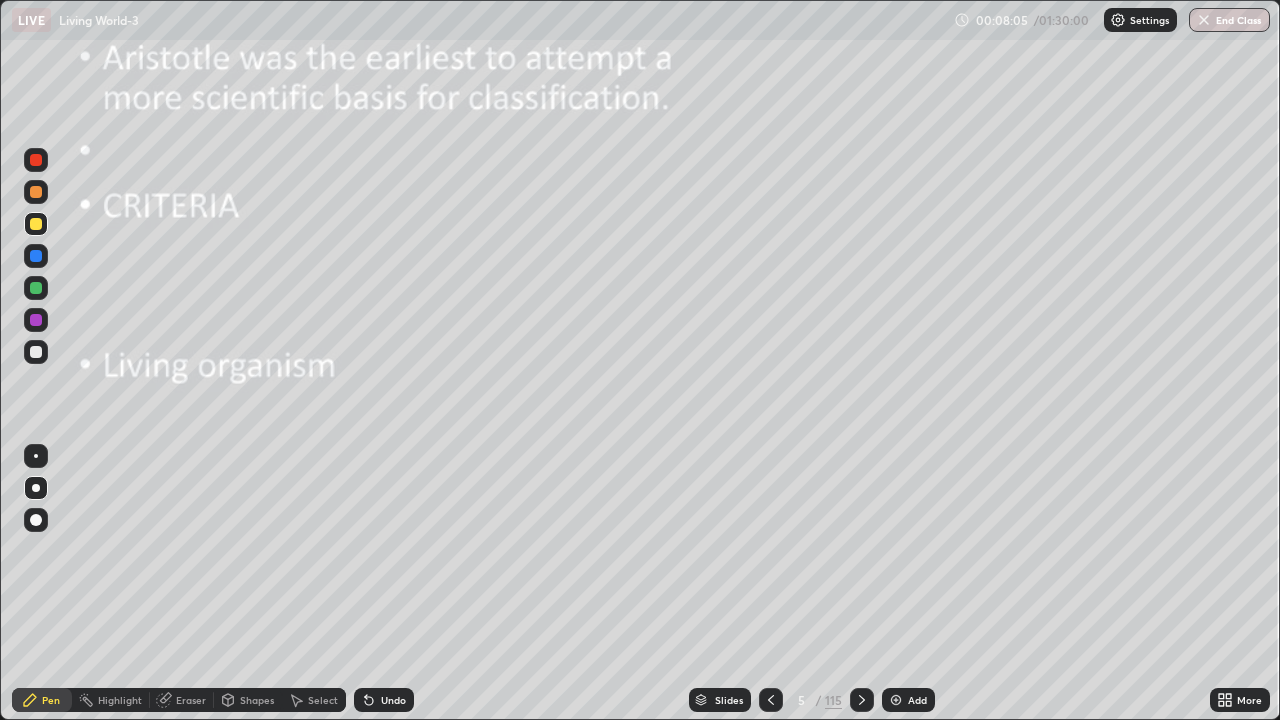 click on "Shapes" at bounding box center (257, 700) 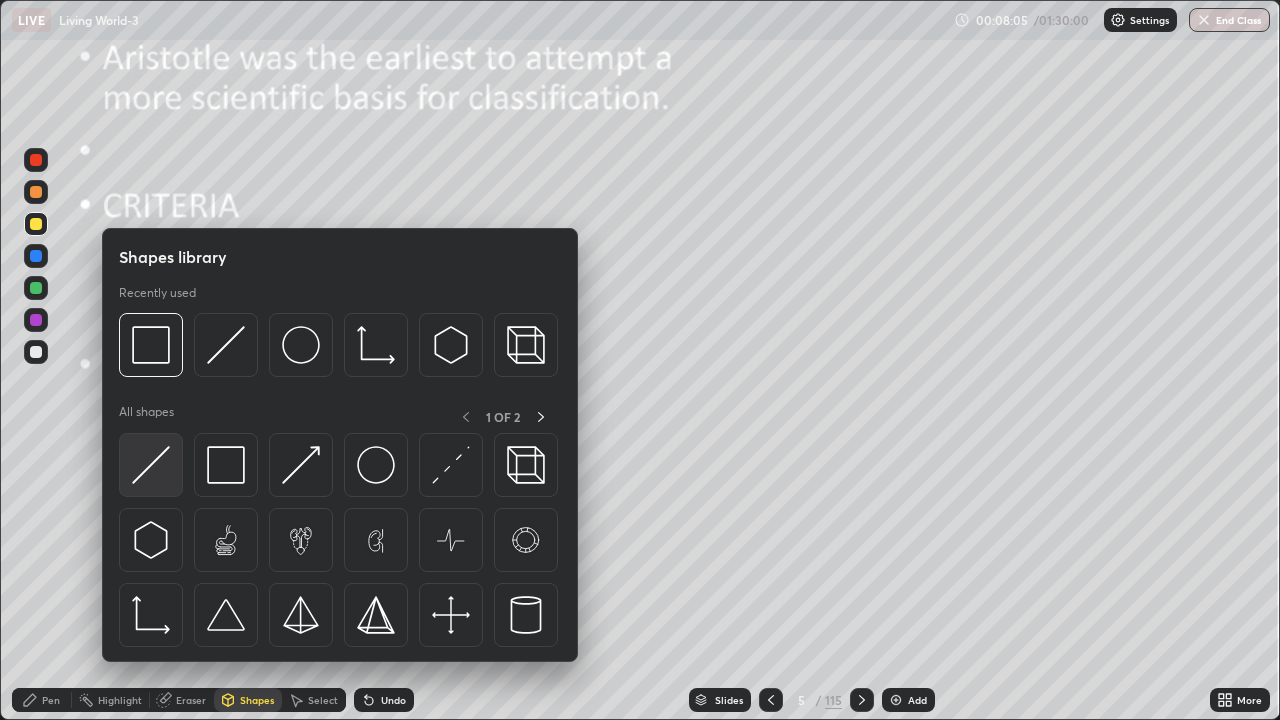 click at bounding box center (151, 465) 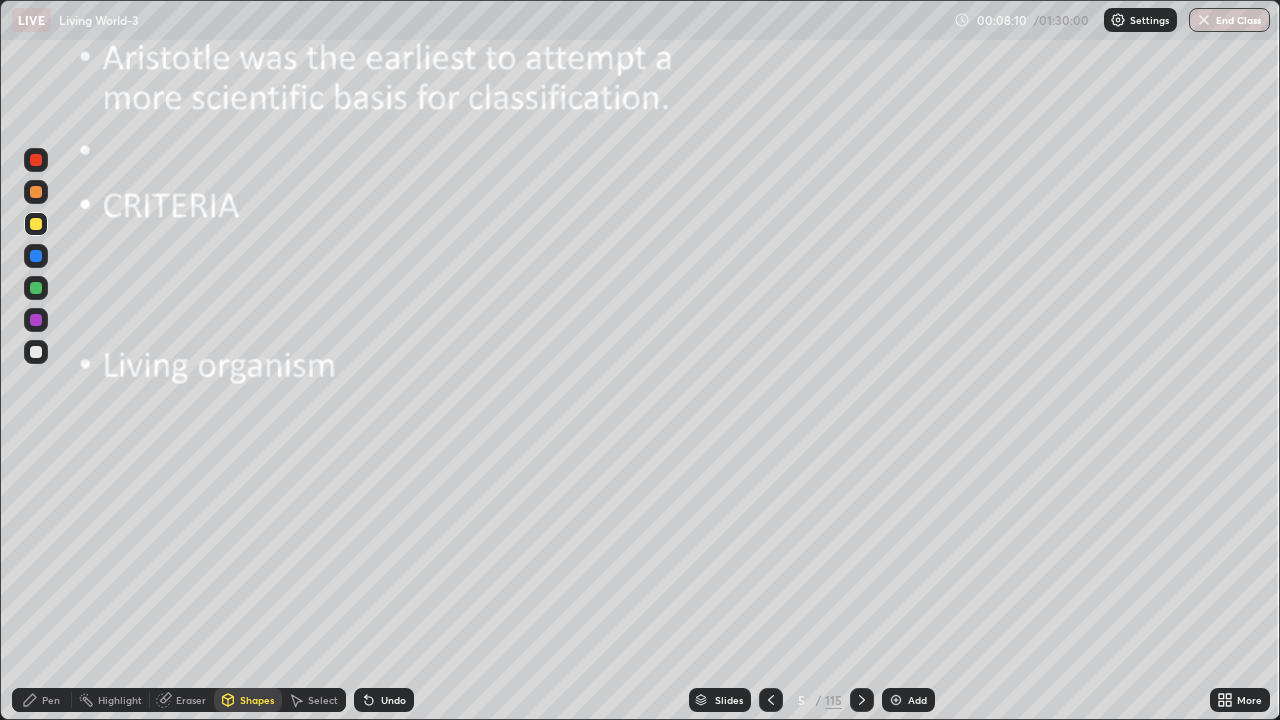 click on "Undo" at bounding box center (384, 700) 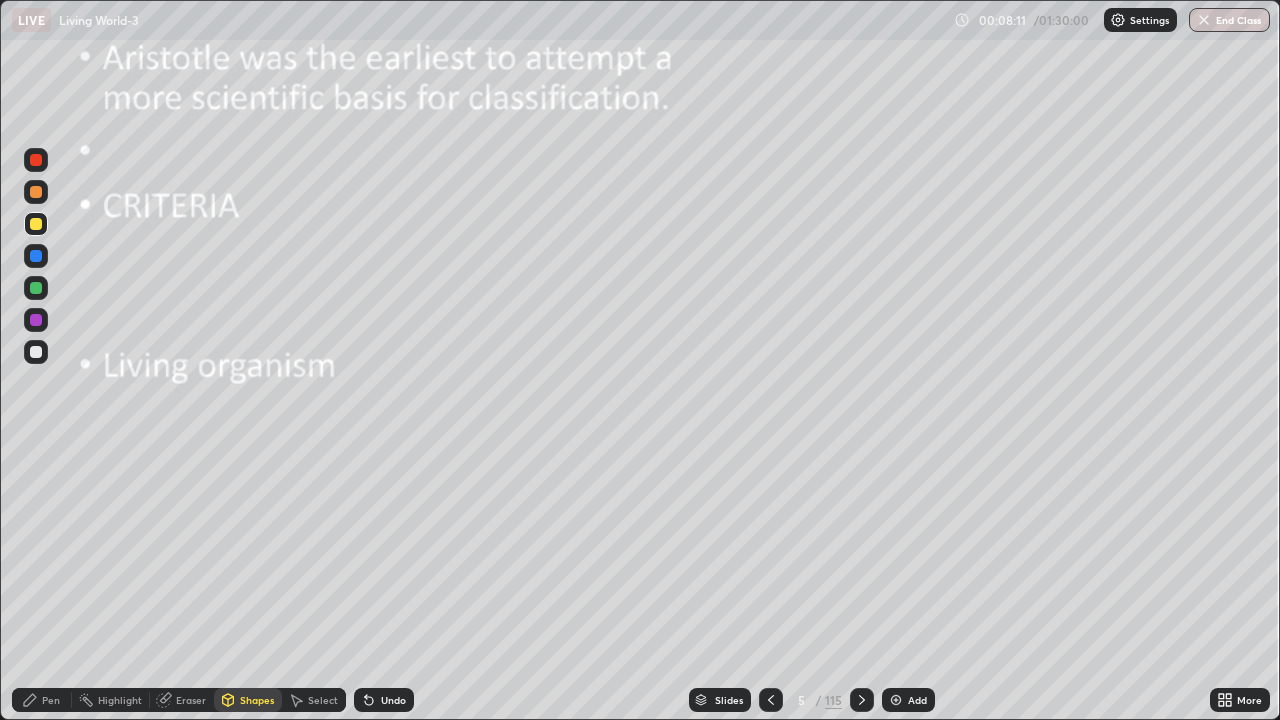click on "Undo" at bounding box center (393, 700) 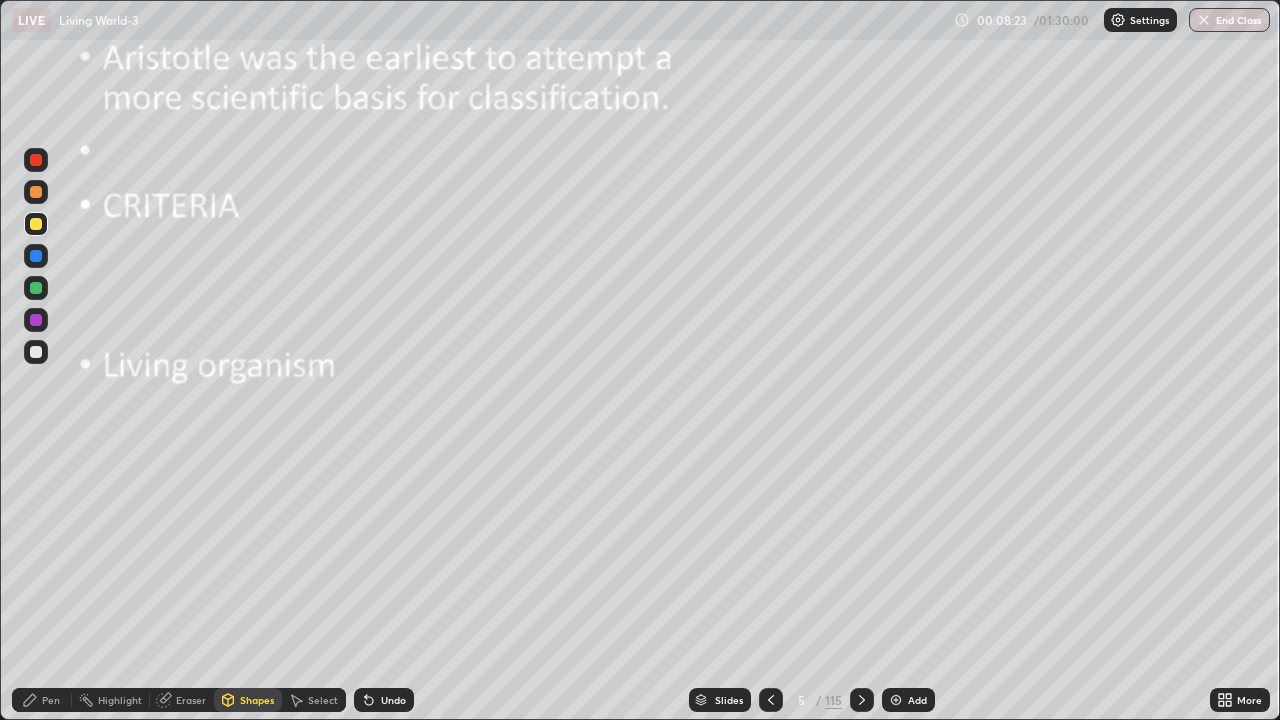 click 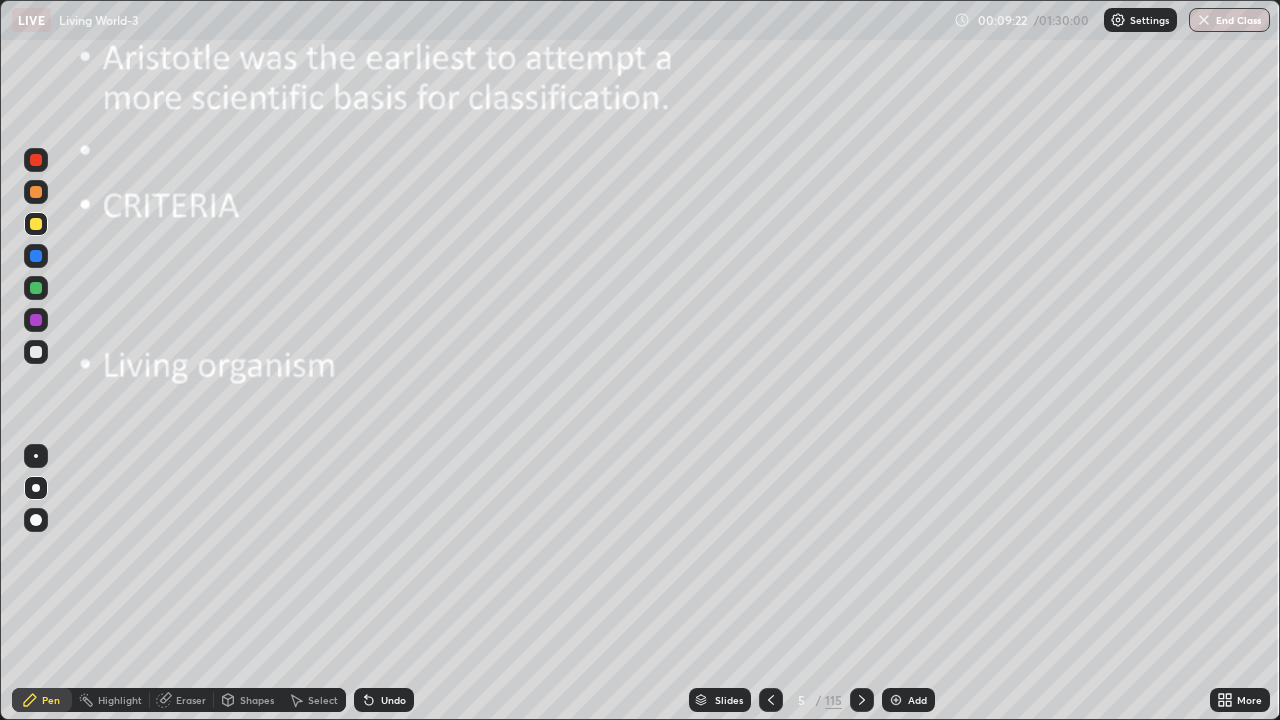 click at bounding box center (36, 456) 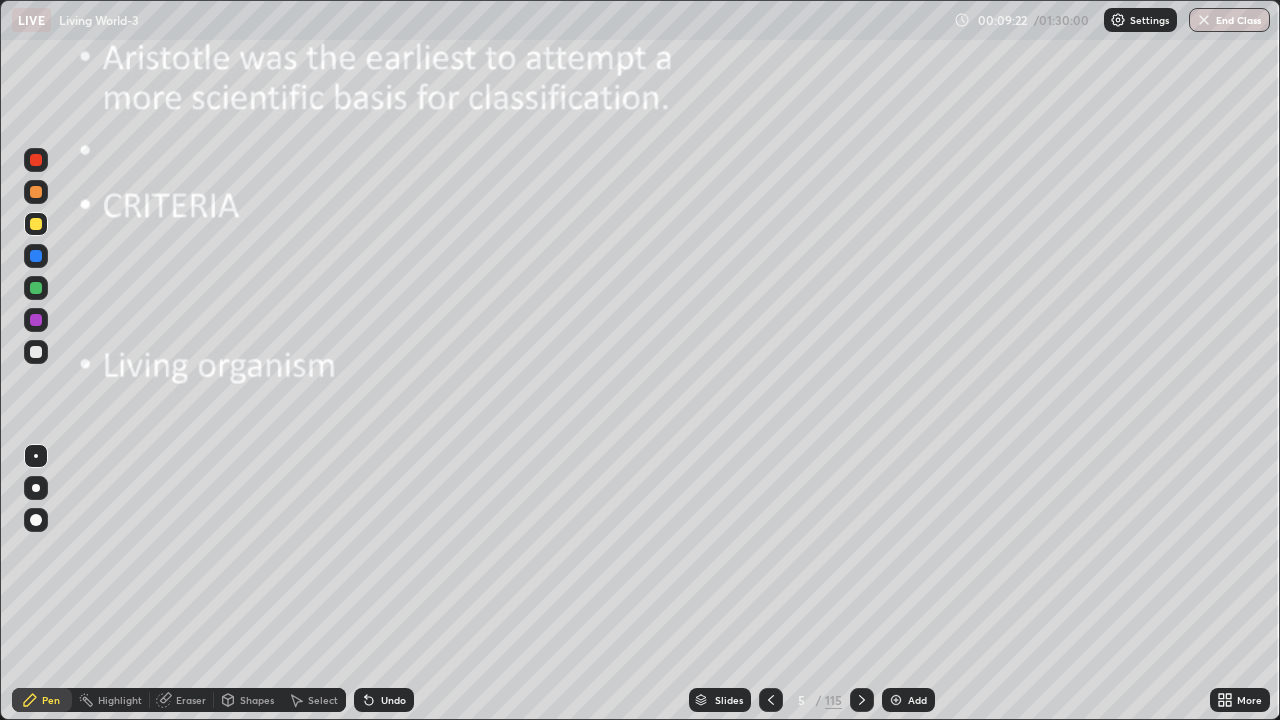 click at bounding box center (36, 352) 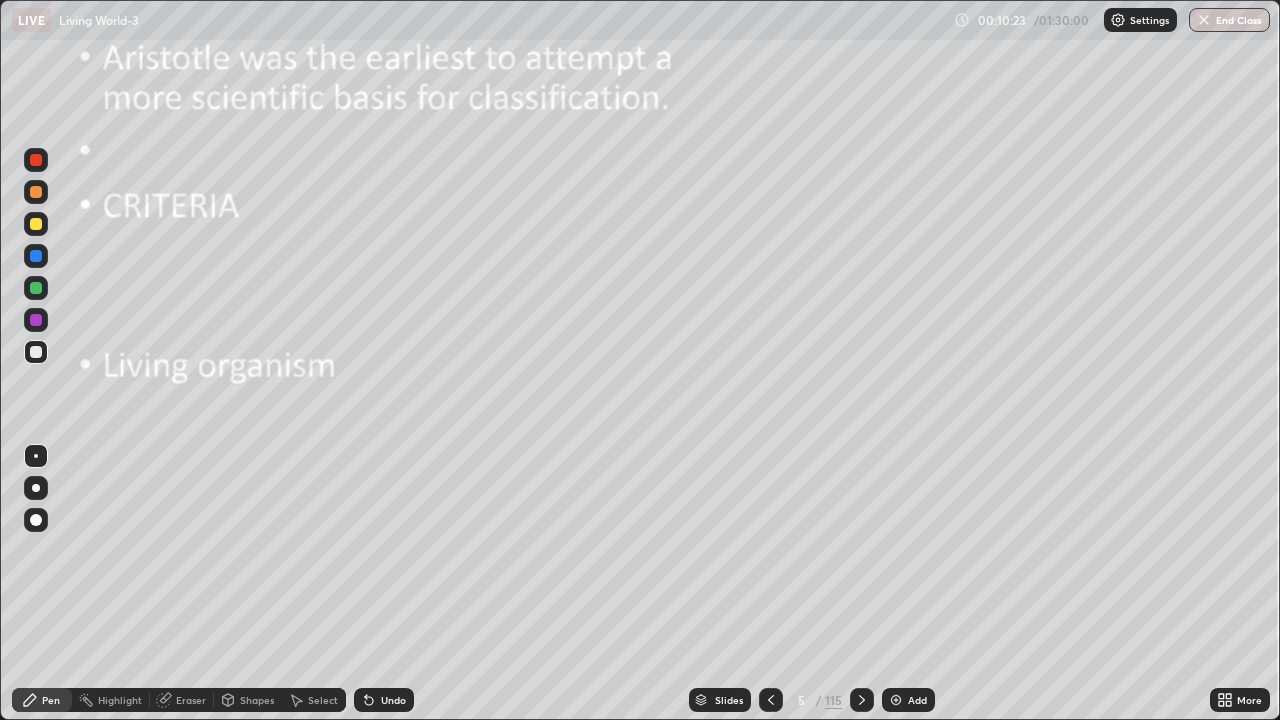 click at bounding box center (36, 488) 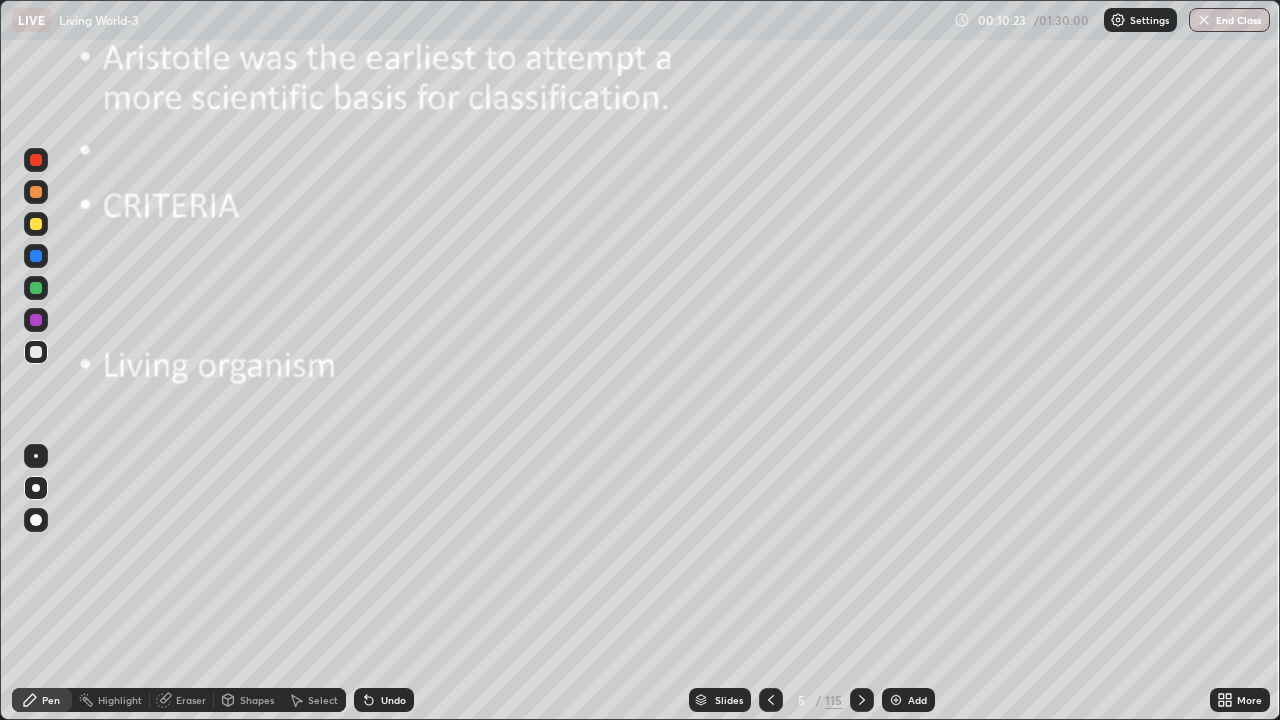 click at bounding box center [36, 224] 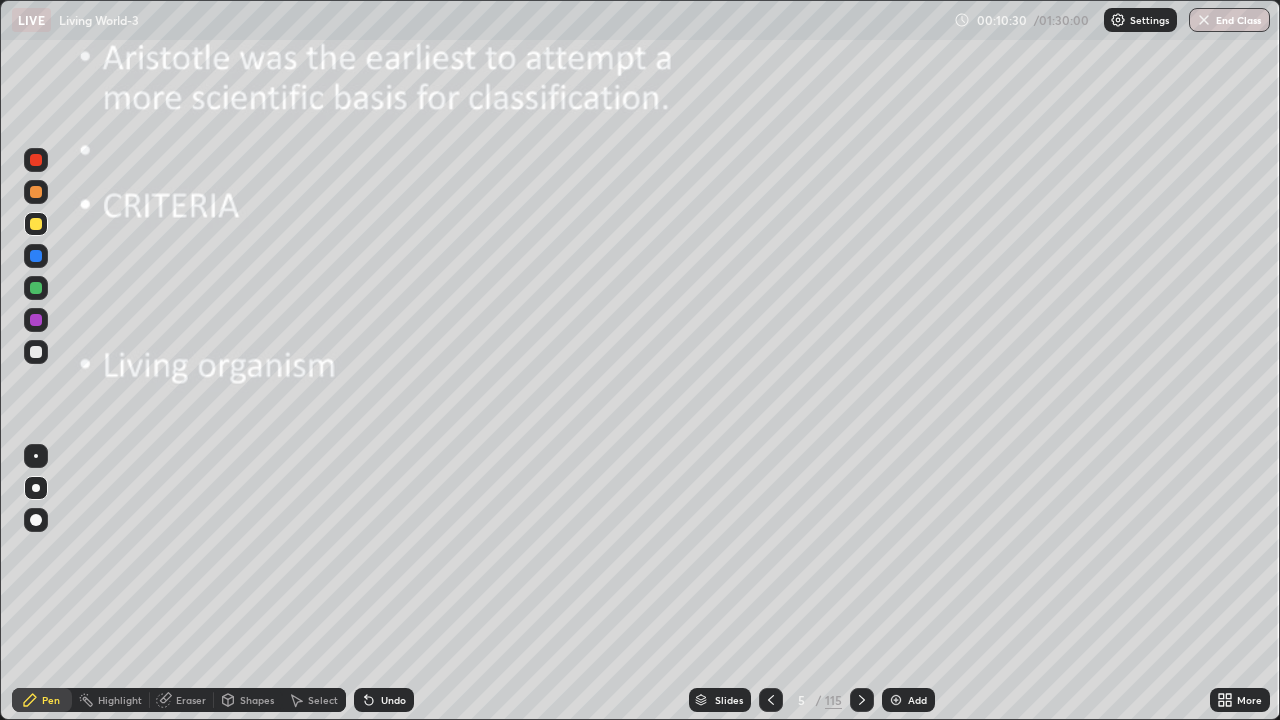 click on "Undo" at bounding box center [393, 700] 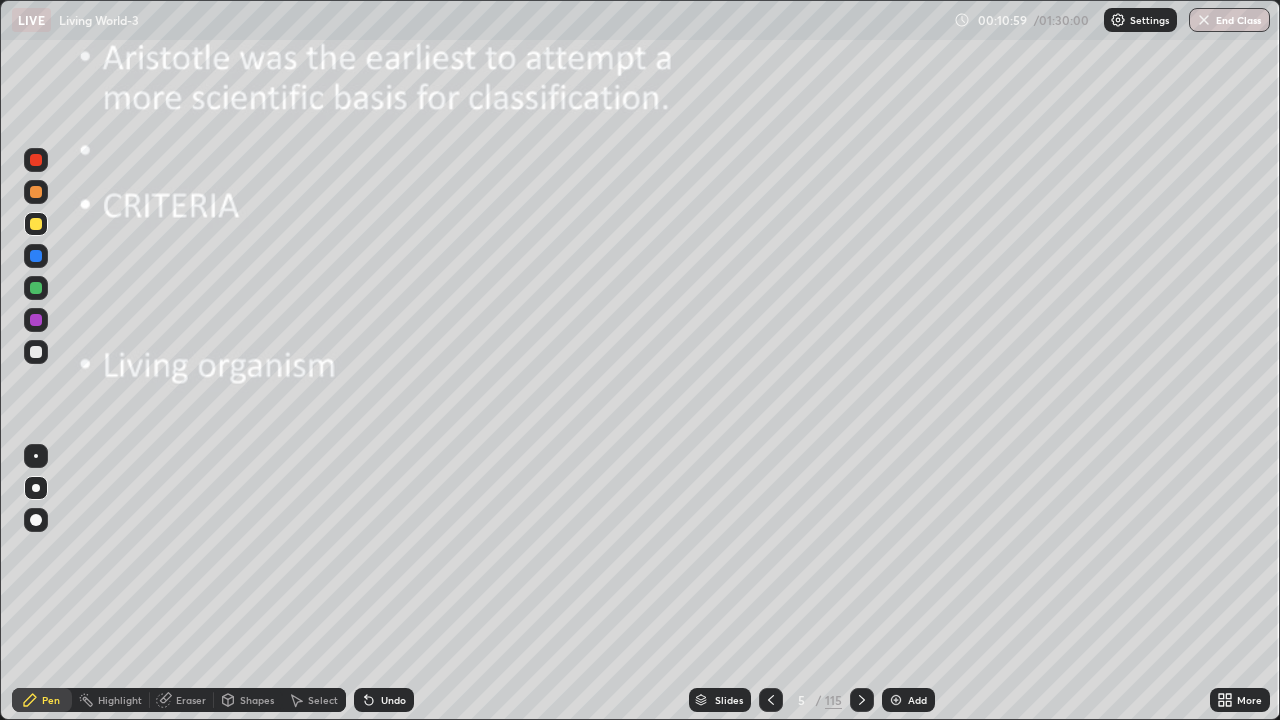 click at bounding box center (36, 488) 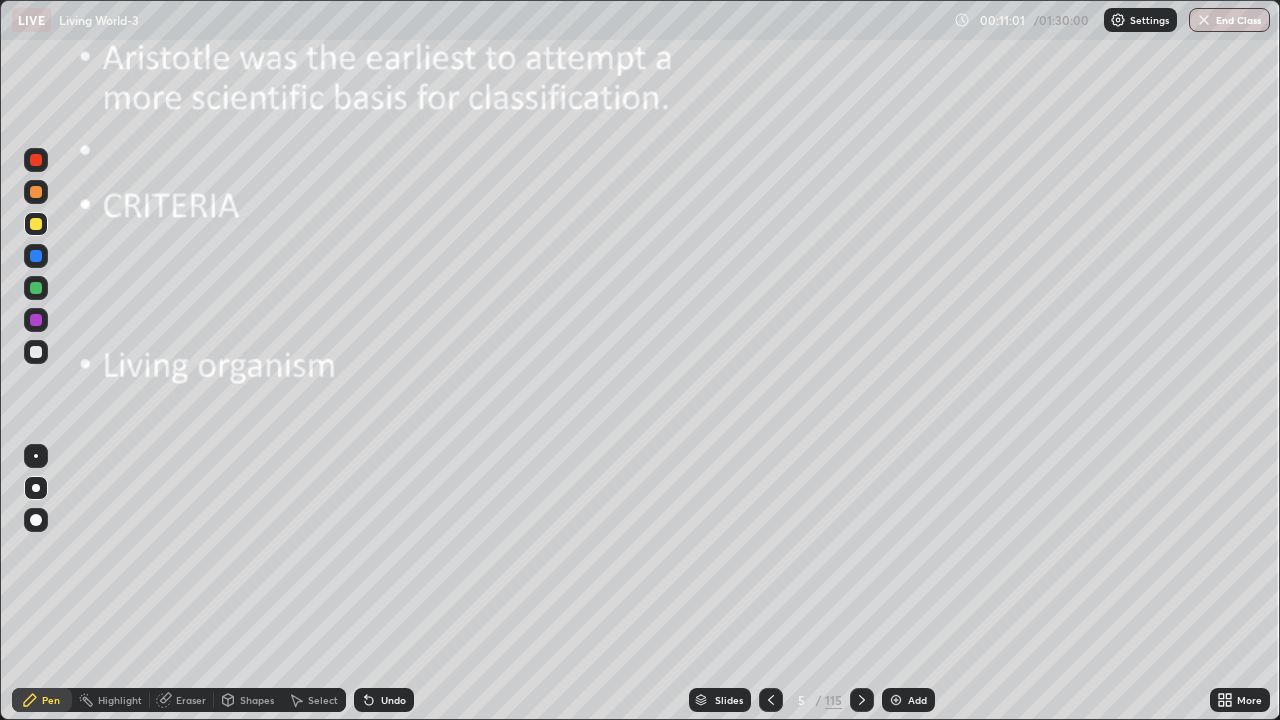 click at bounding box center (36, 320) 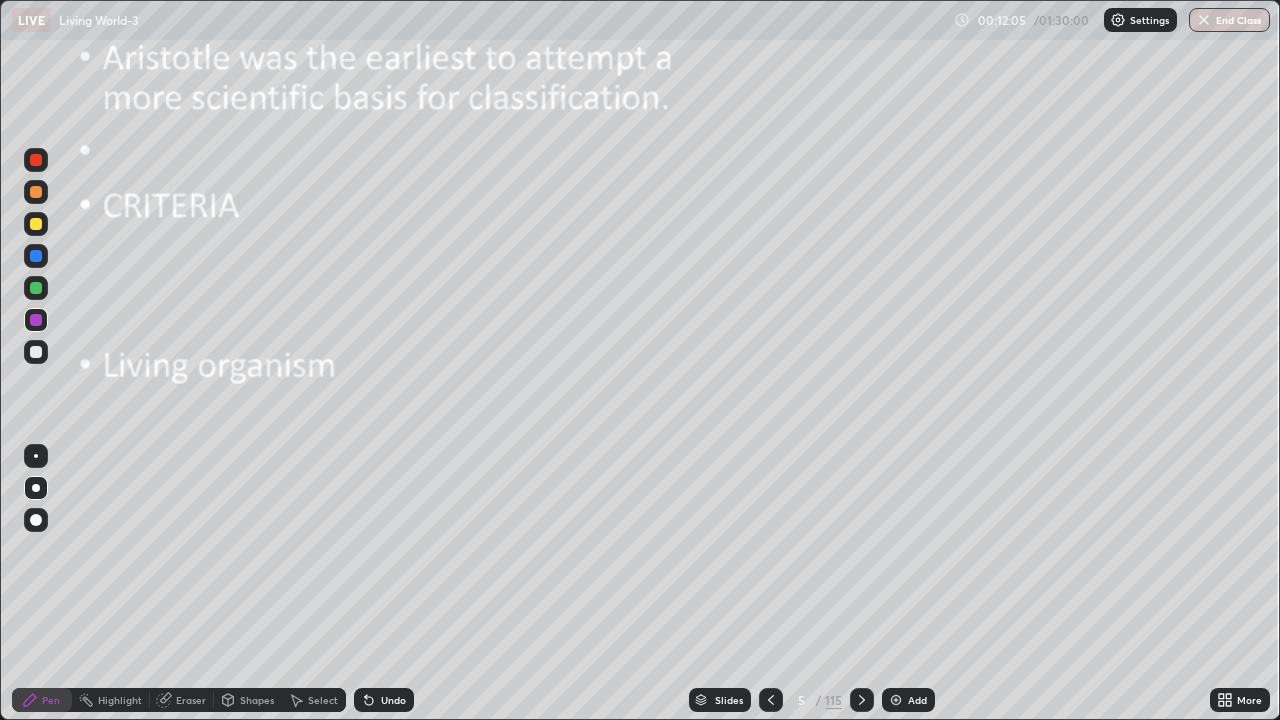 click on "Eraser" at bounding box center (191, 700) 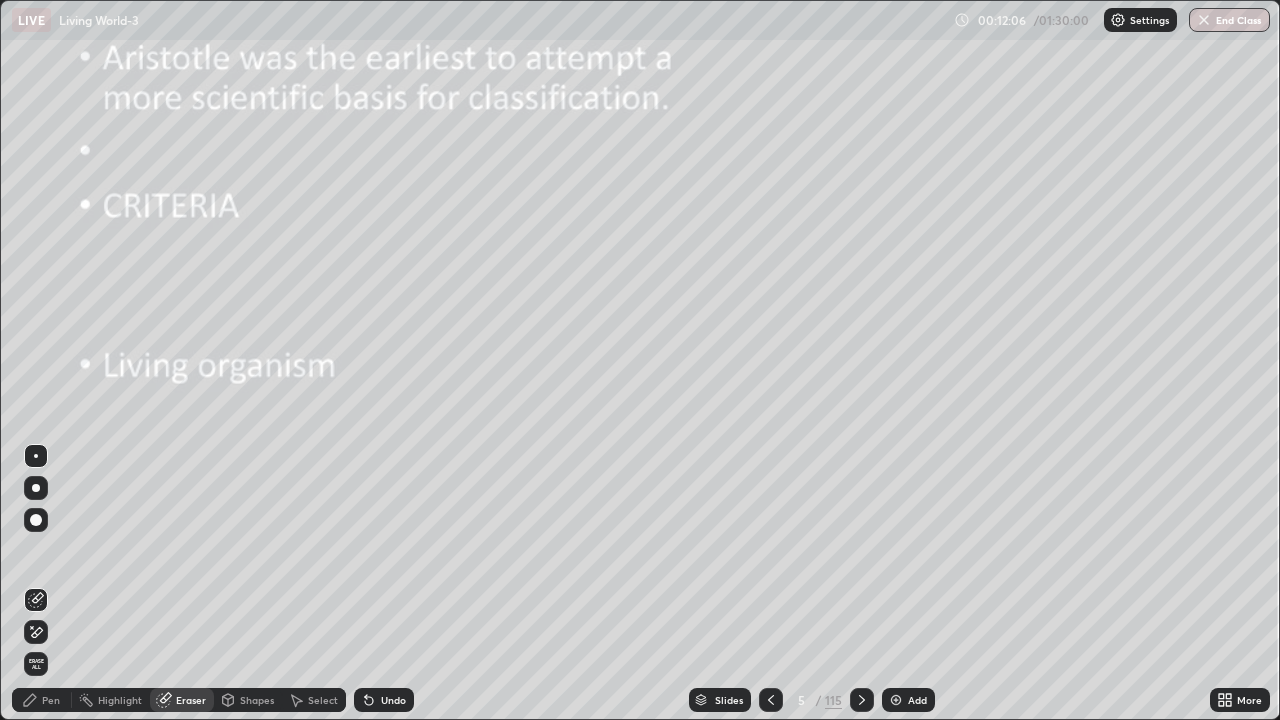 click 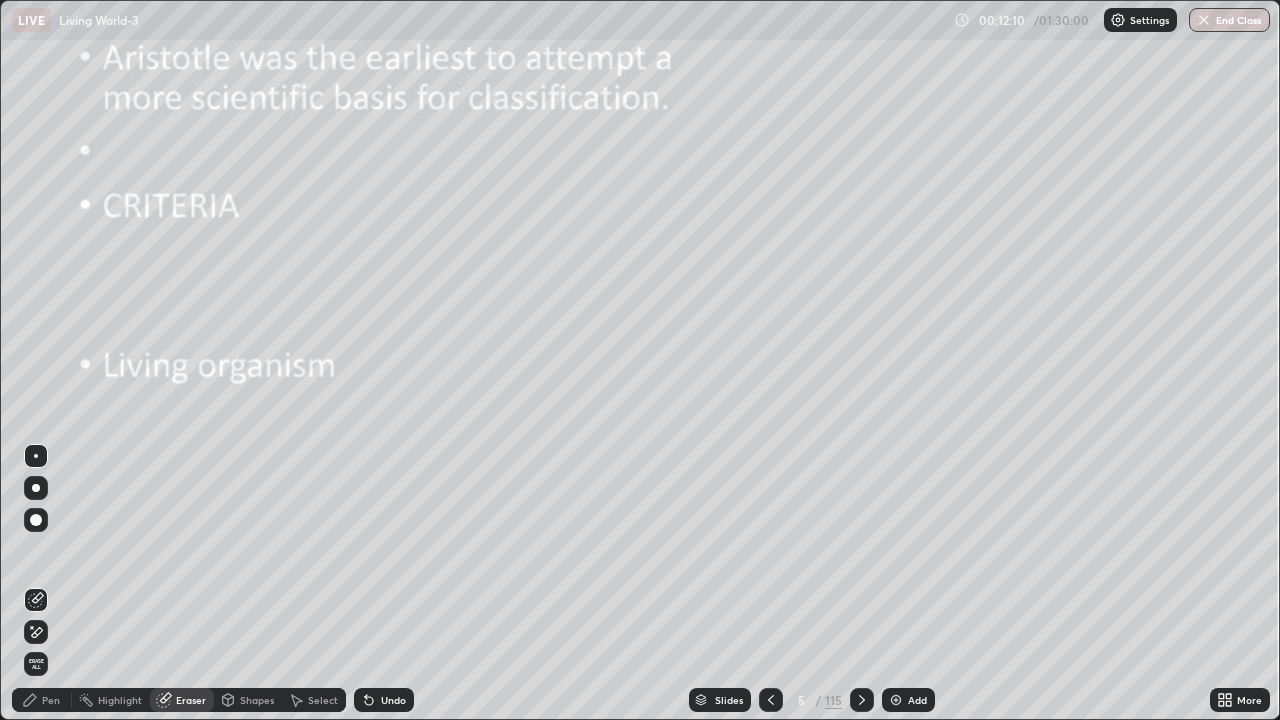 click on "Pen" at bounding box center [51, 700] 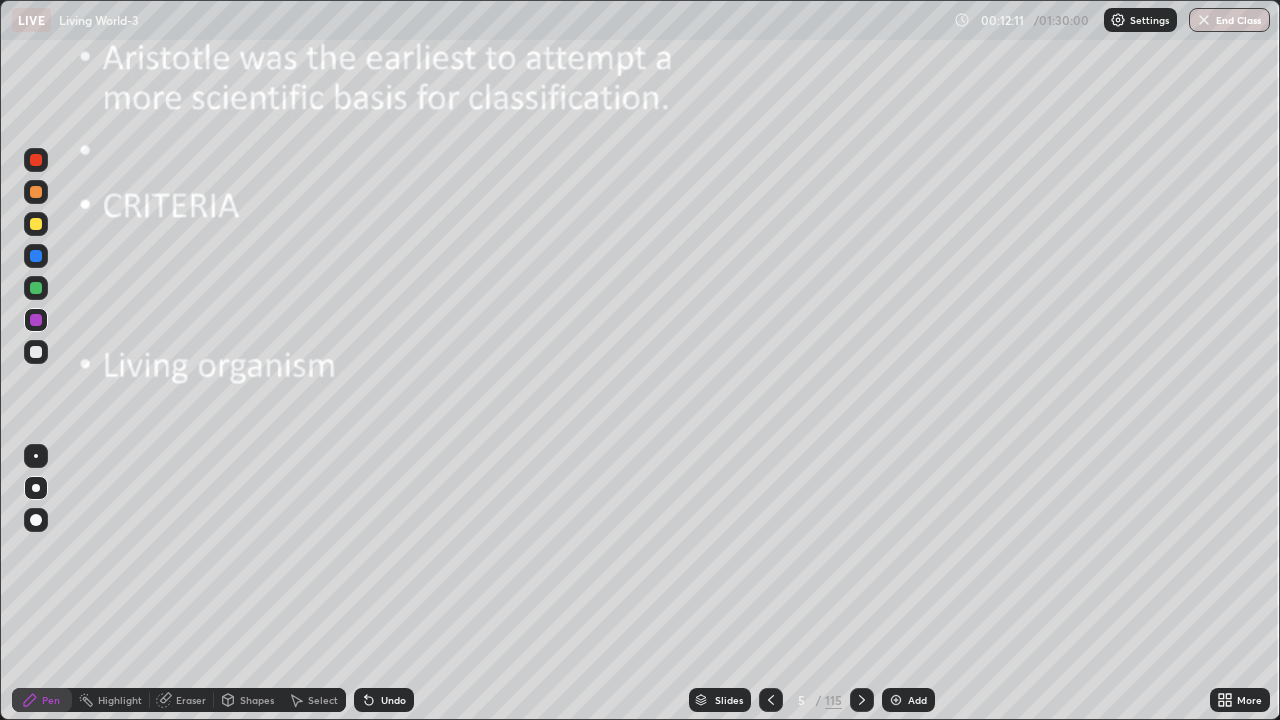 click at bounding box center [36, 520] 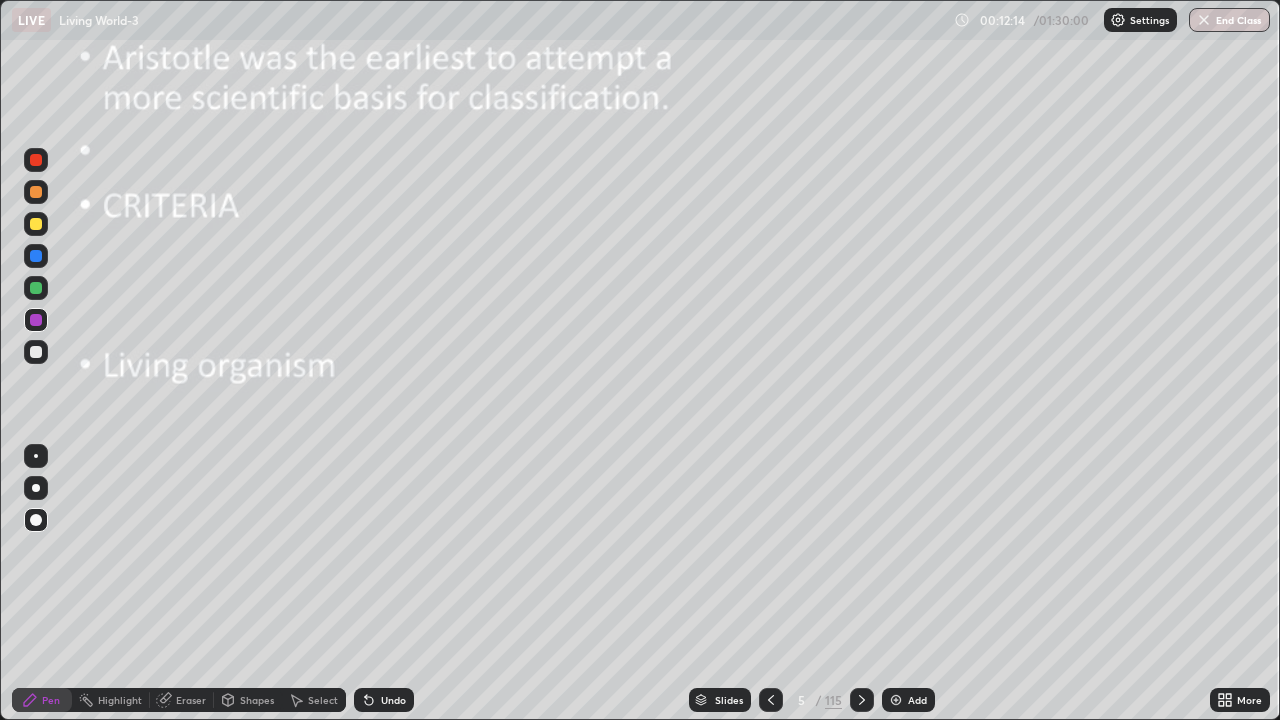 click on "Undo" at bounding box center (393, 700) 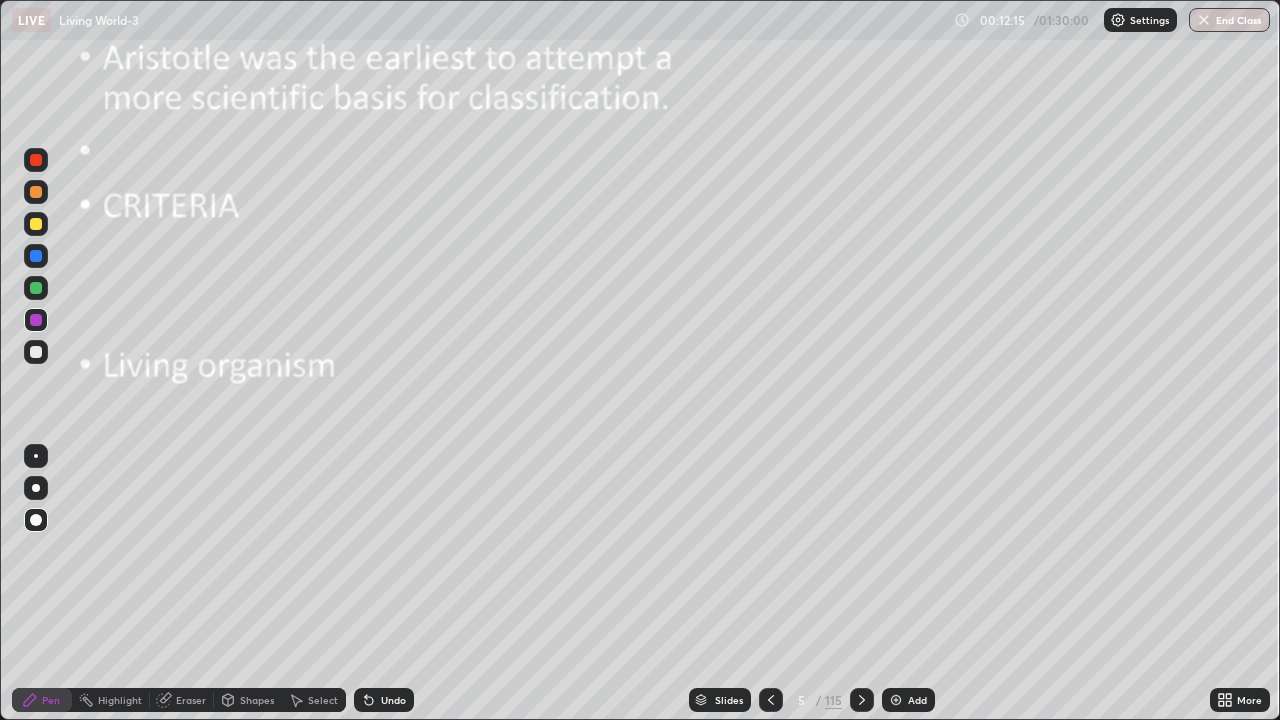 click at bounding box center [36, 520] 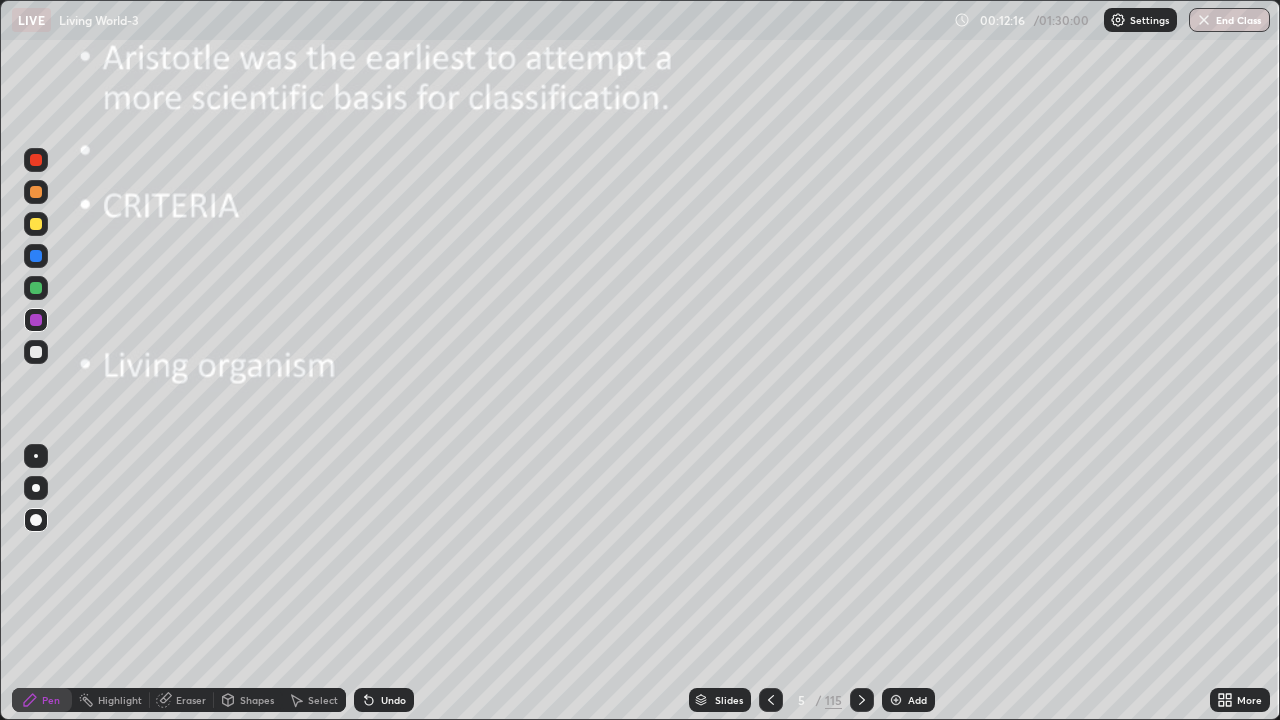 click at bounding box center (36, 224) 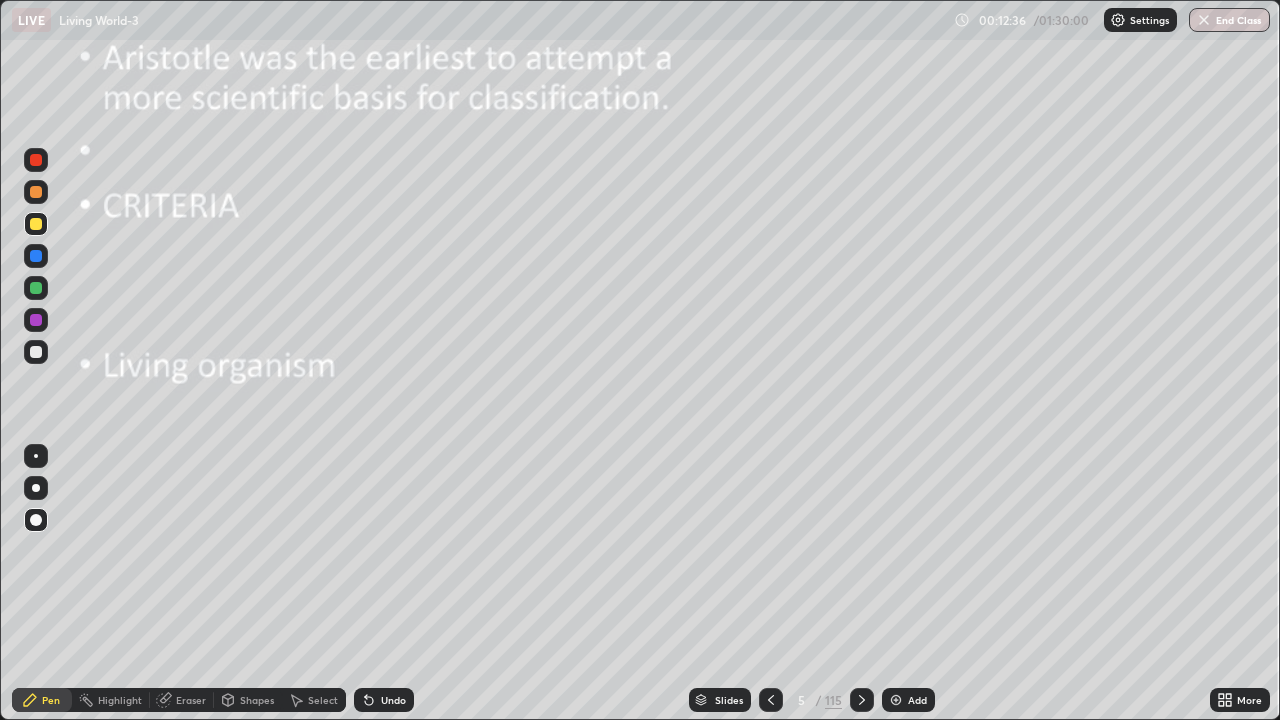 click at bounding box center [36, 488] 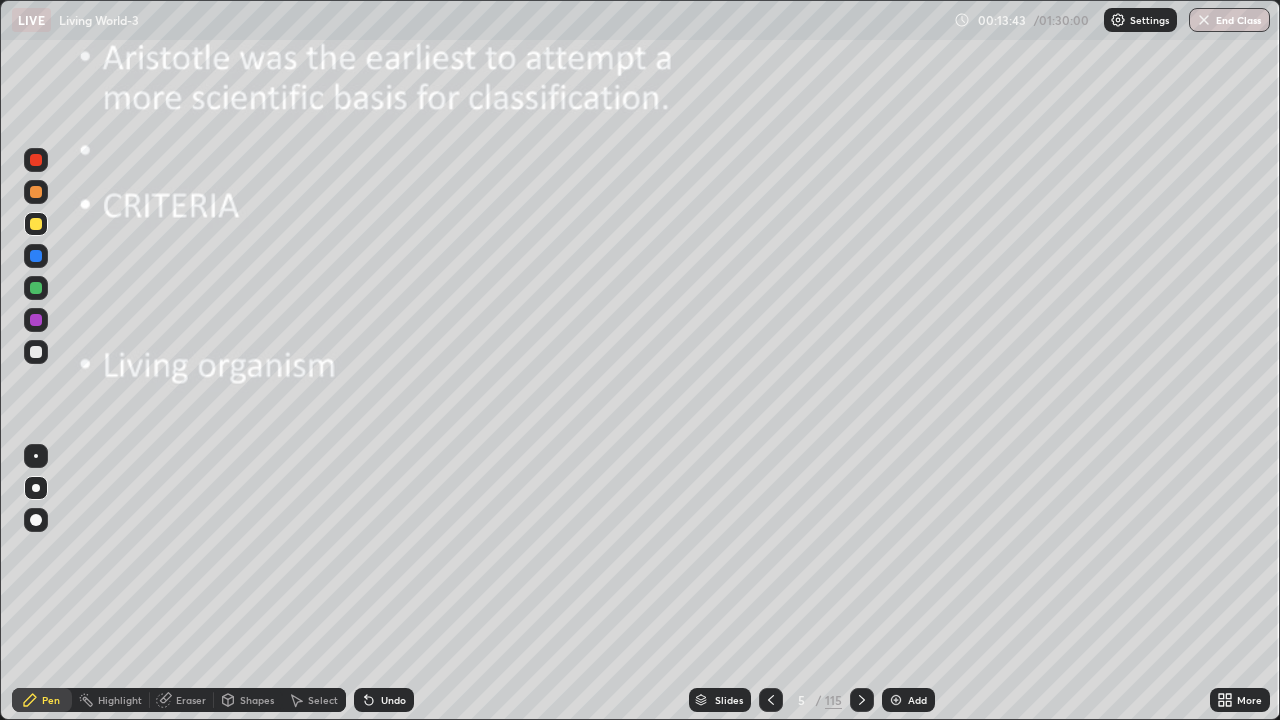 click at bounding box center (36, 352) 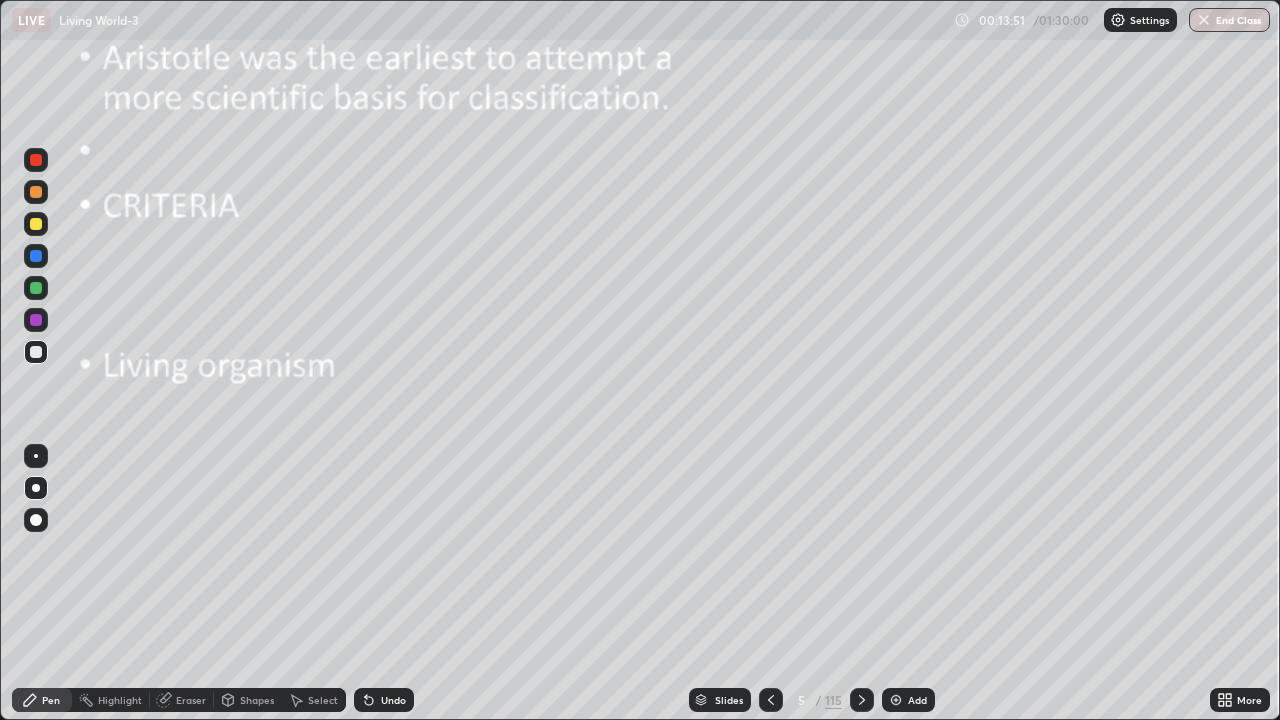 click 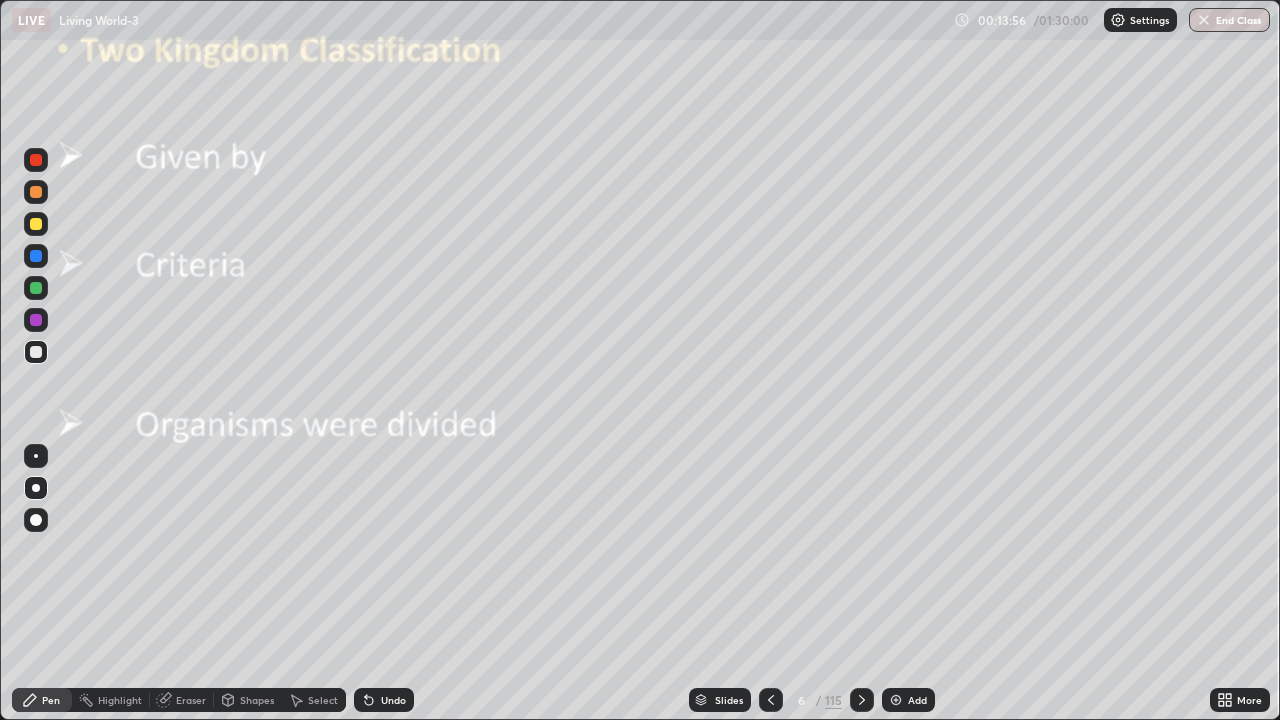 click at bounding box center [36, 520] 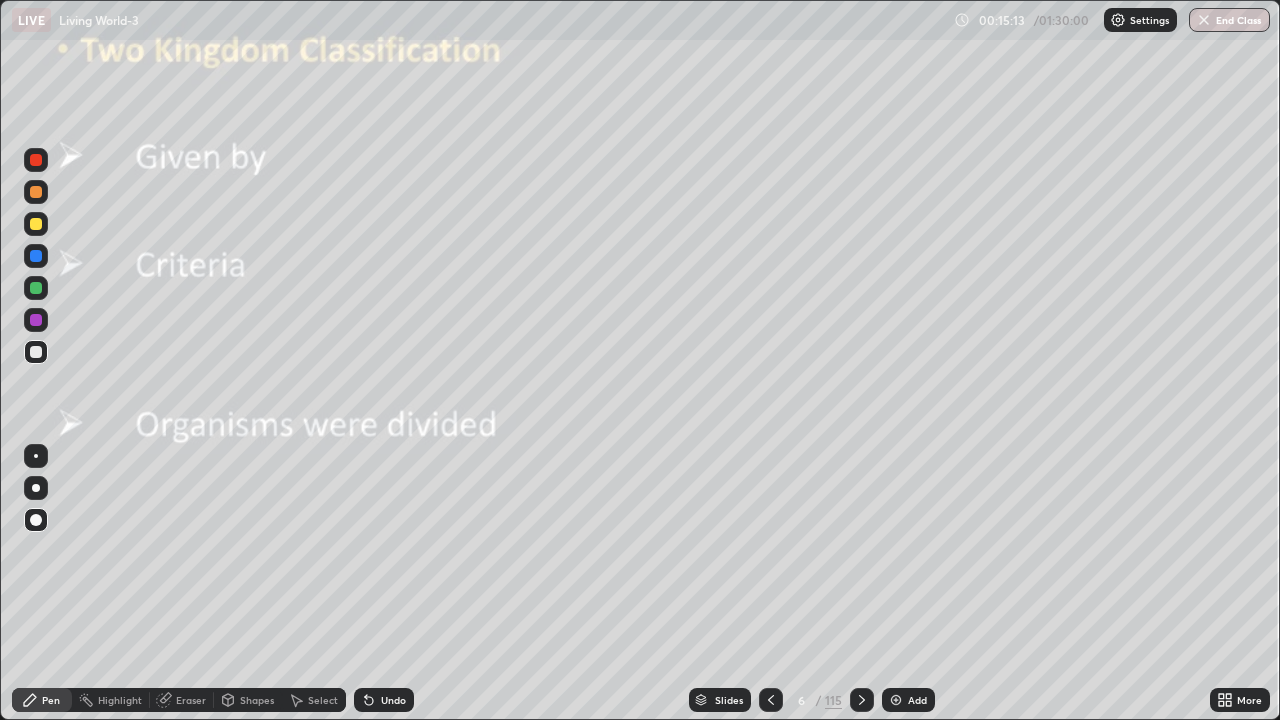 click at bounding box center [36, 488] 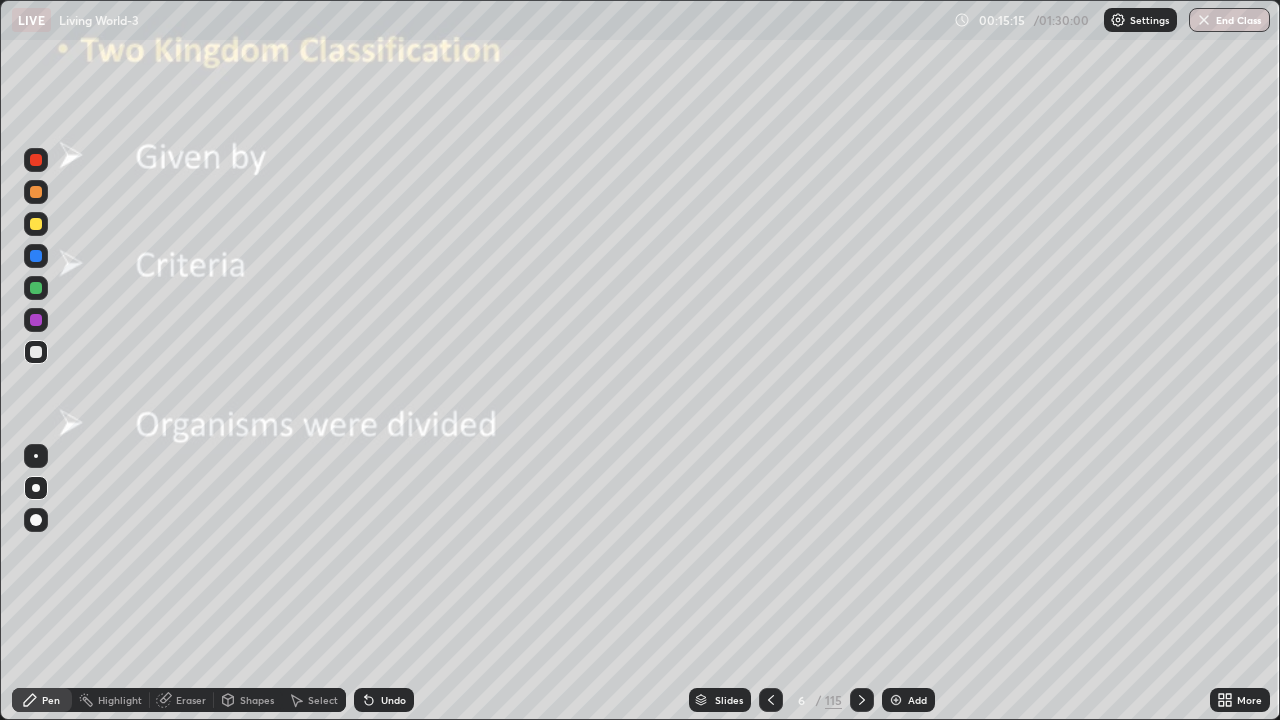 click at bounding box center (36, 288) 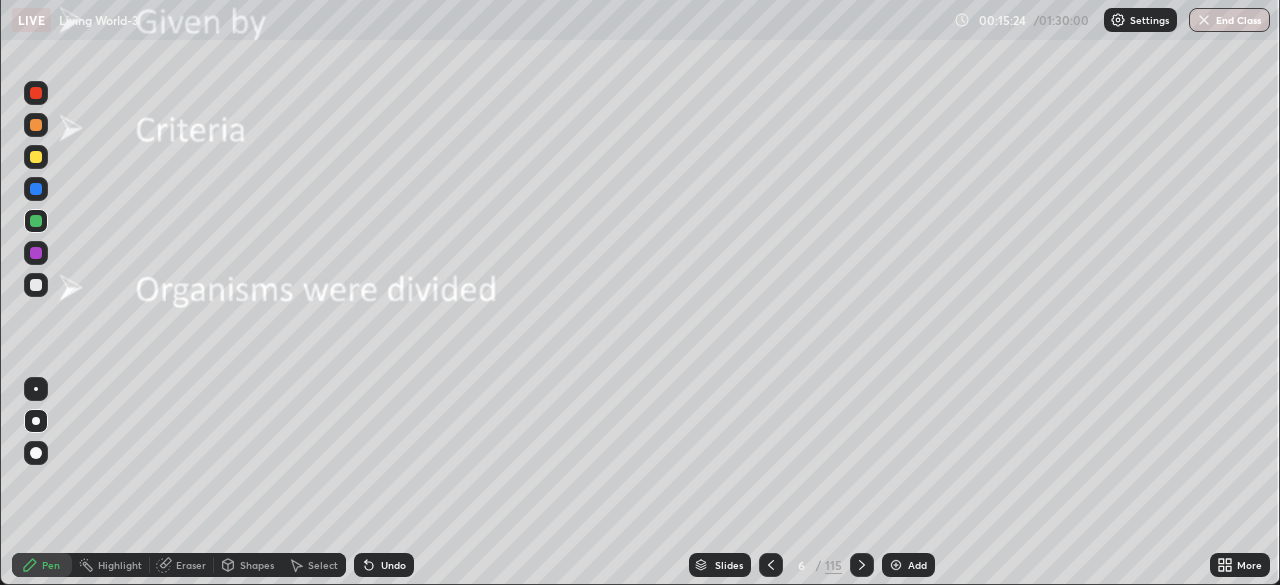 scroll, scrollTop: 585, scrollLeft: 1280, axis: both 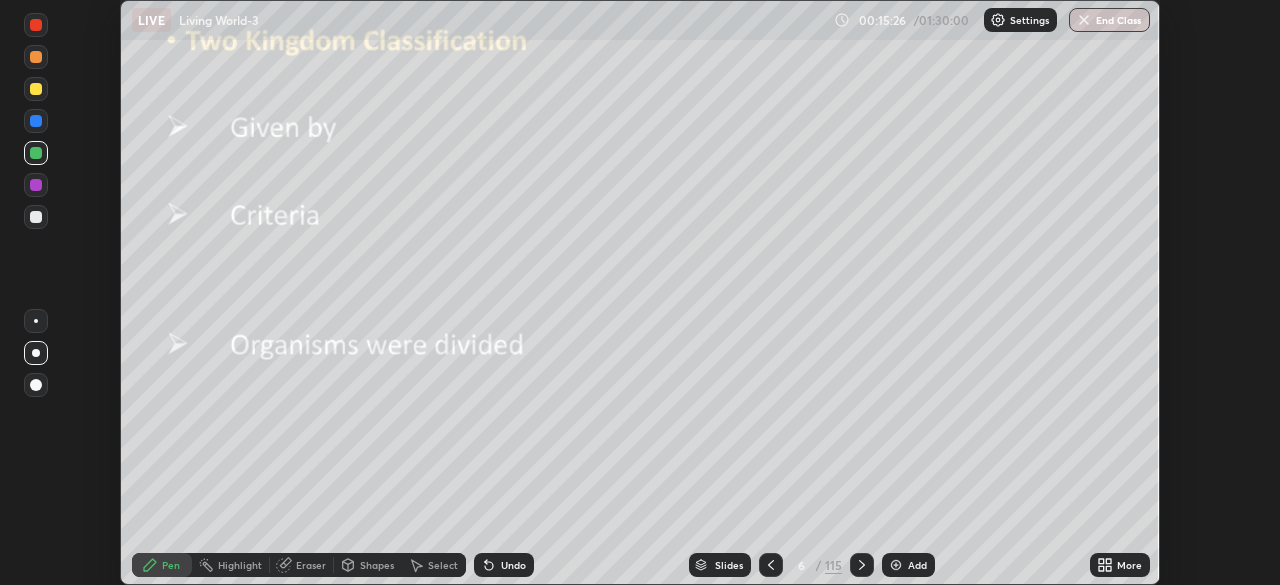 click 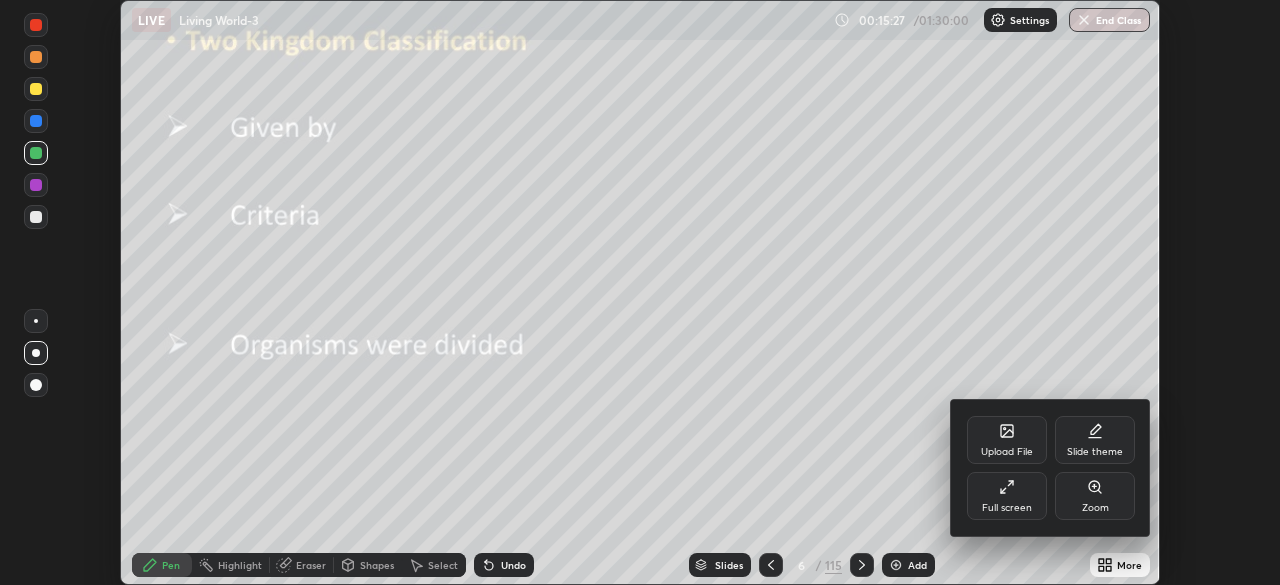 click on "Full screen" at bounding box center [1007, 508] 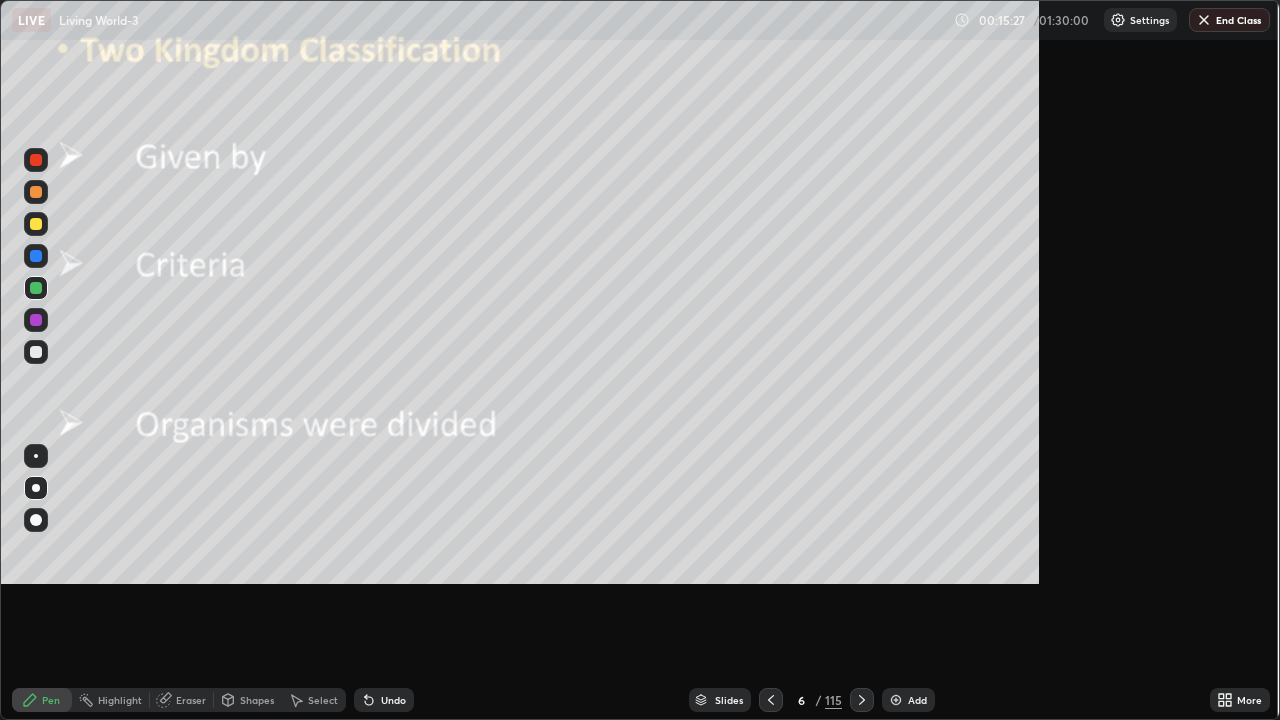 scroll, scrollTop: 99280, scrollLeft: 98720, axis: both 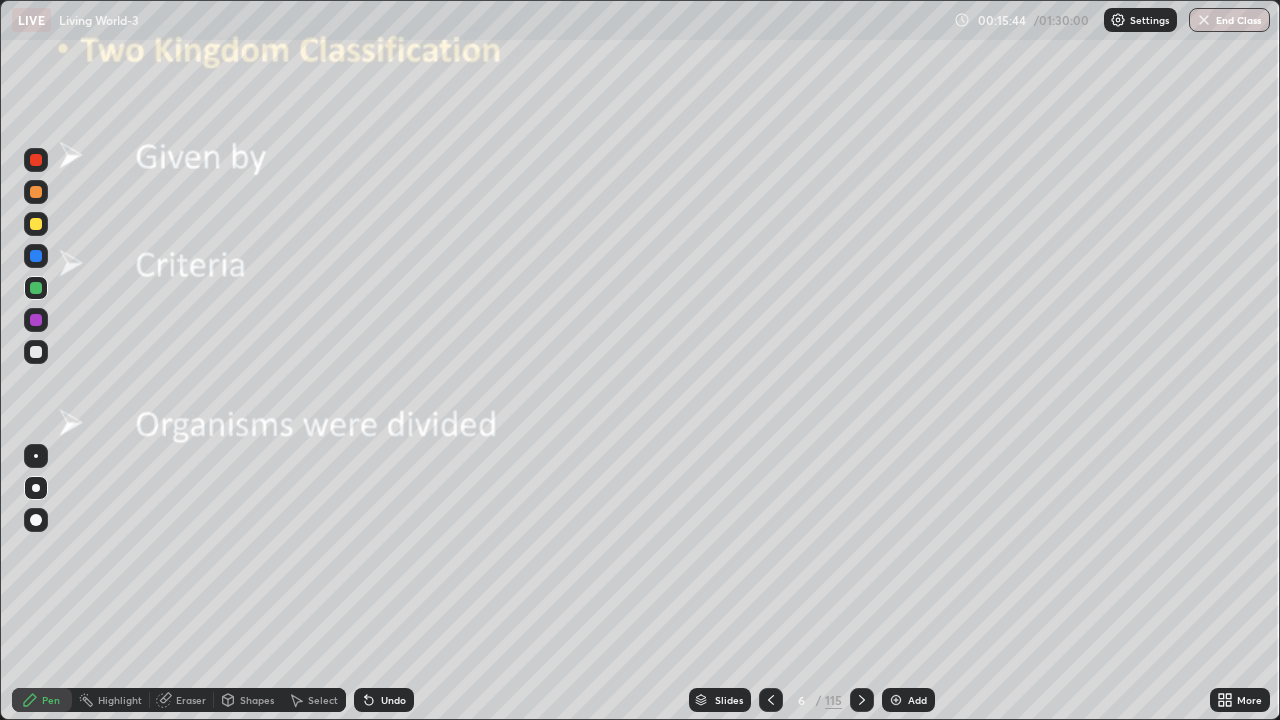 click at bounding box center [36, 224] 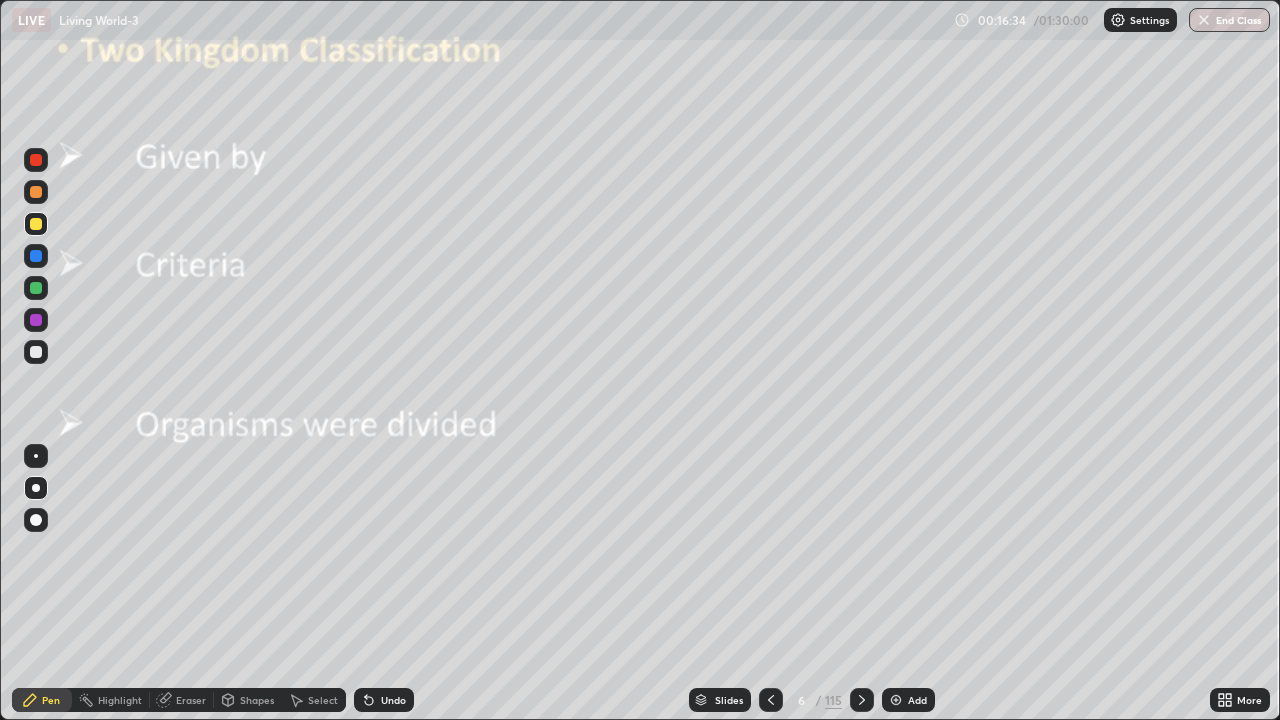 click at bounding box center [36, 288] 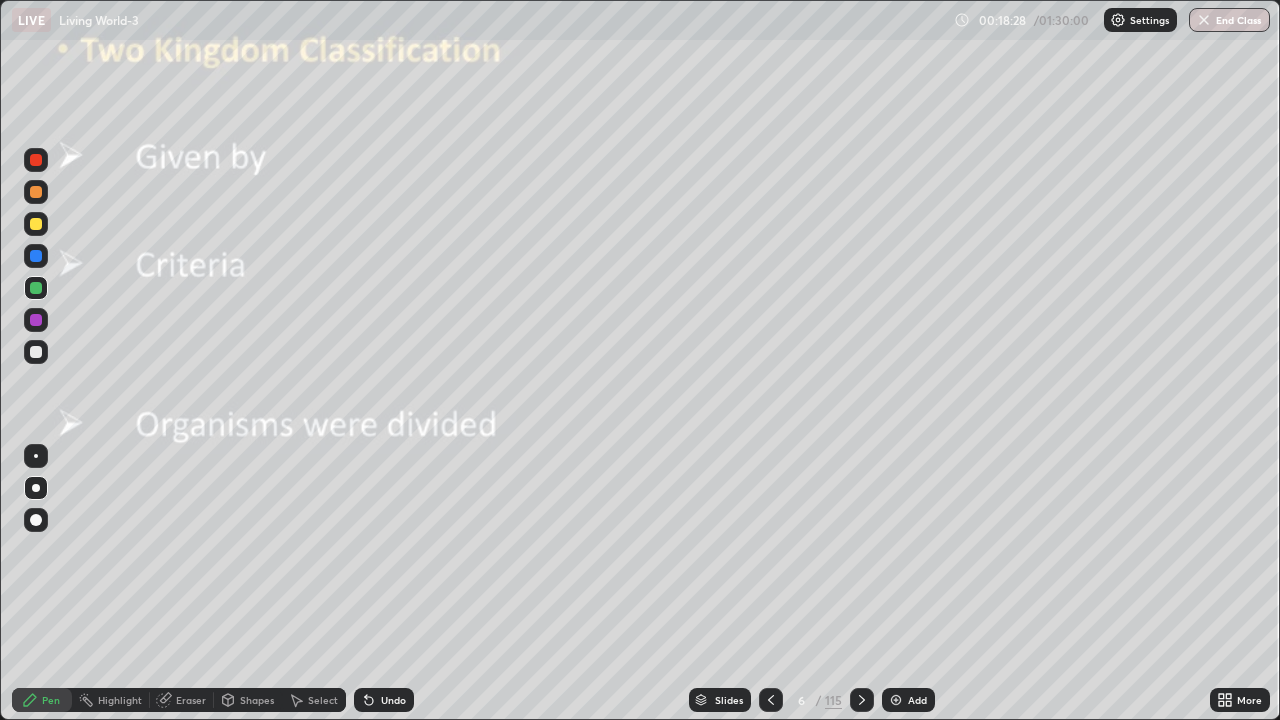 click 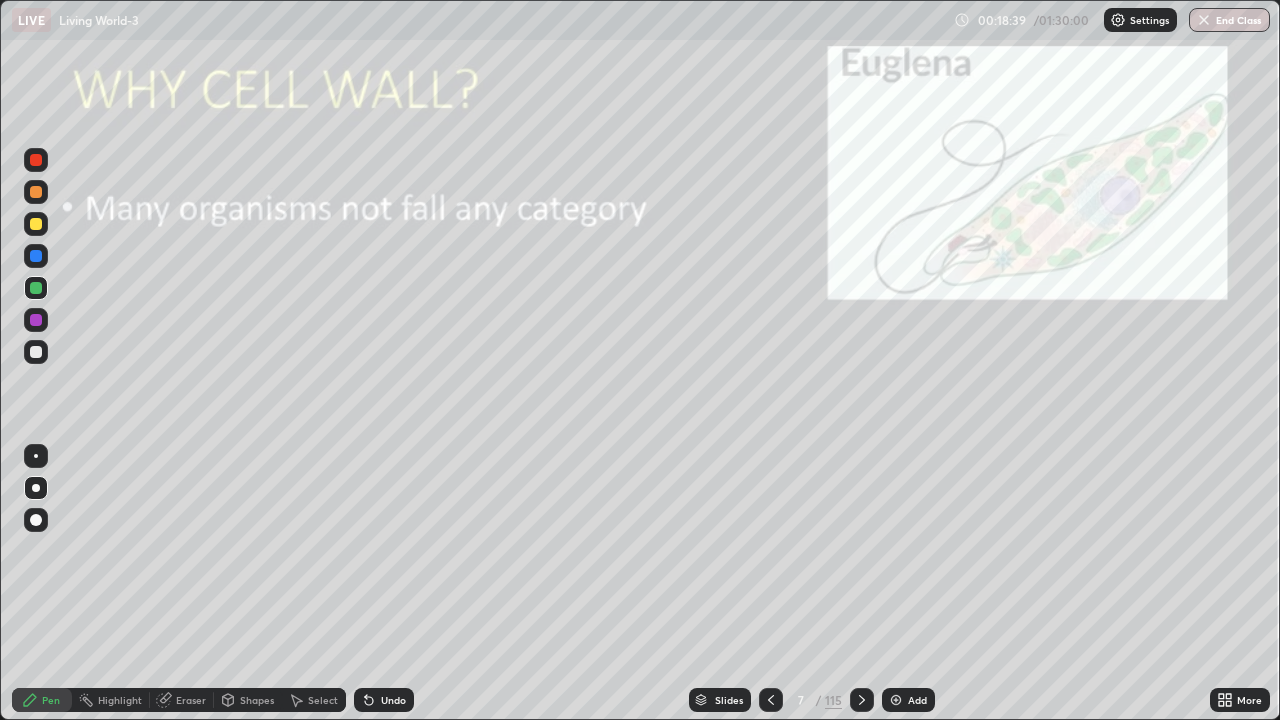 click at bounding box center [36, 520] 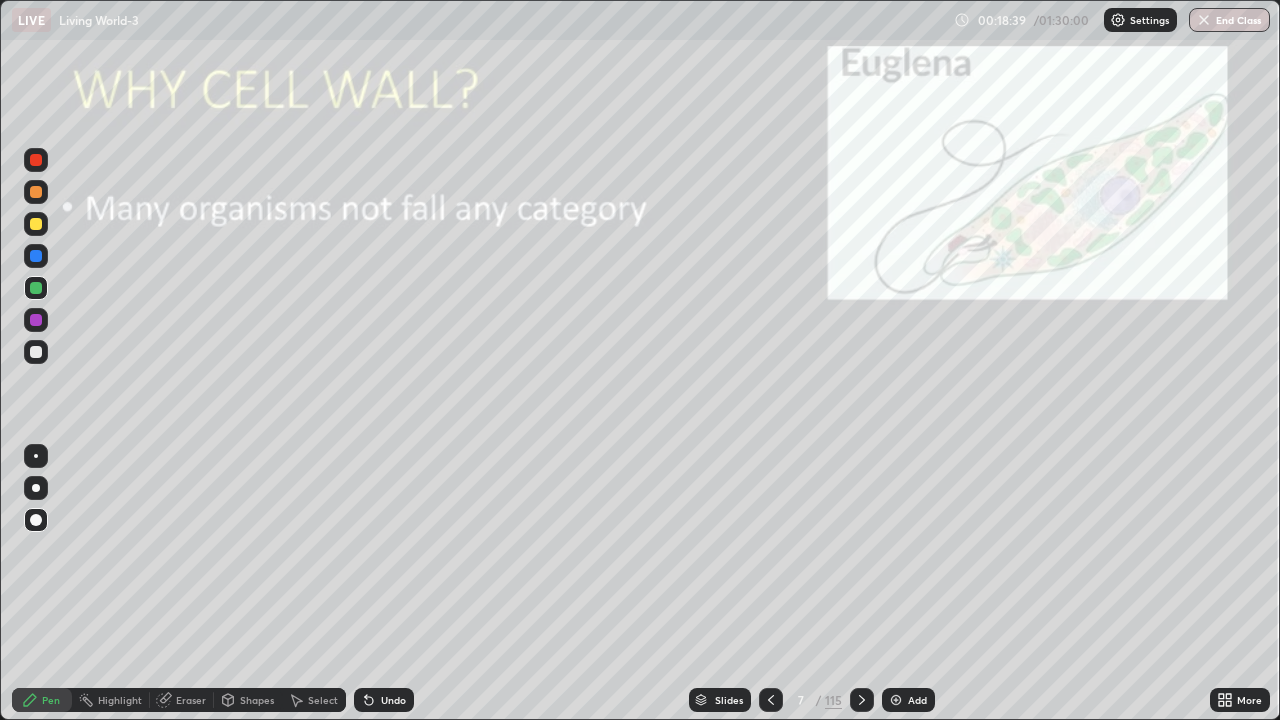 click at bounding box center (36, 352) 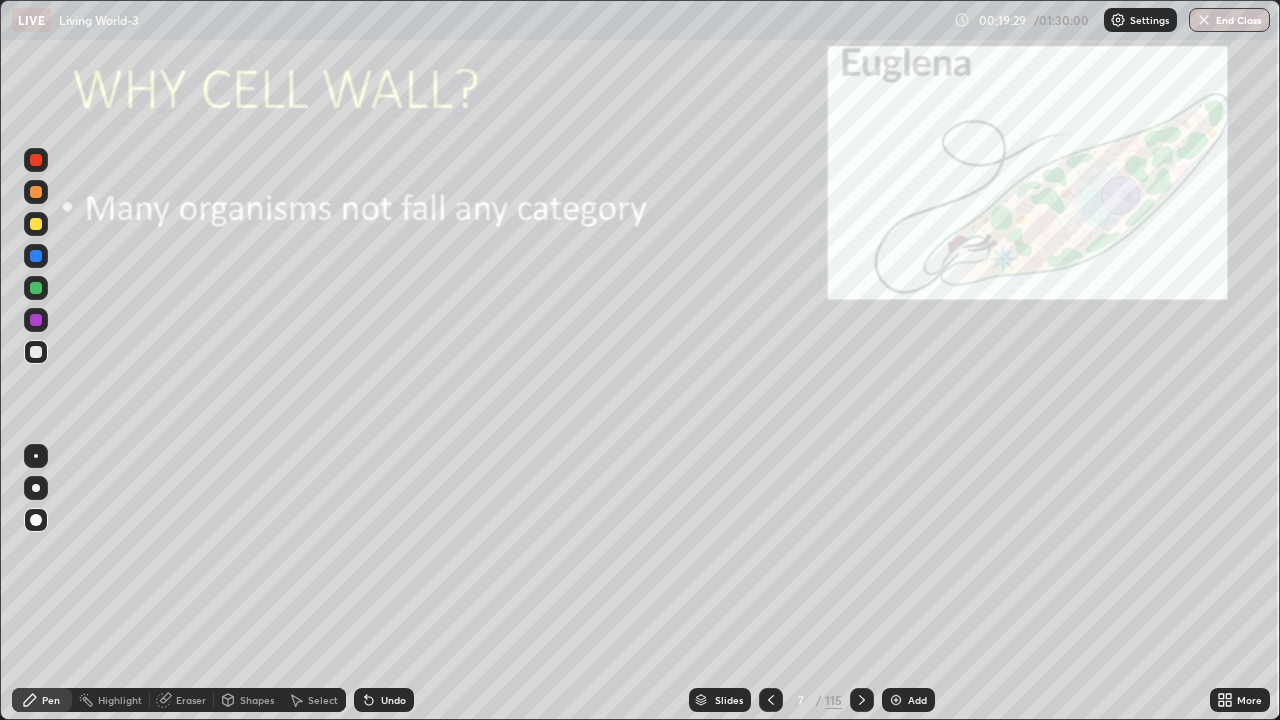 click at bounding box center [36, 352] 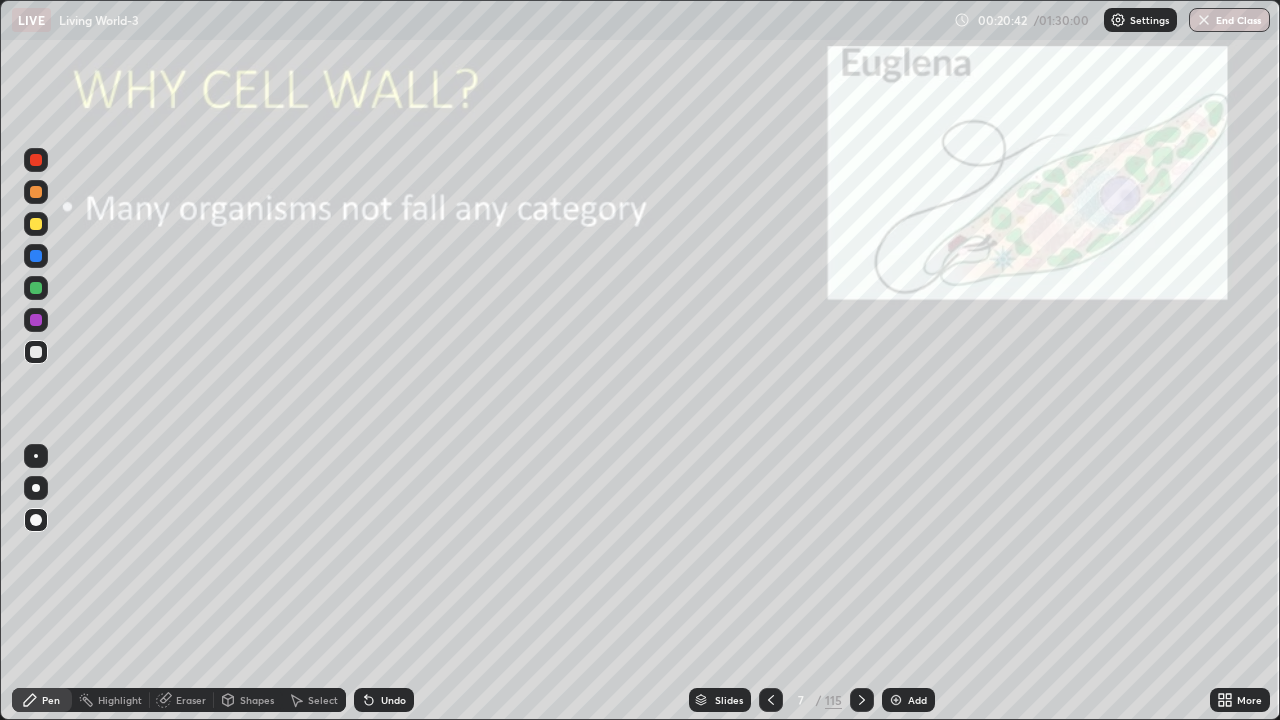 click 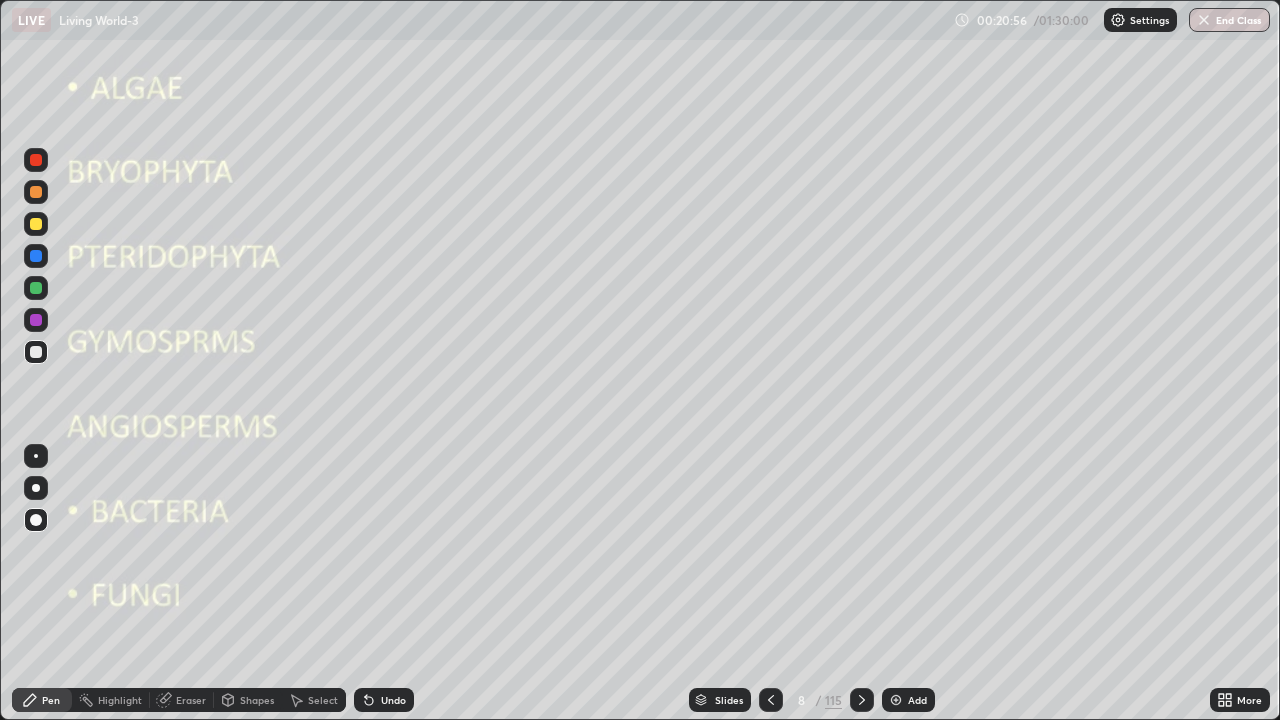 click at bounding box center (36, 488) 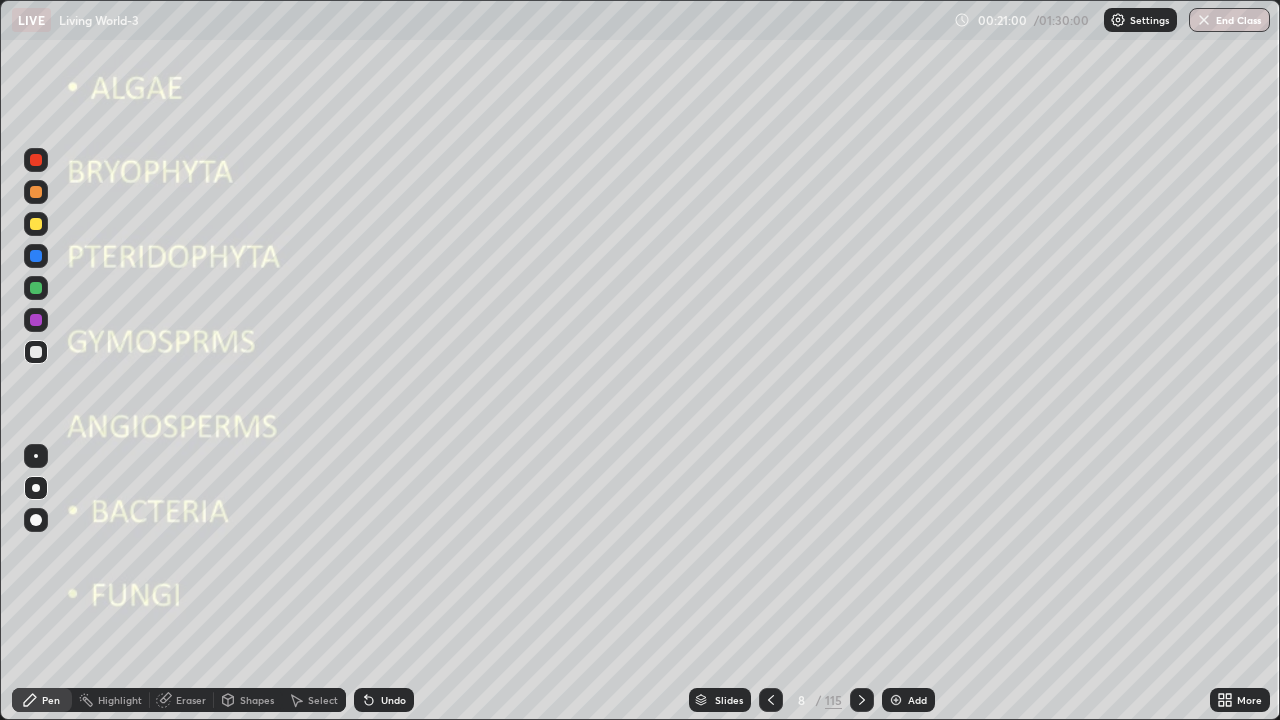 click at bounding box center [36, 352] 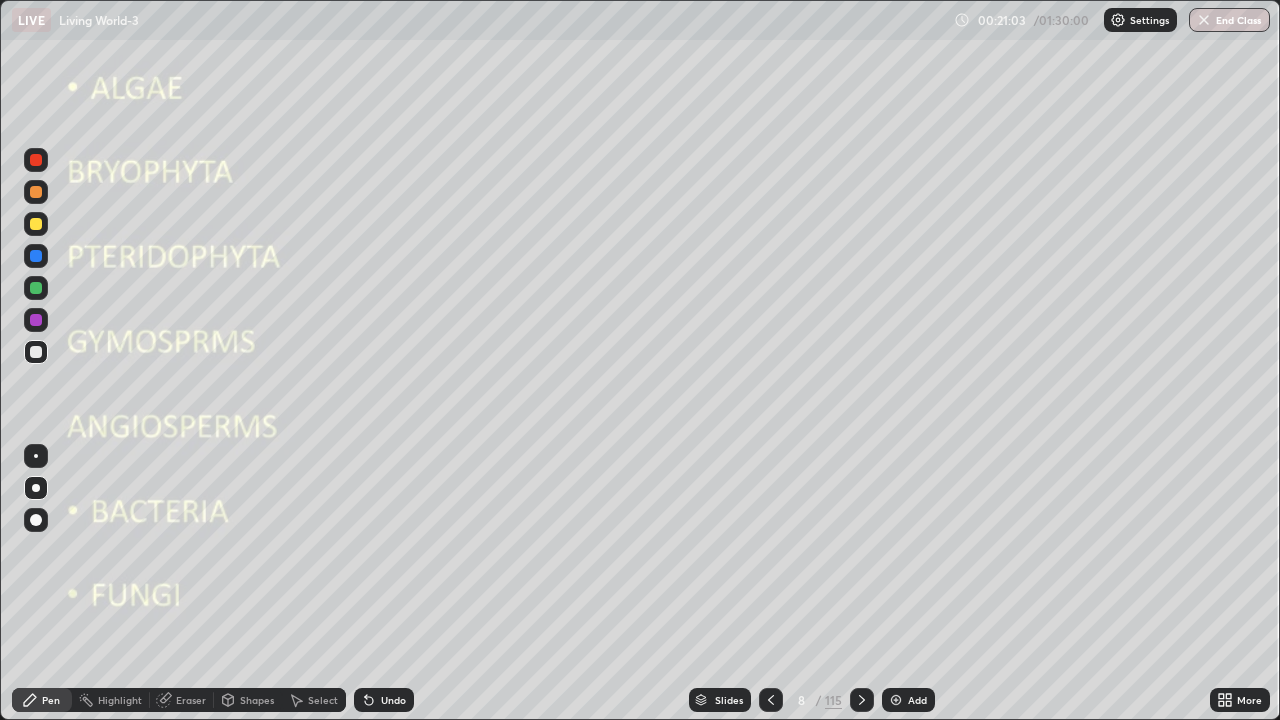 click on "Shapes" at bounding box center (248, 700) 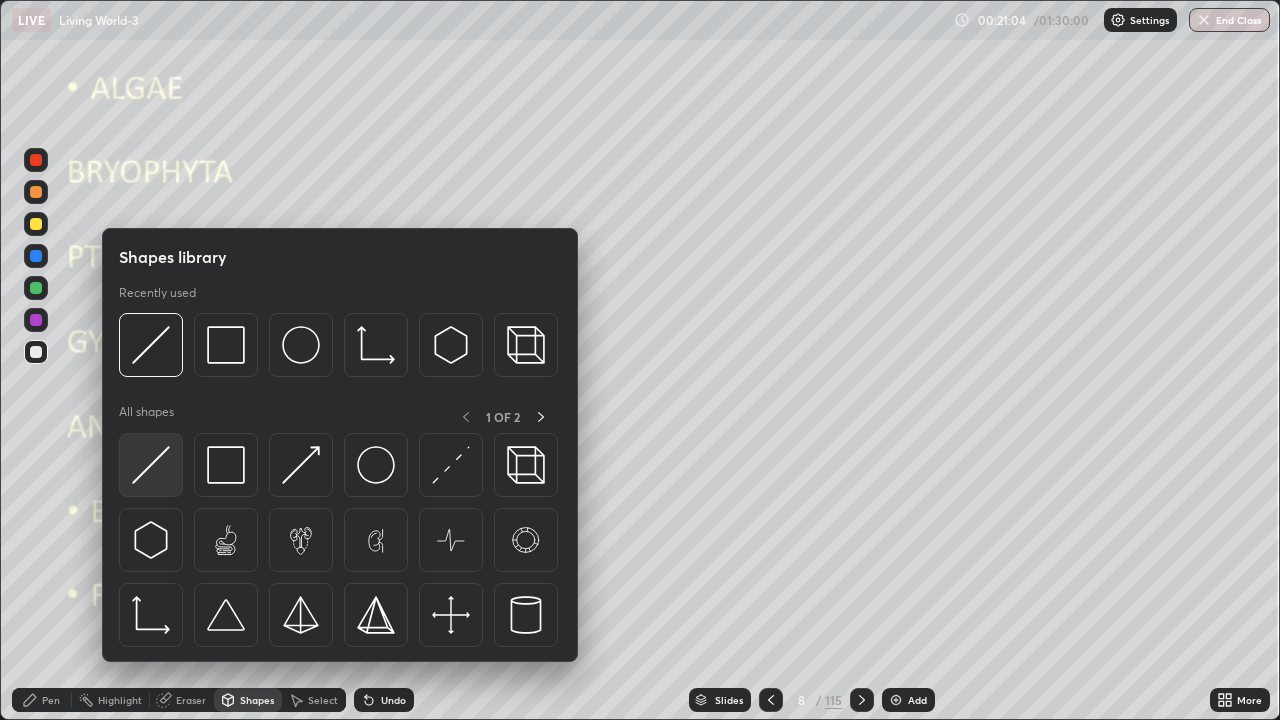 click at bounding box center [151, 465] 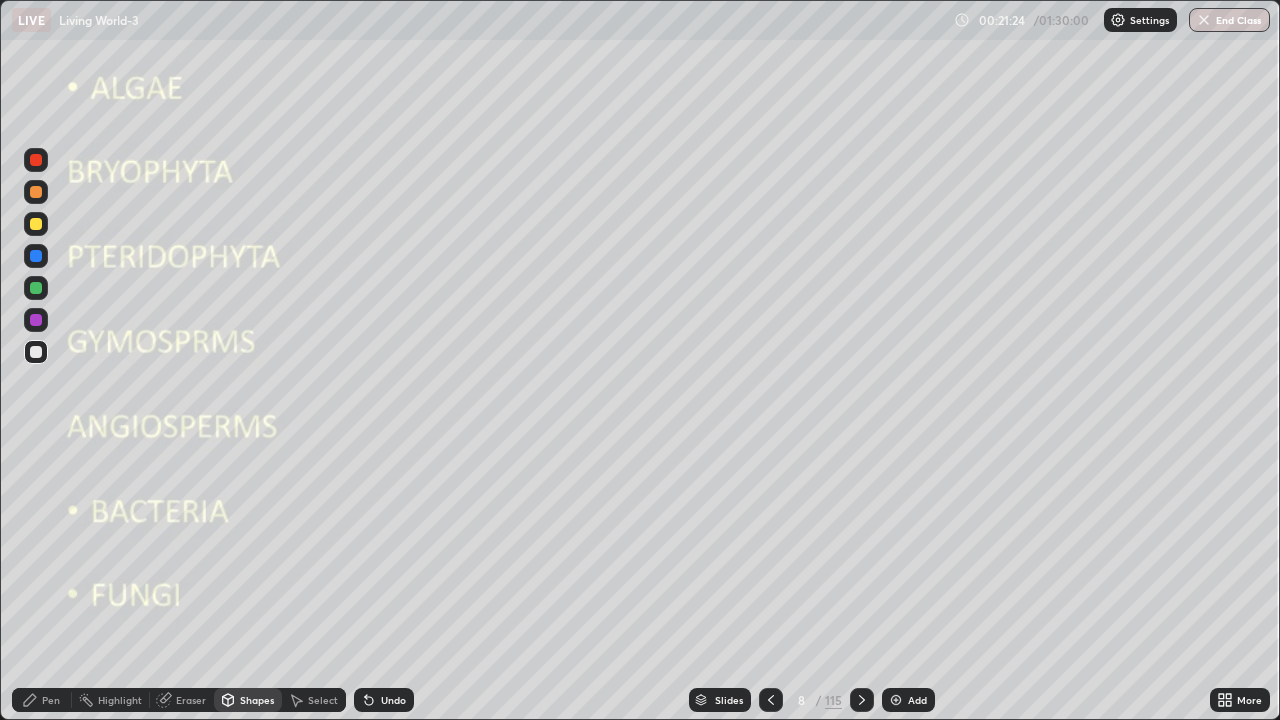 click on "Pen" at bounding box center [51, 700] 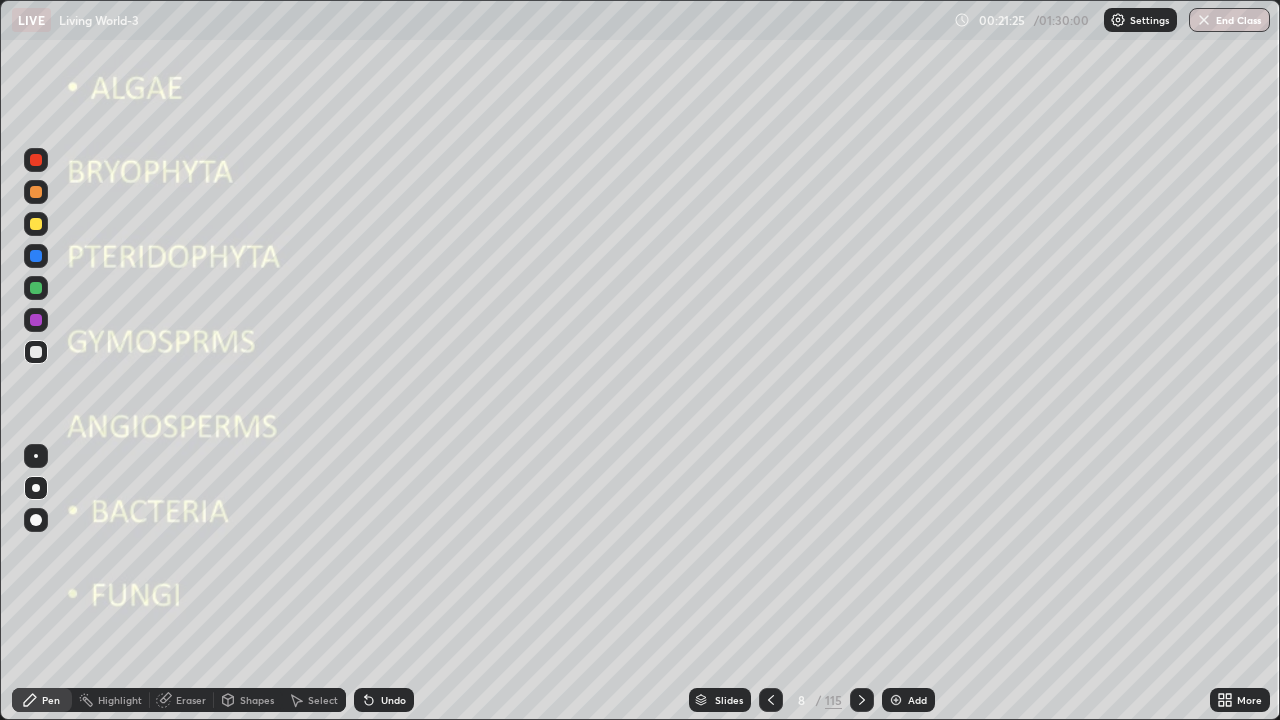 click at bounding box center (36, 488) 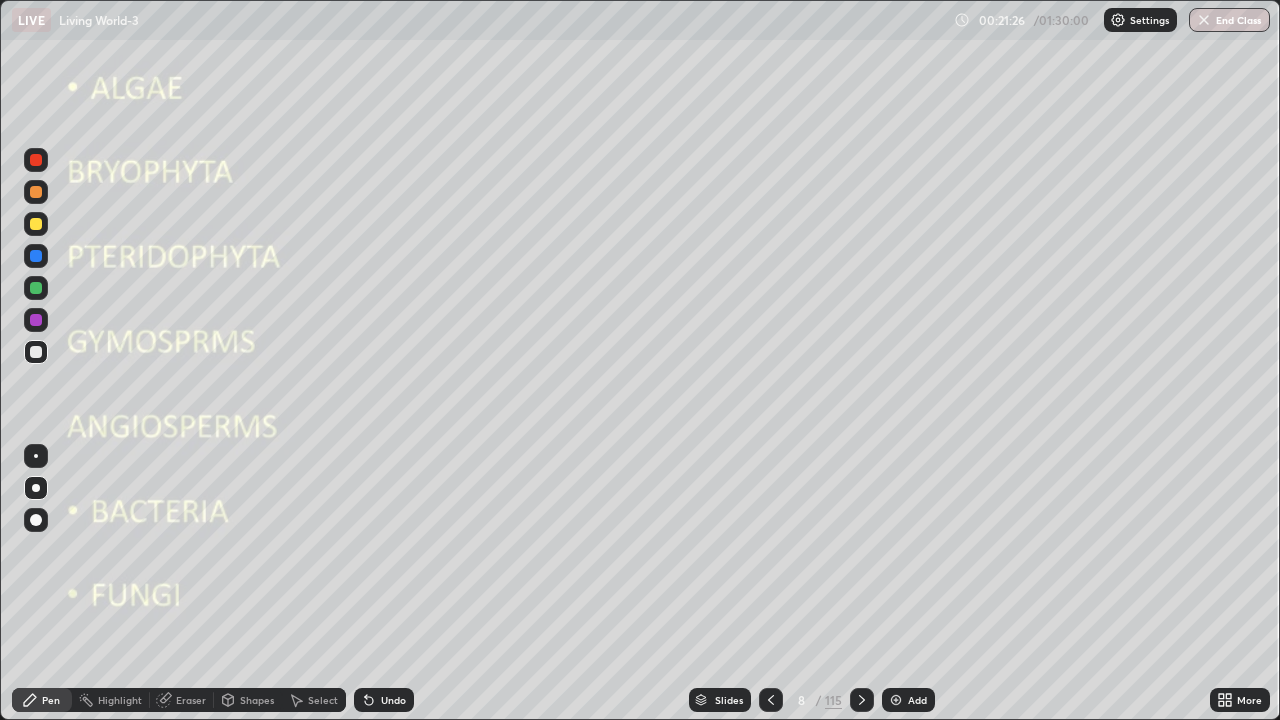 click at bounding box center [36, 224] 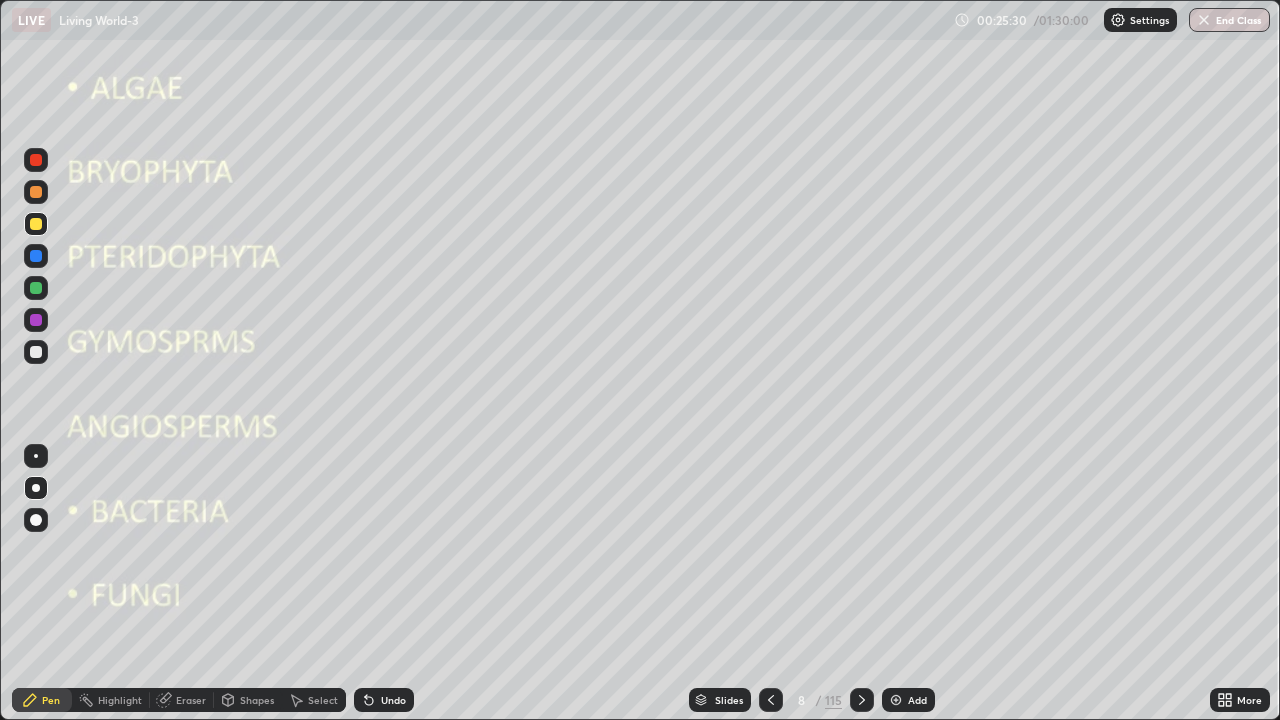click 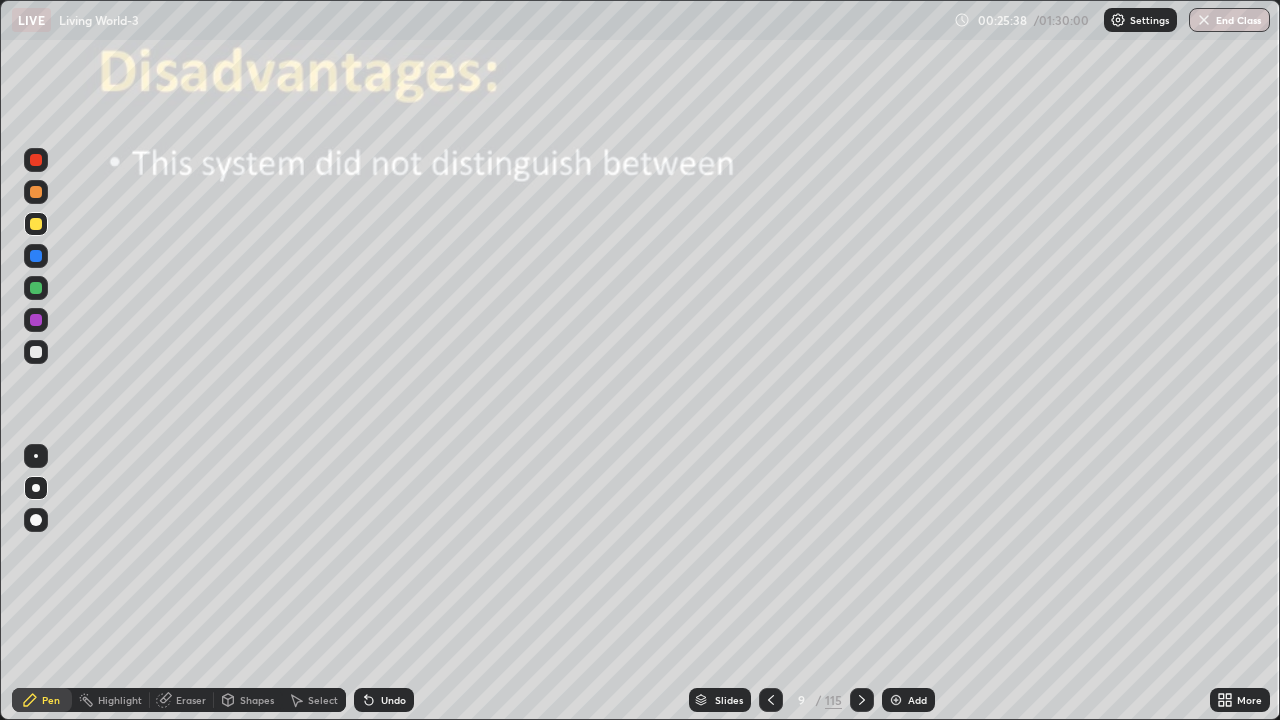 click 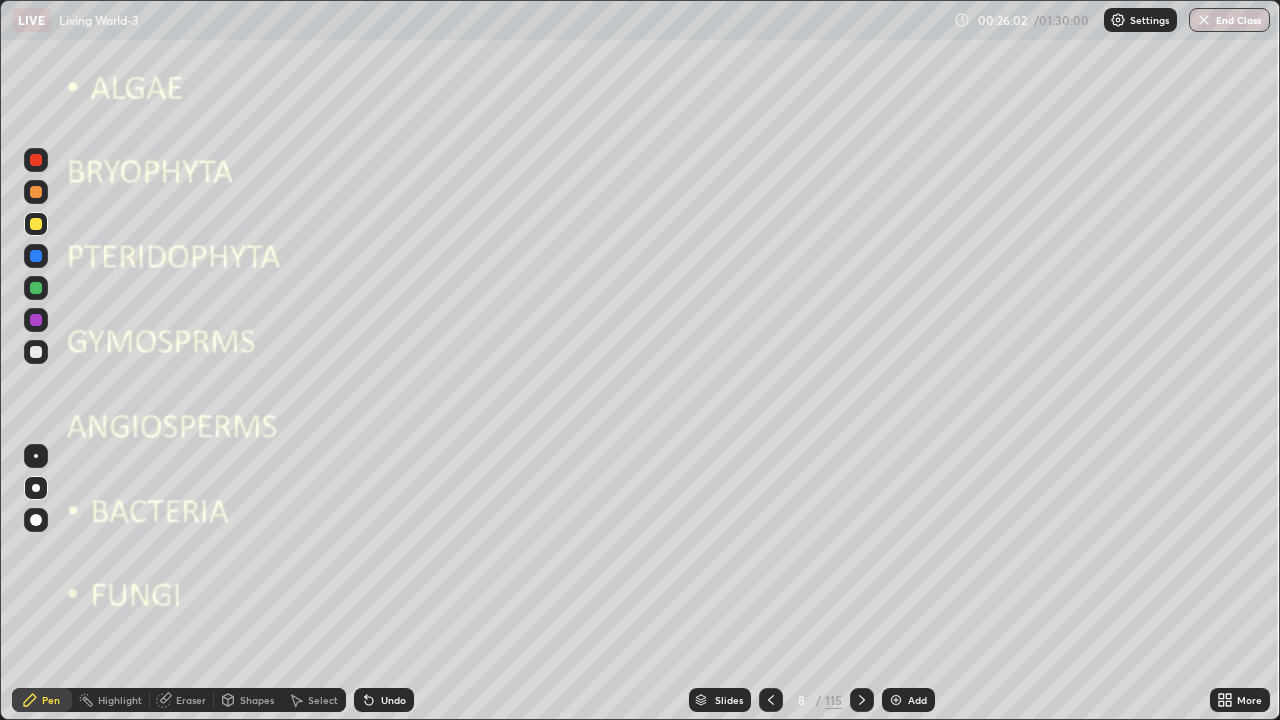 click 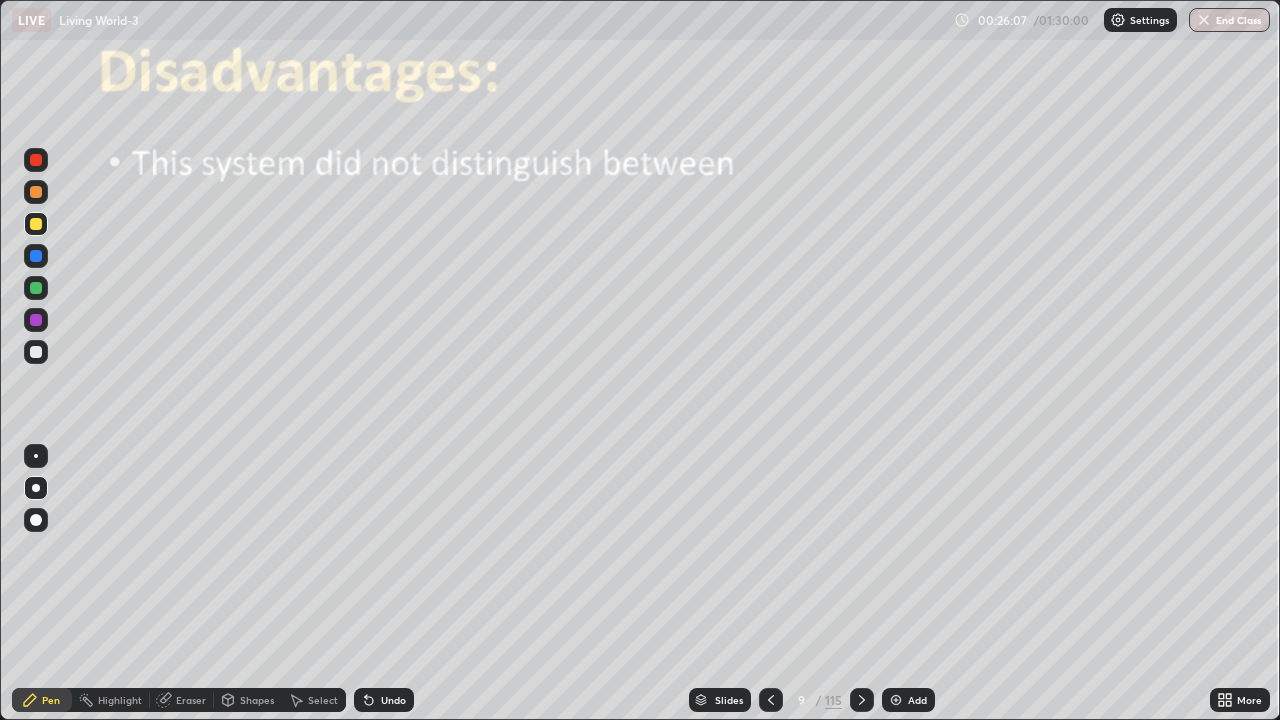 click at bounding box center [36, 488] 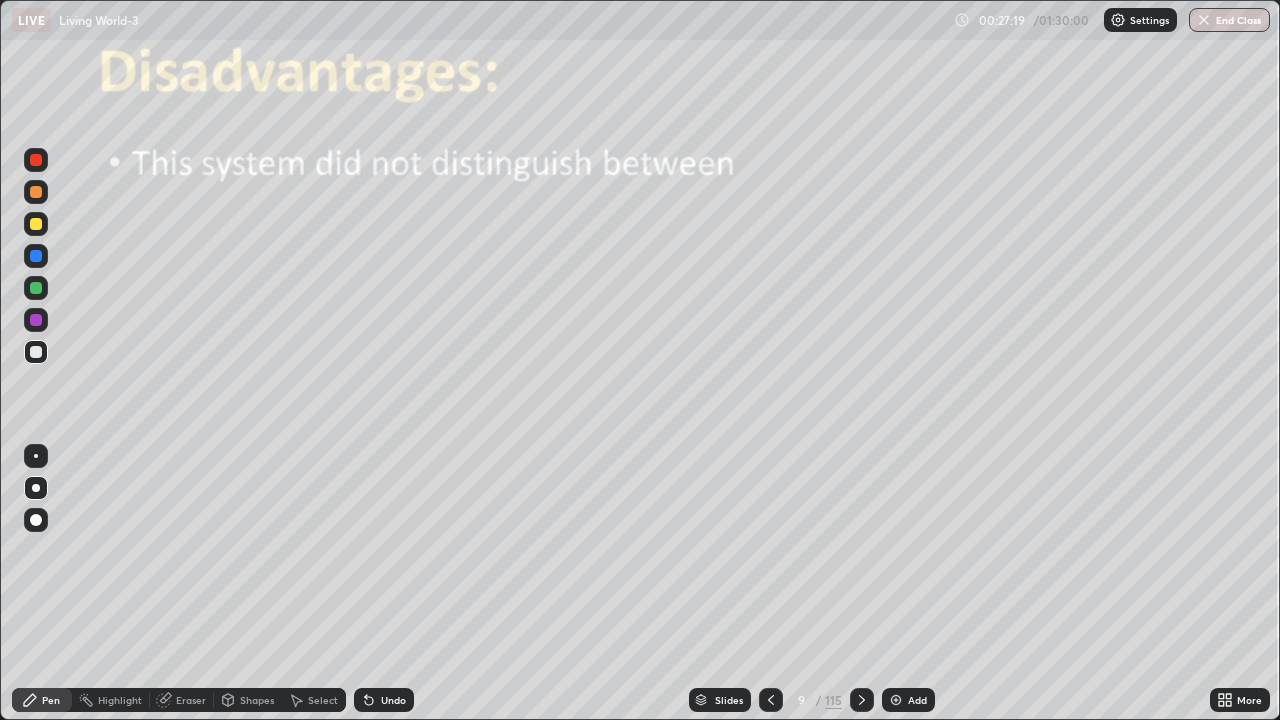 click at bounding box center (36, 352) 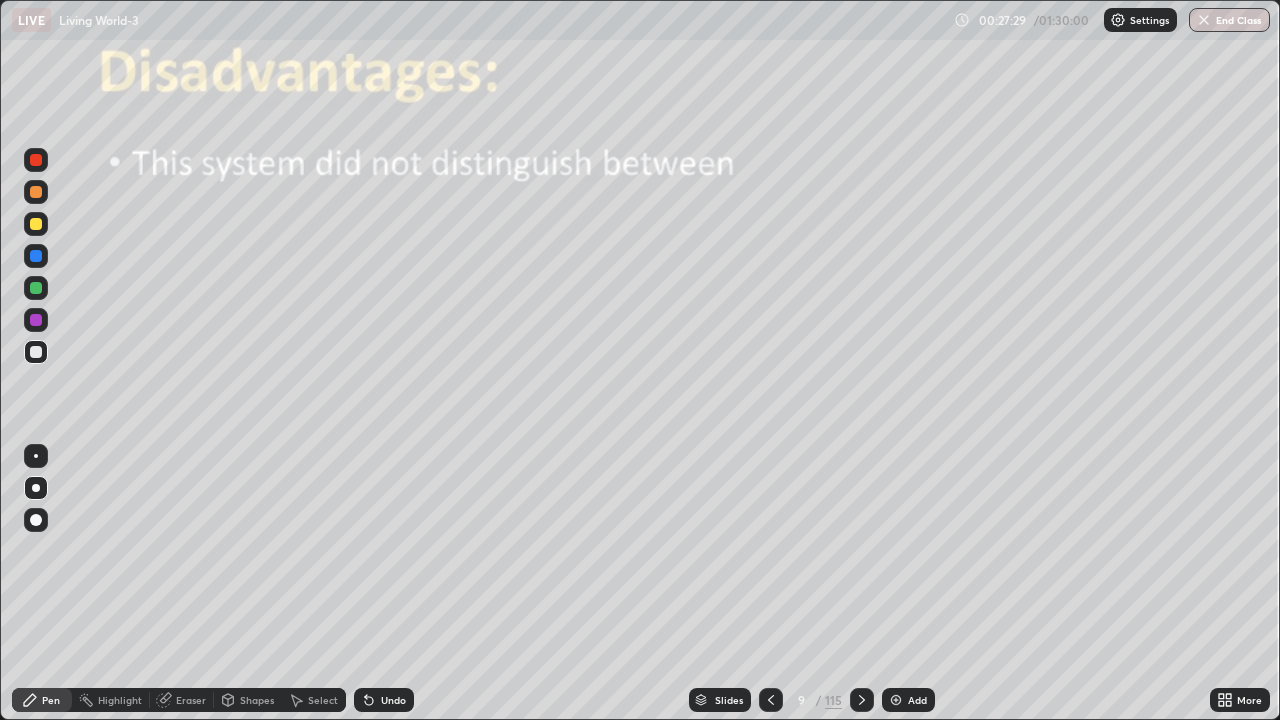 click 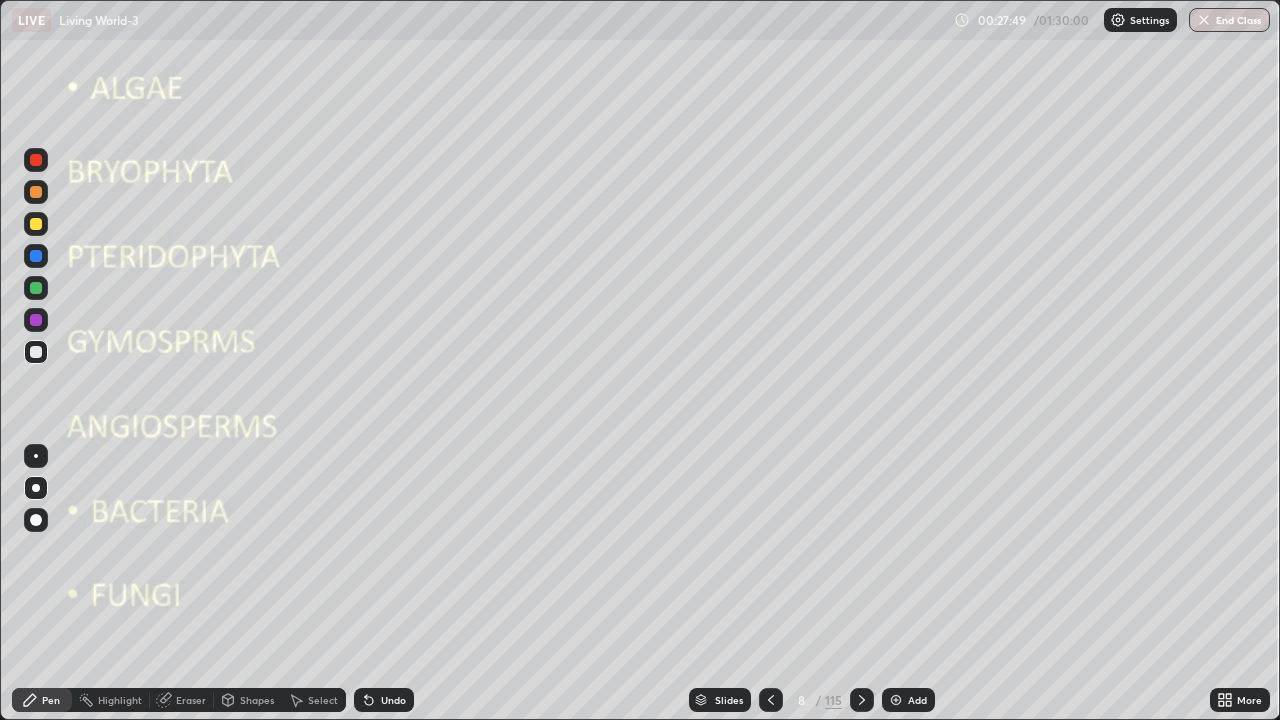 click 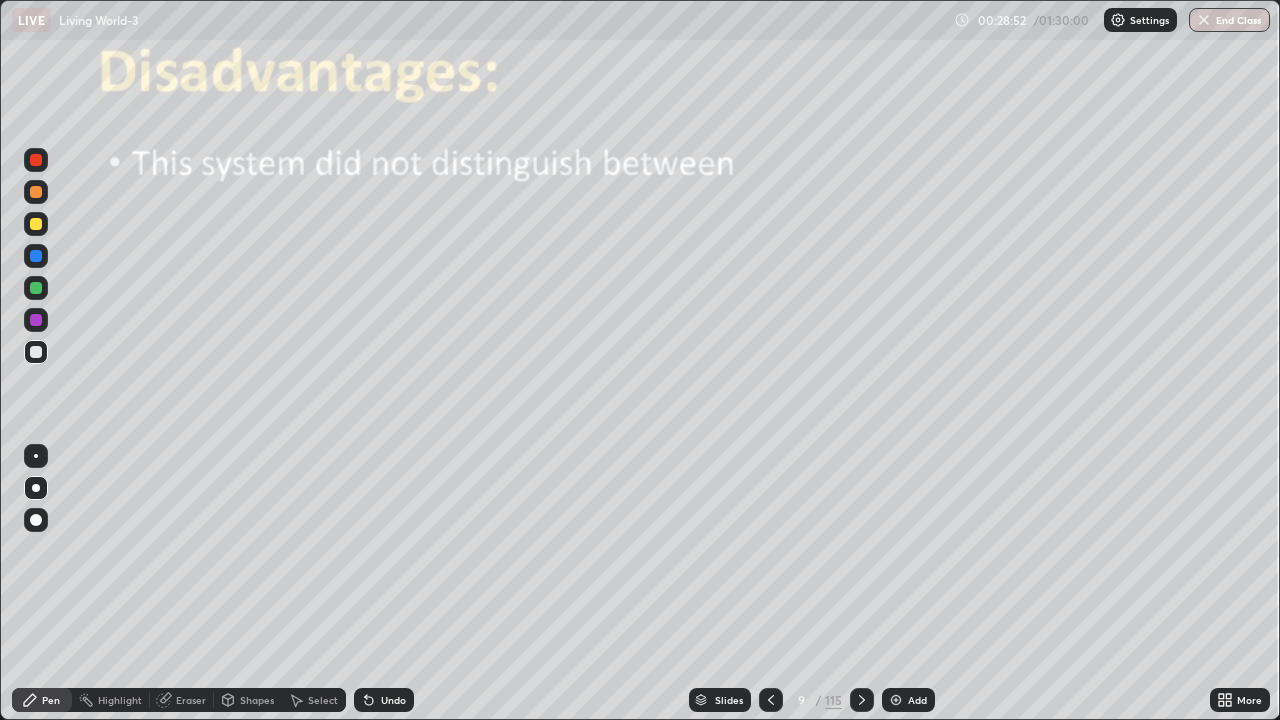 click 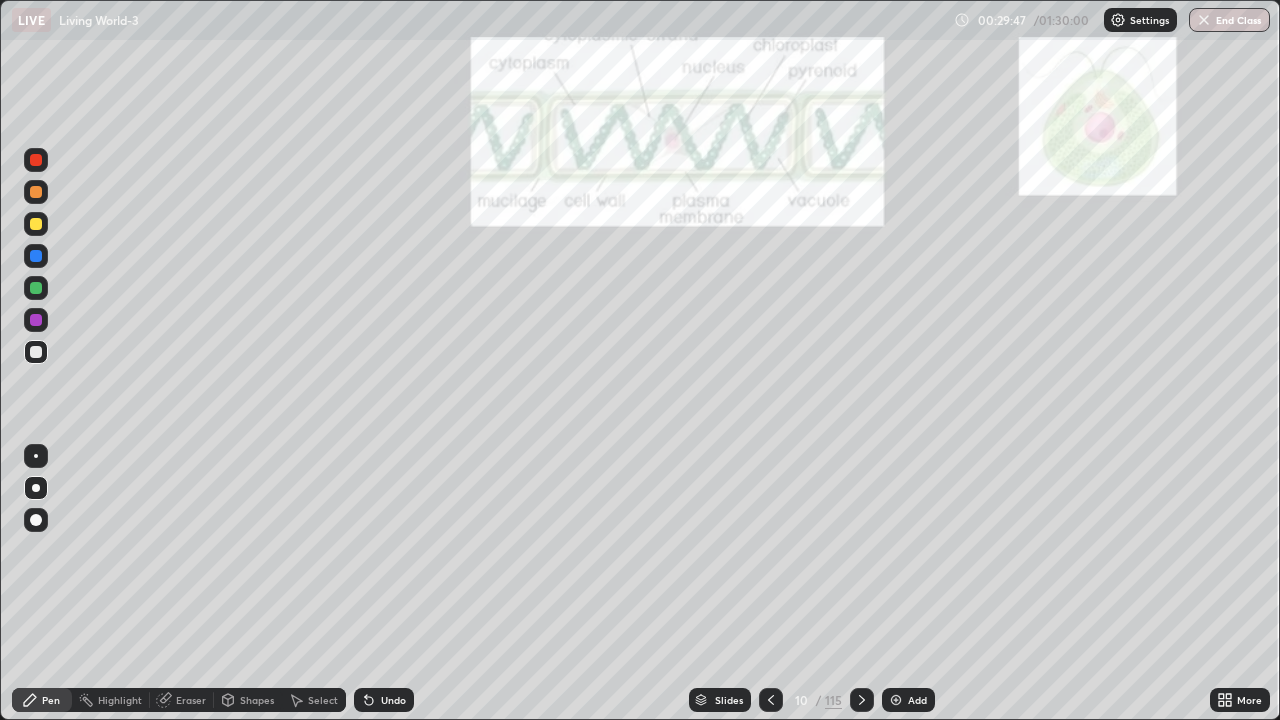 click 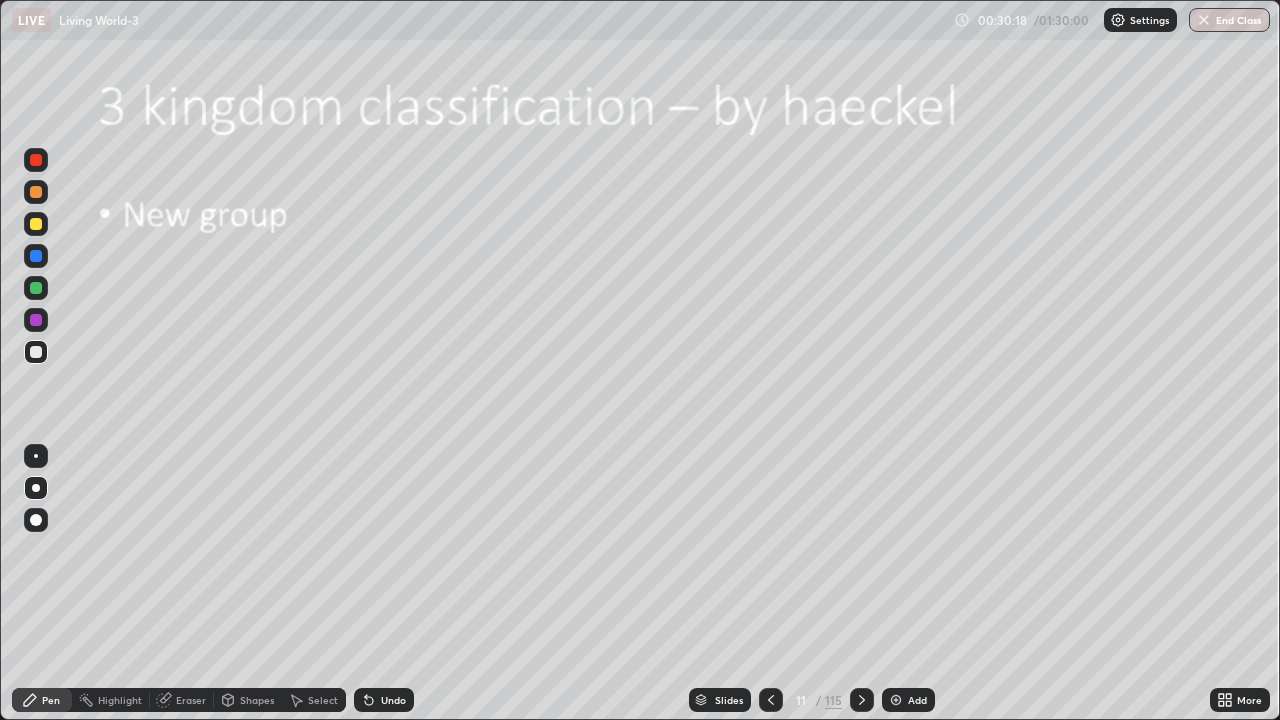 click at bounding box center (36, 224) 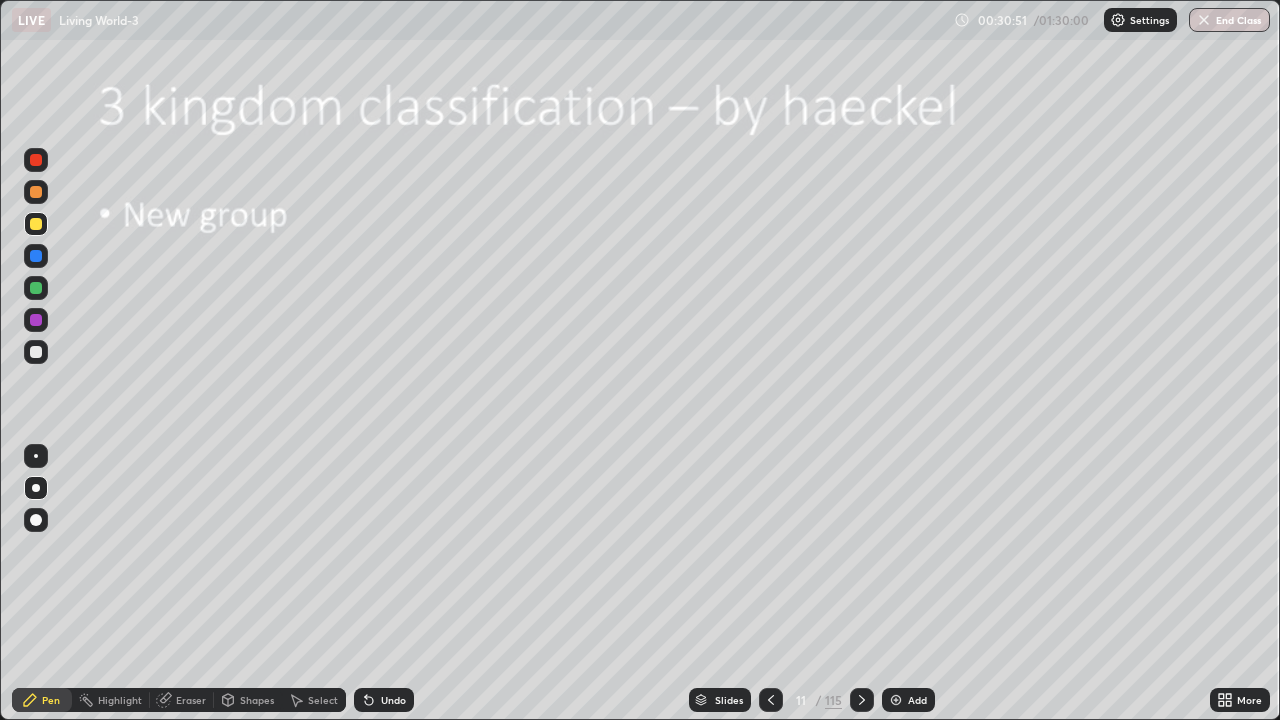 click at bounding box center (36, 352) 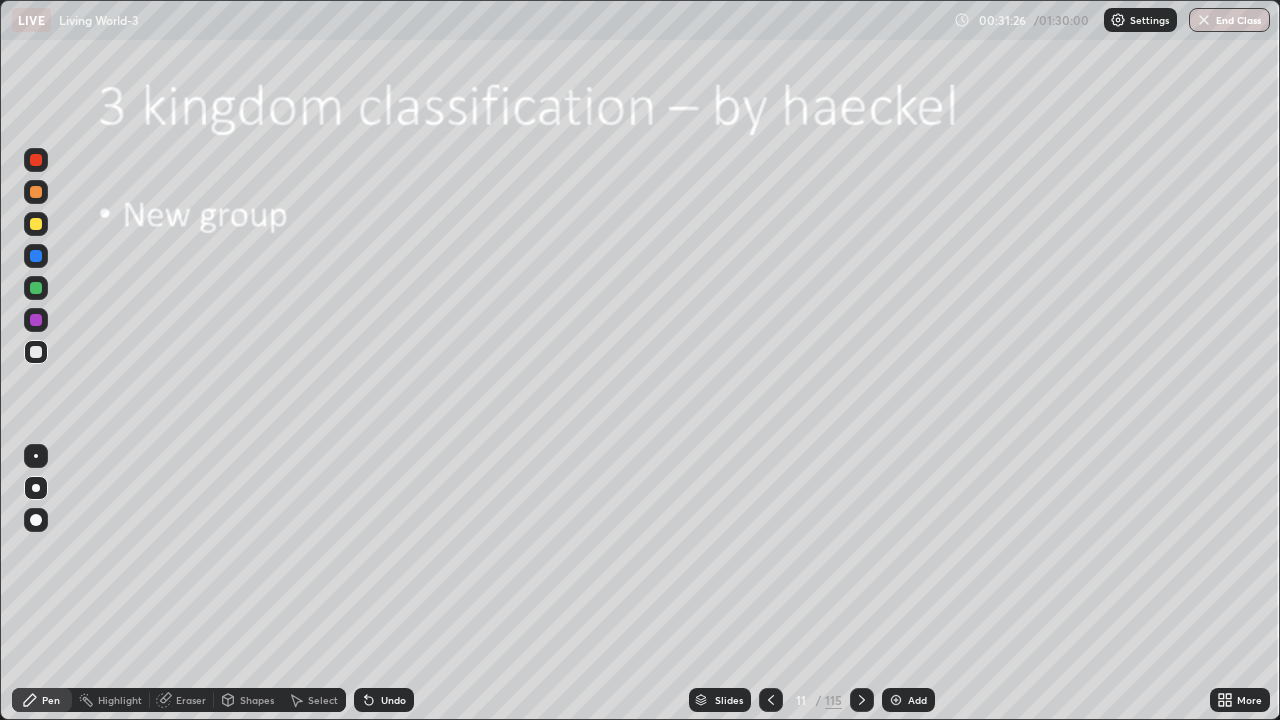 click at bounding box center [36, 456] 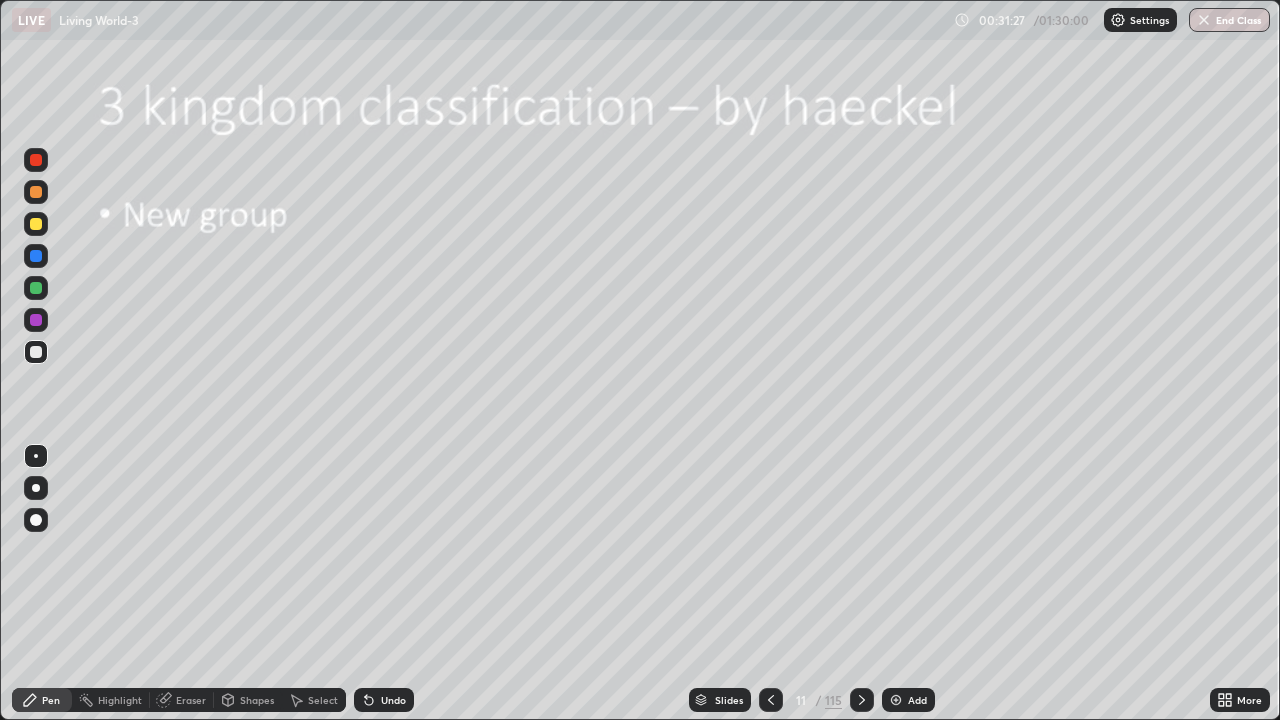 click at bounding box center (36, 224) 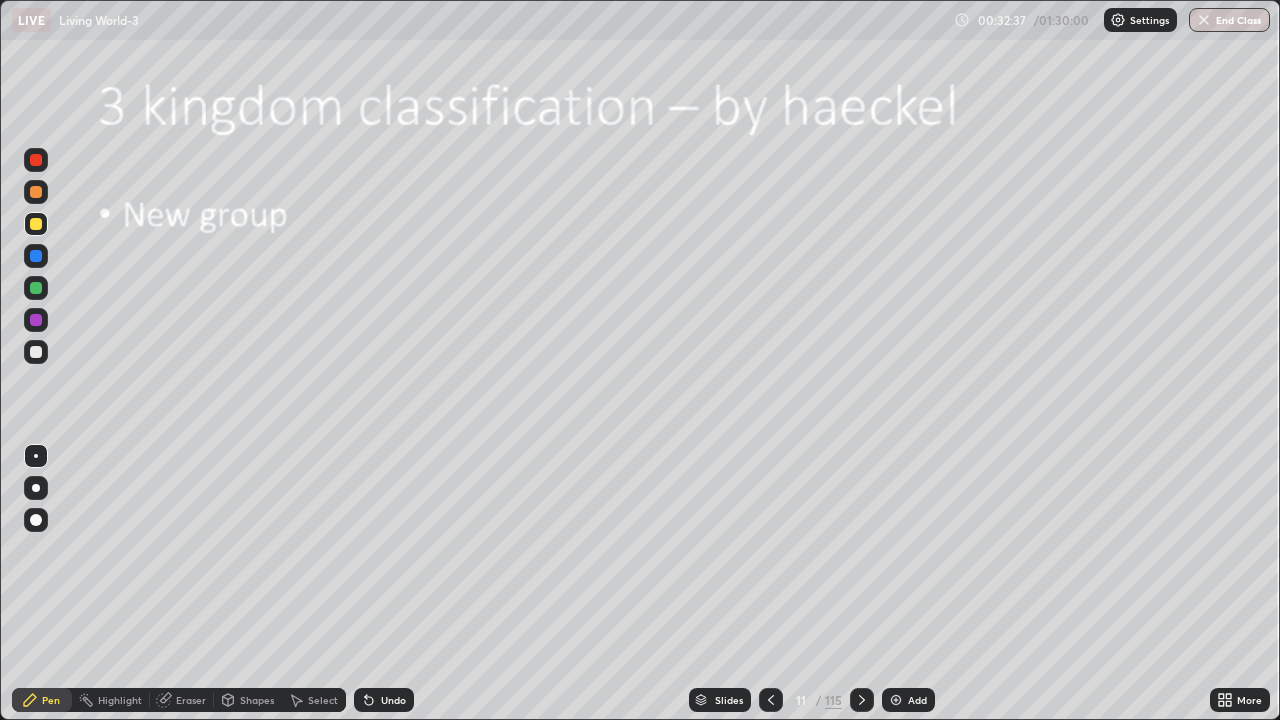 click at bounding box center (36, 288) 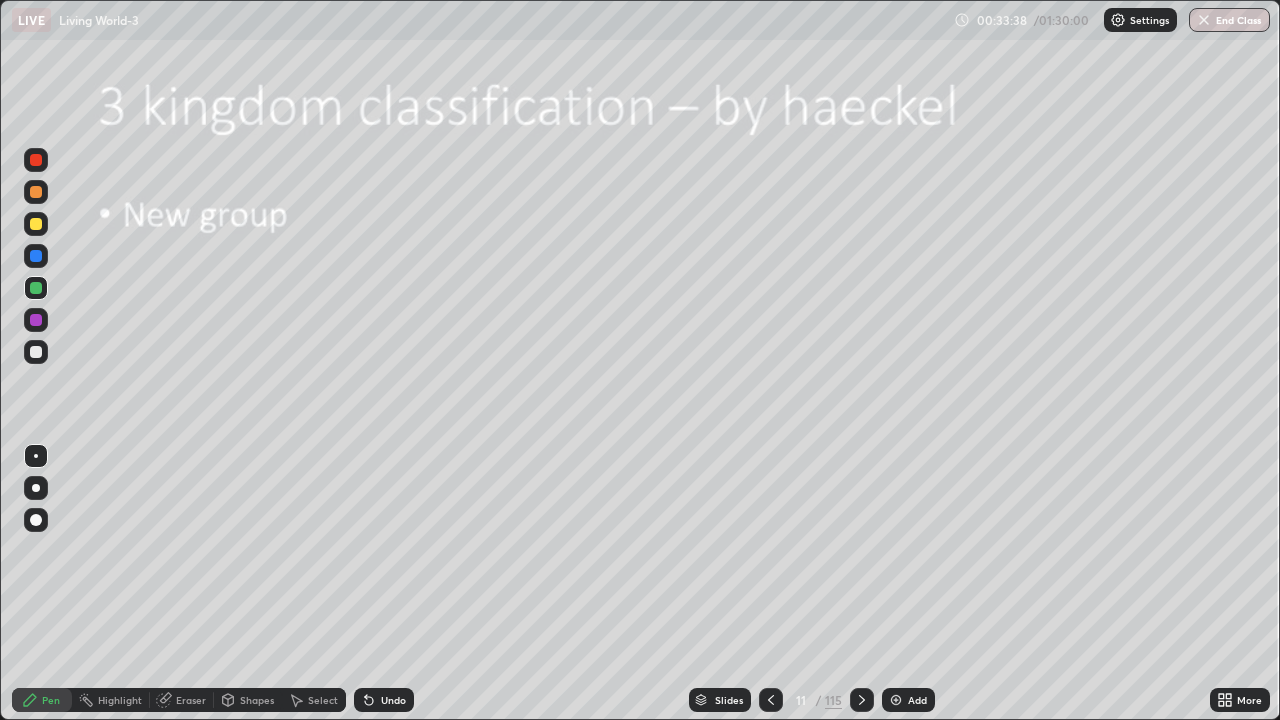 click at bounding box center [862, 700] 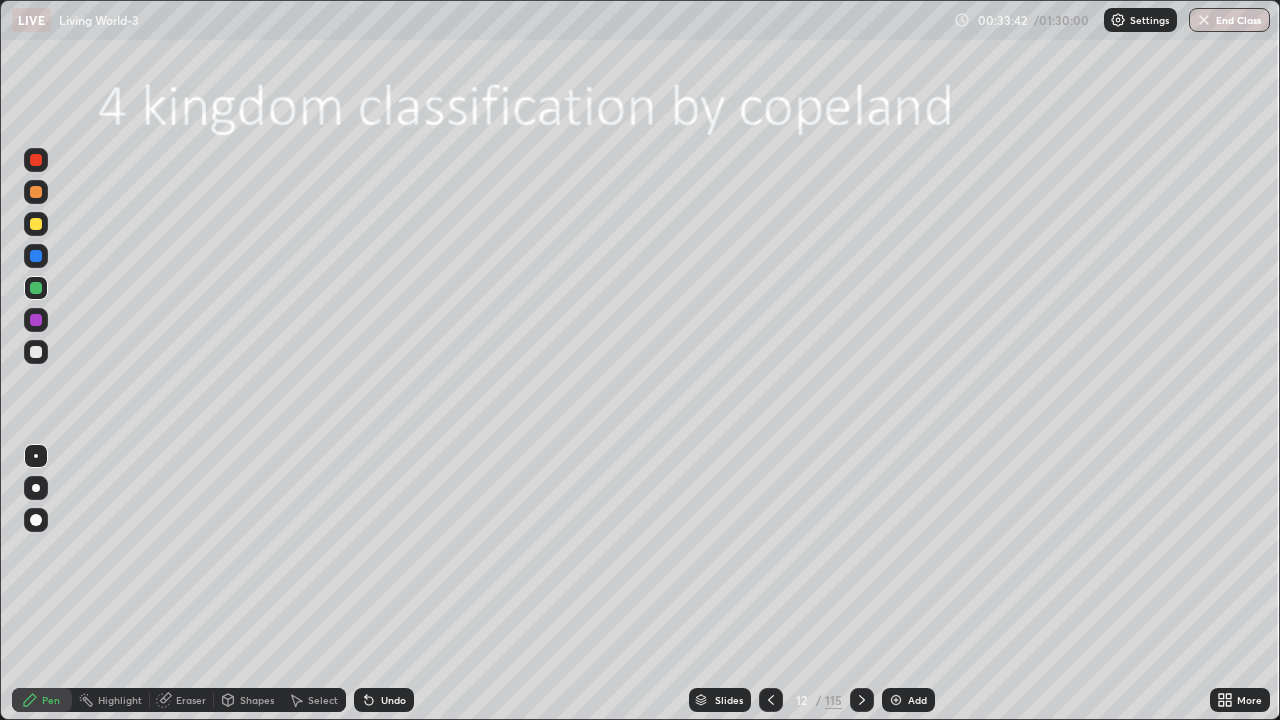 click at bounding box center (36, 488) 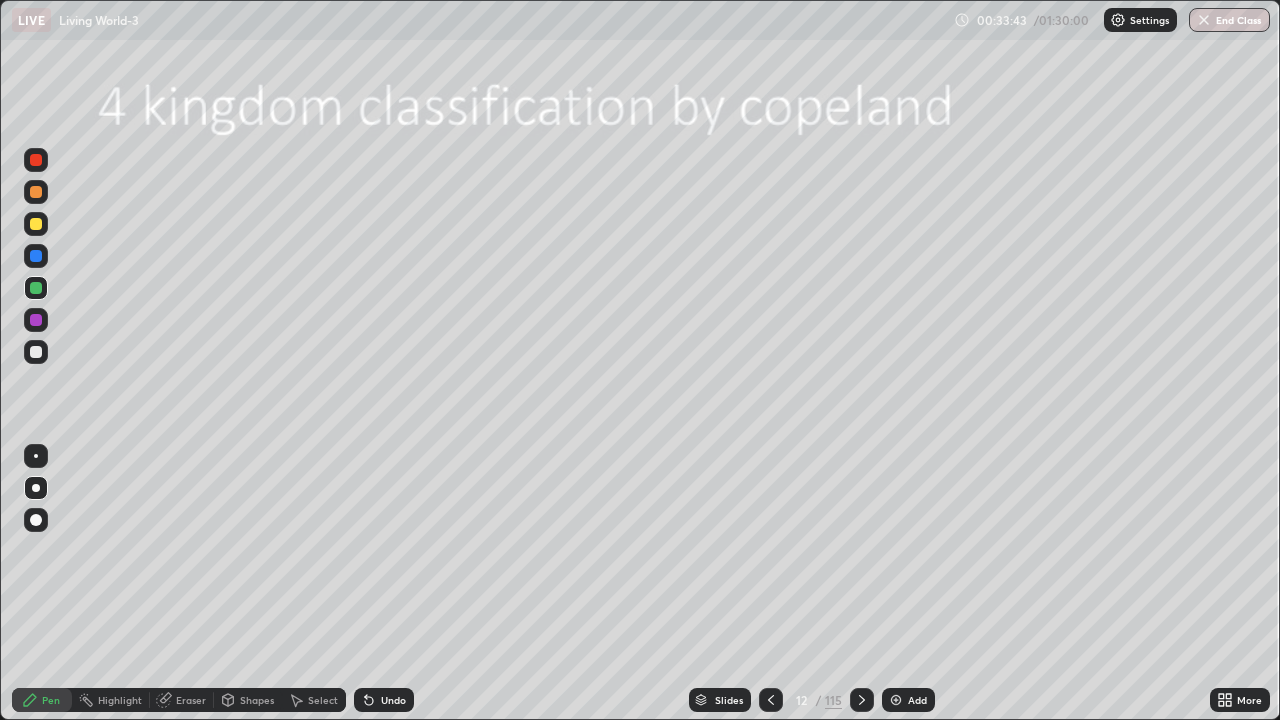 click at bounding box center (36, 224) 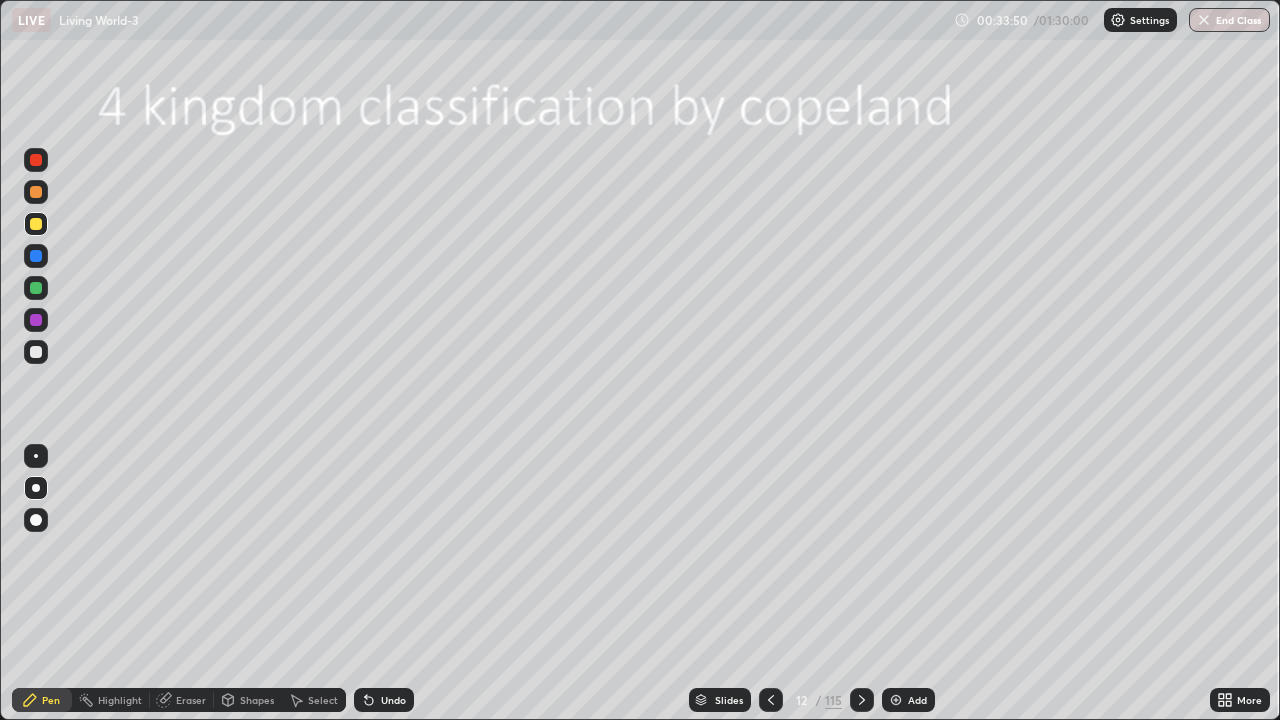 click at bounding box center (36, 352) 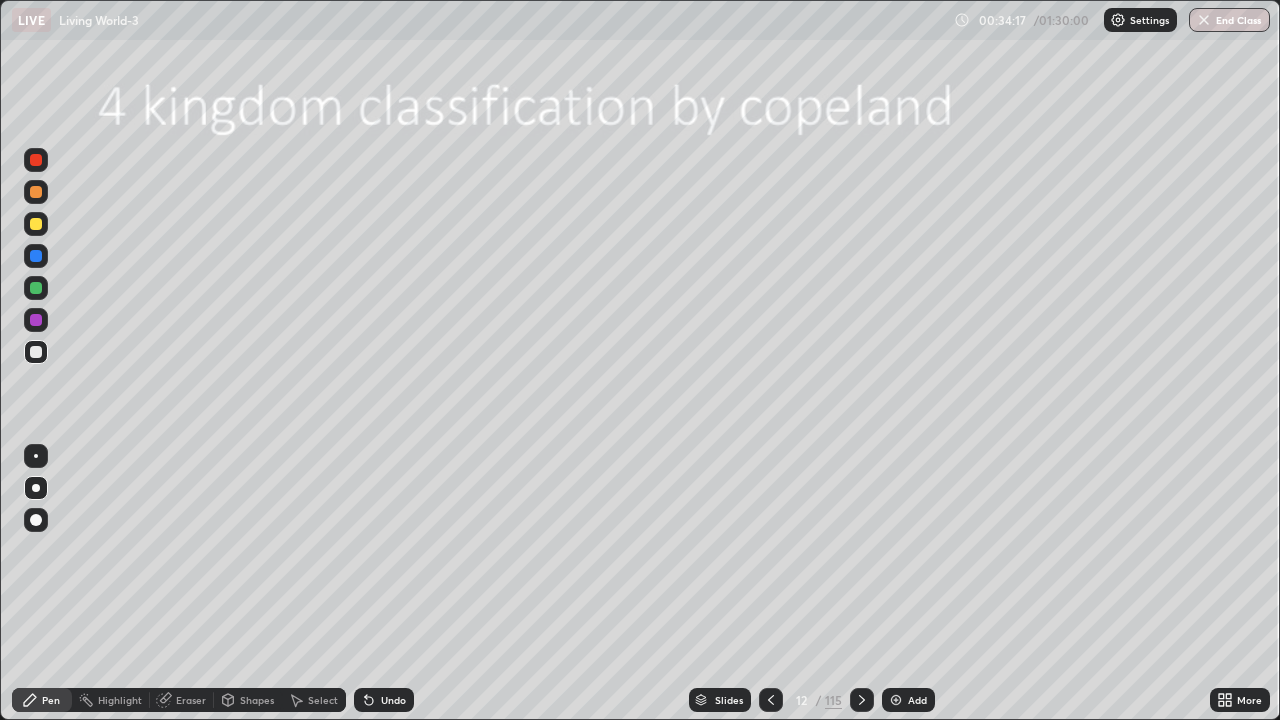 click at bounding box center (36, 456) 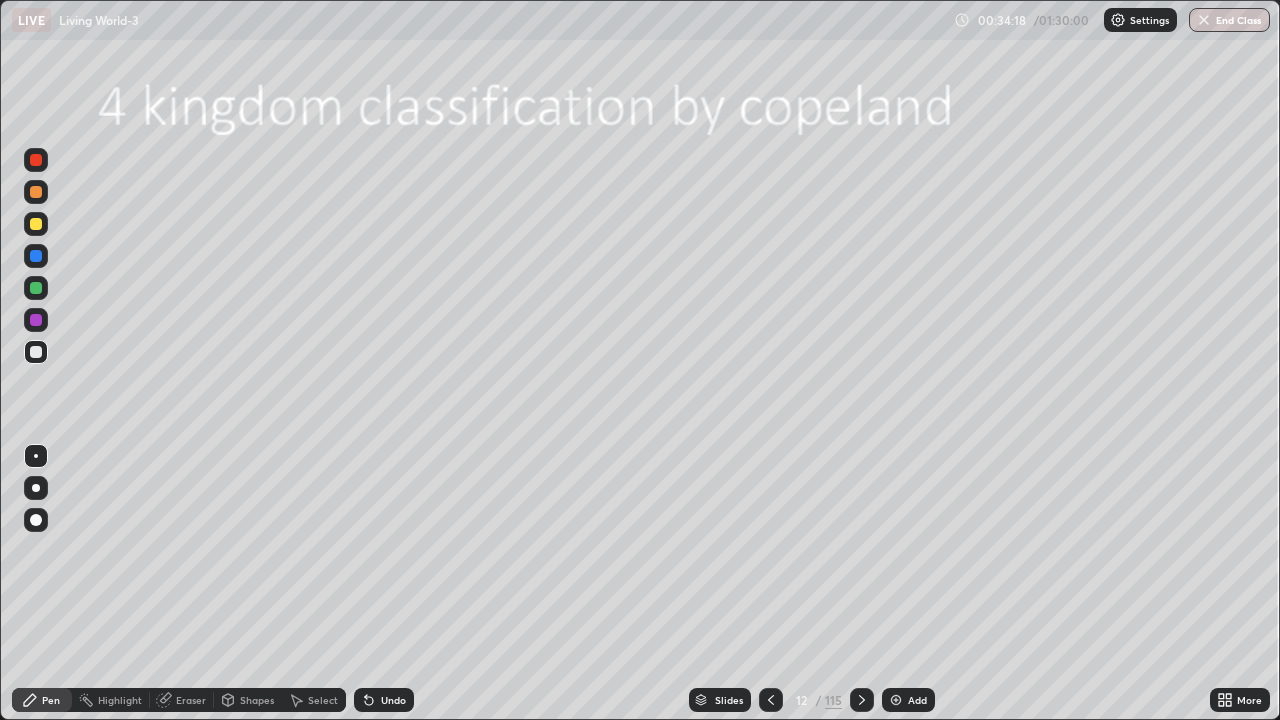 click at bounding box center [36, 224] 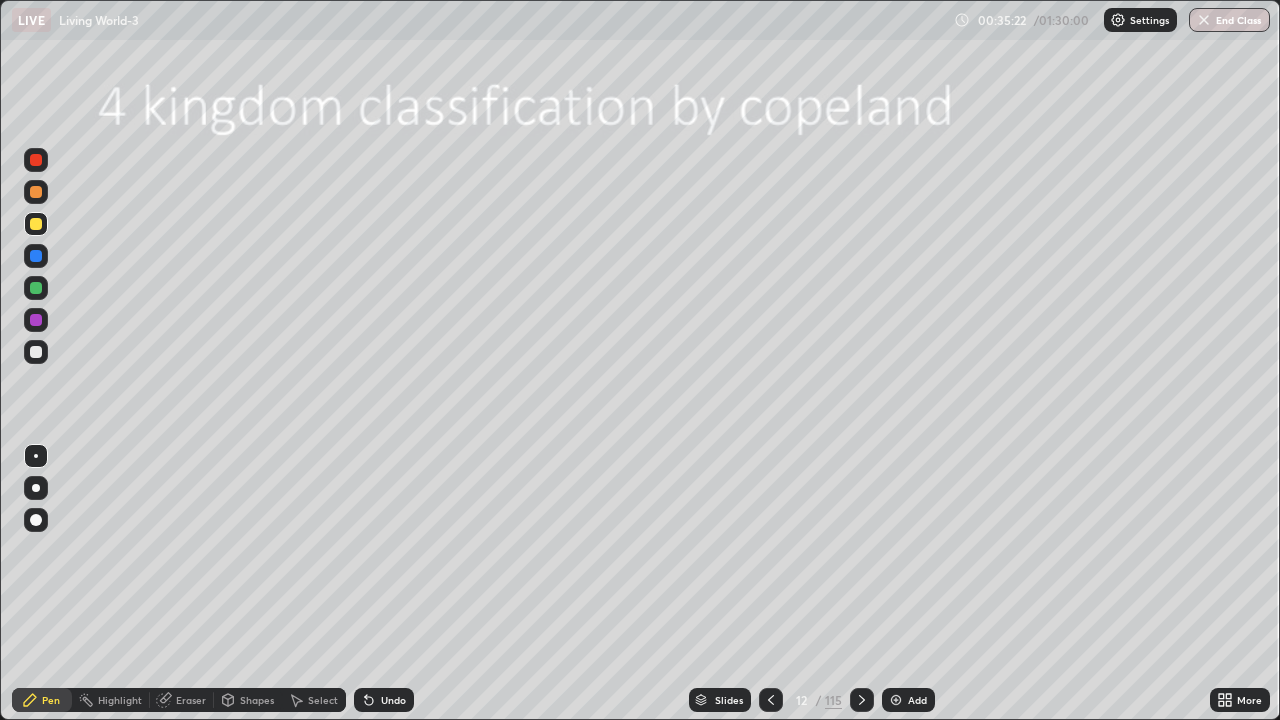 click 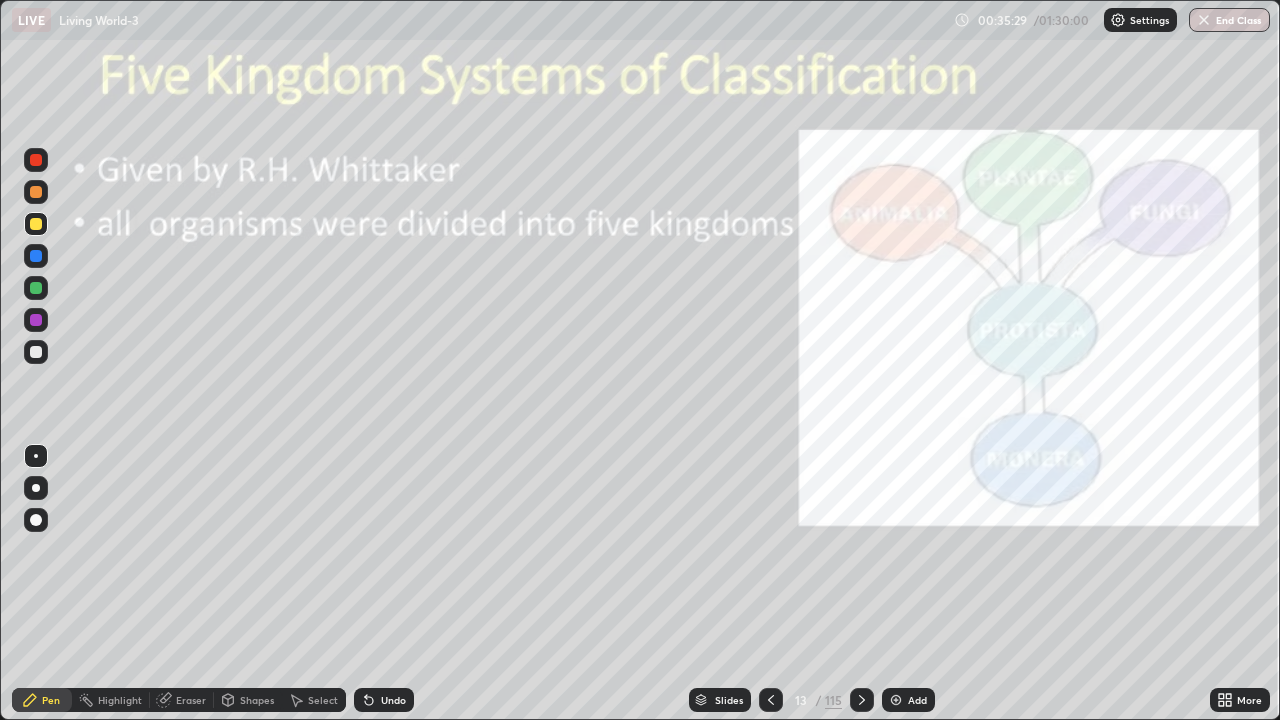 click at bounding box center (36, 352) 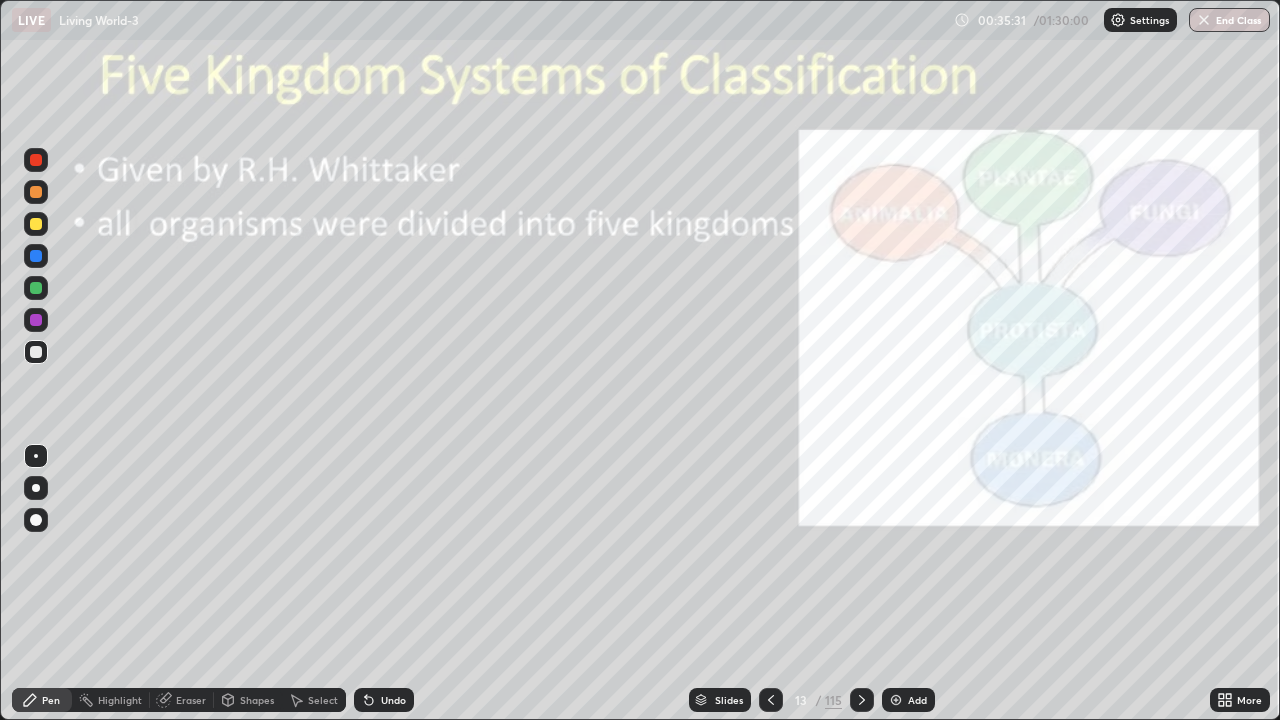 click at bounding box center (36, 520) 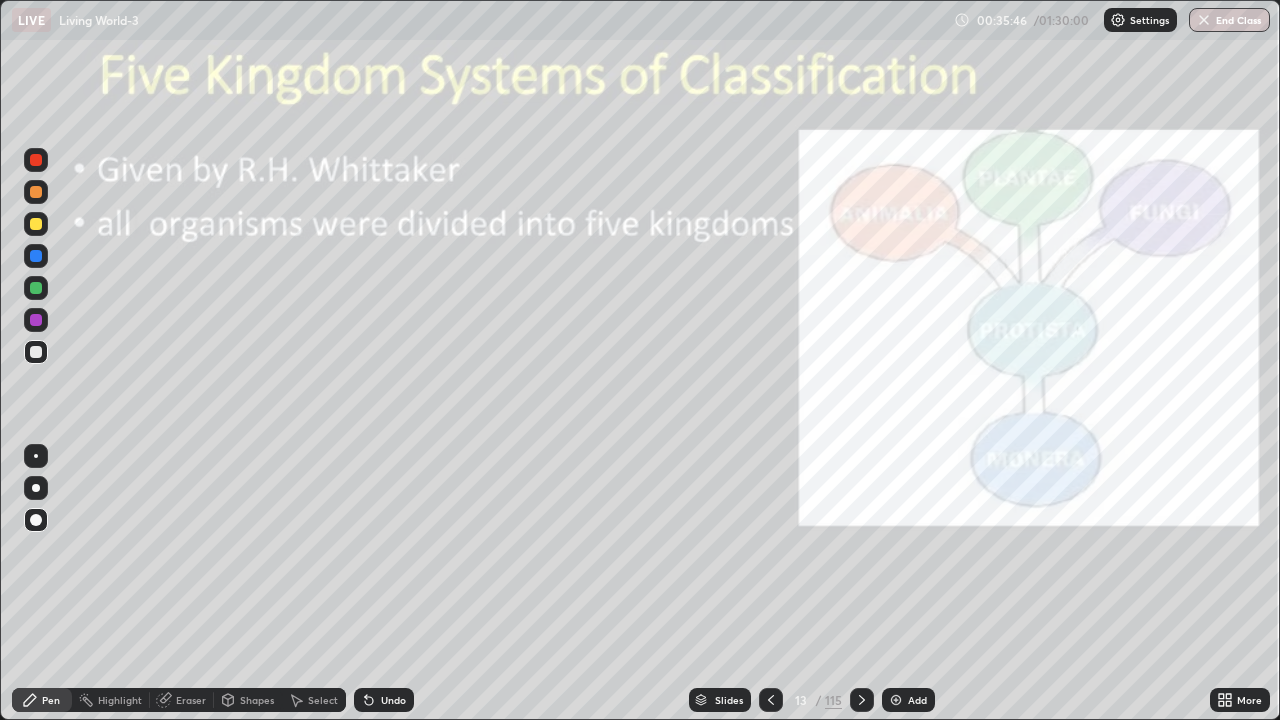 click at bounding box center (36, 352) 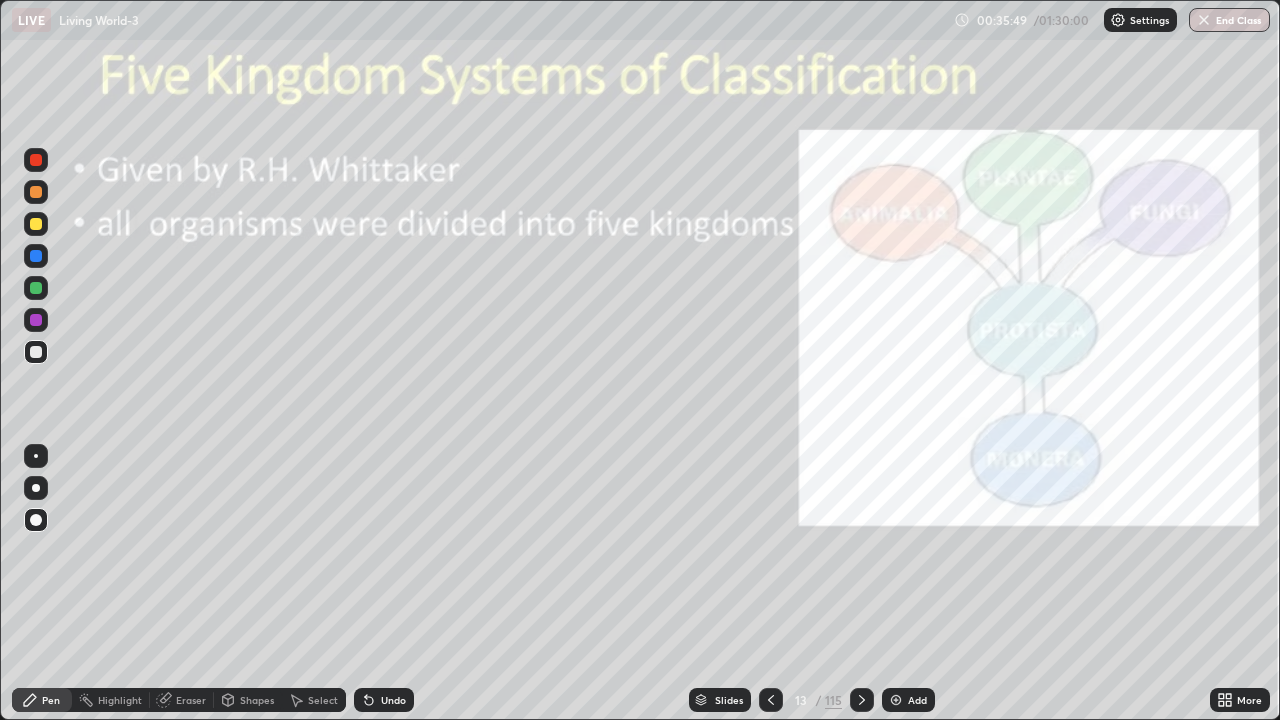 click at bounding box center (36, 288) 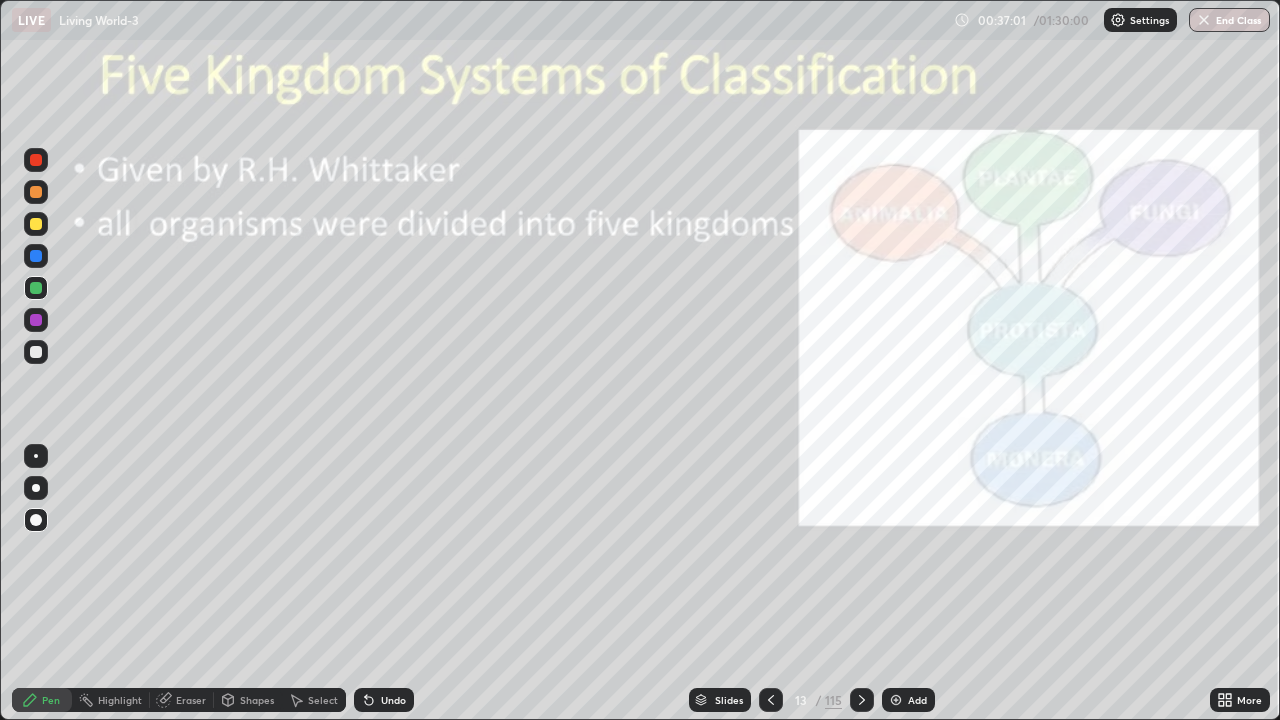 click at bounding box center (36, 352) 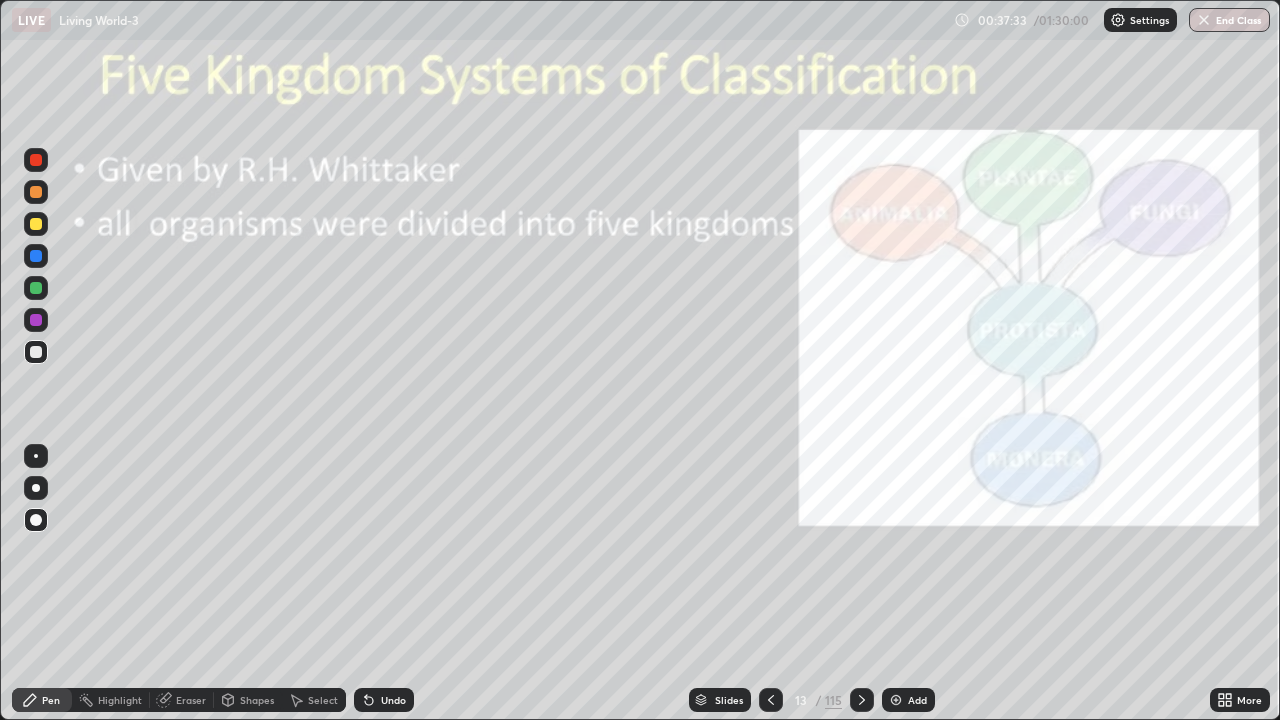 click at bounding box center [36, 320] 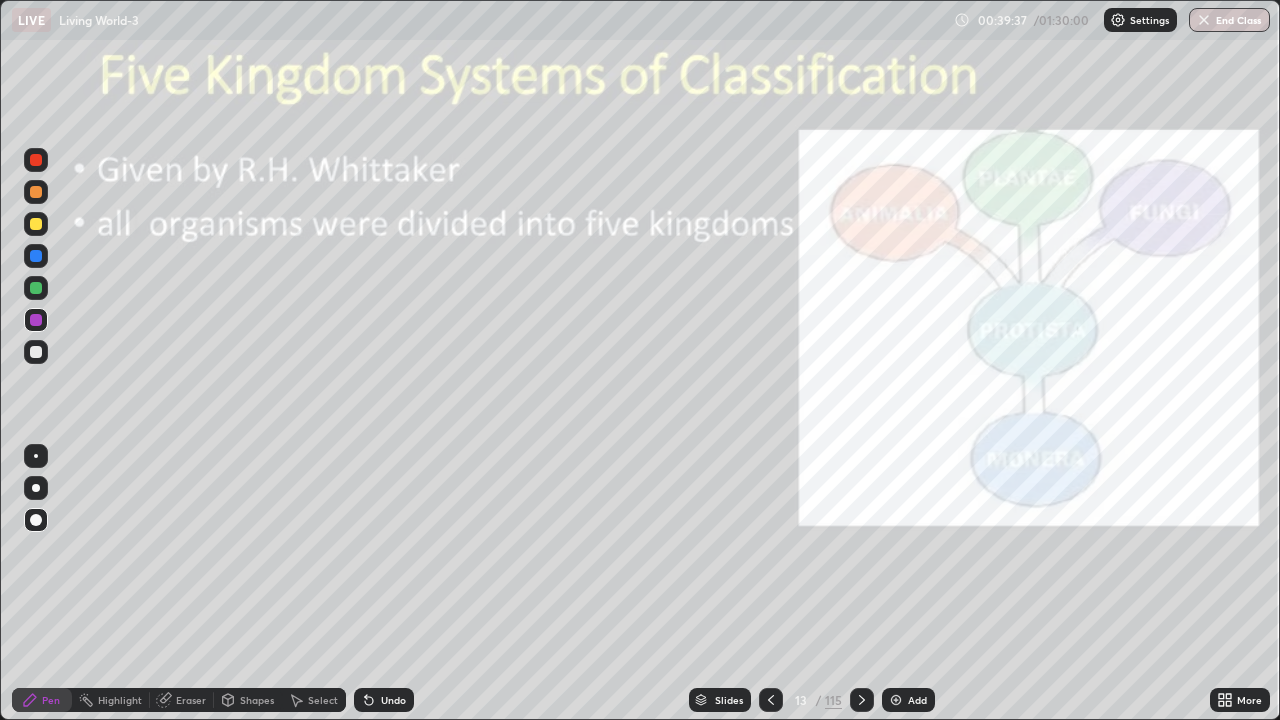 click 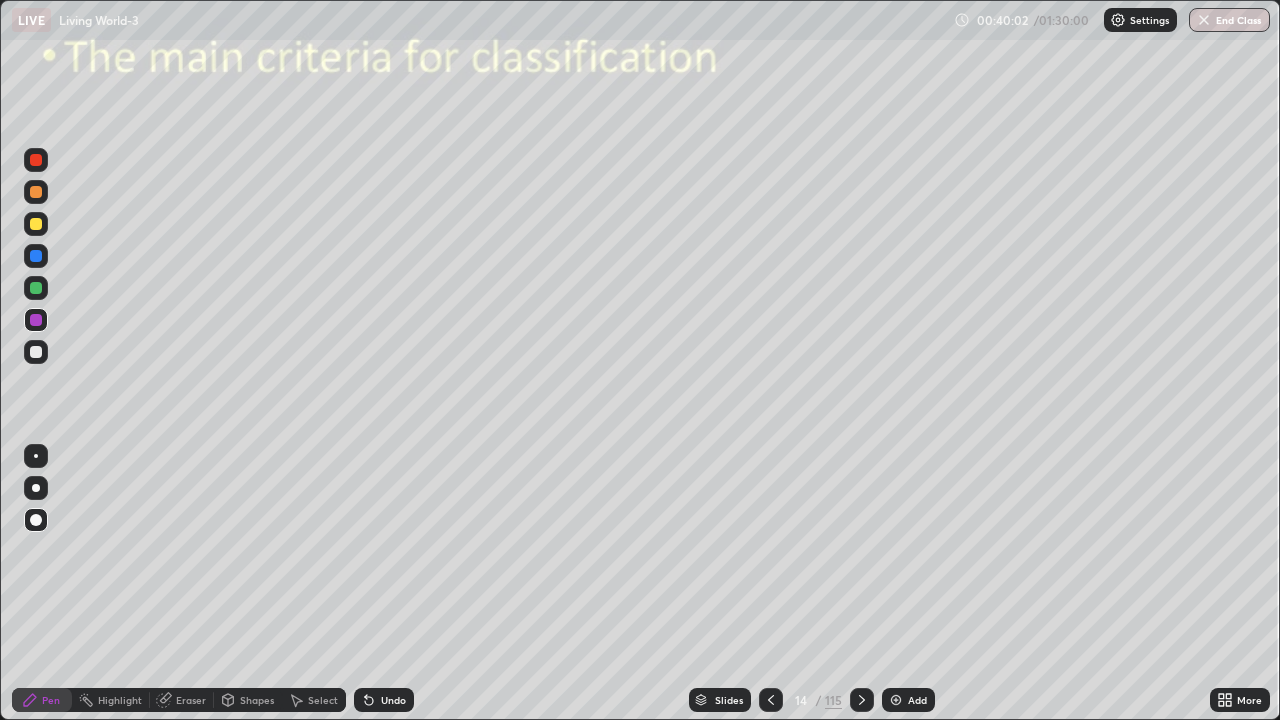 click at bounding box center [36, 224] 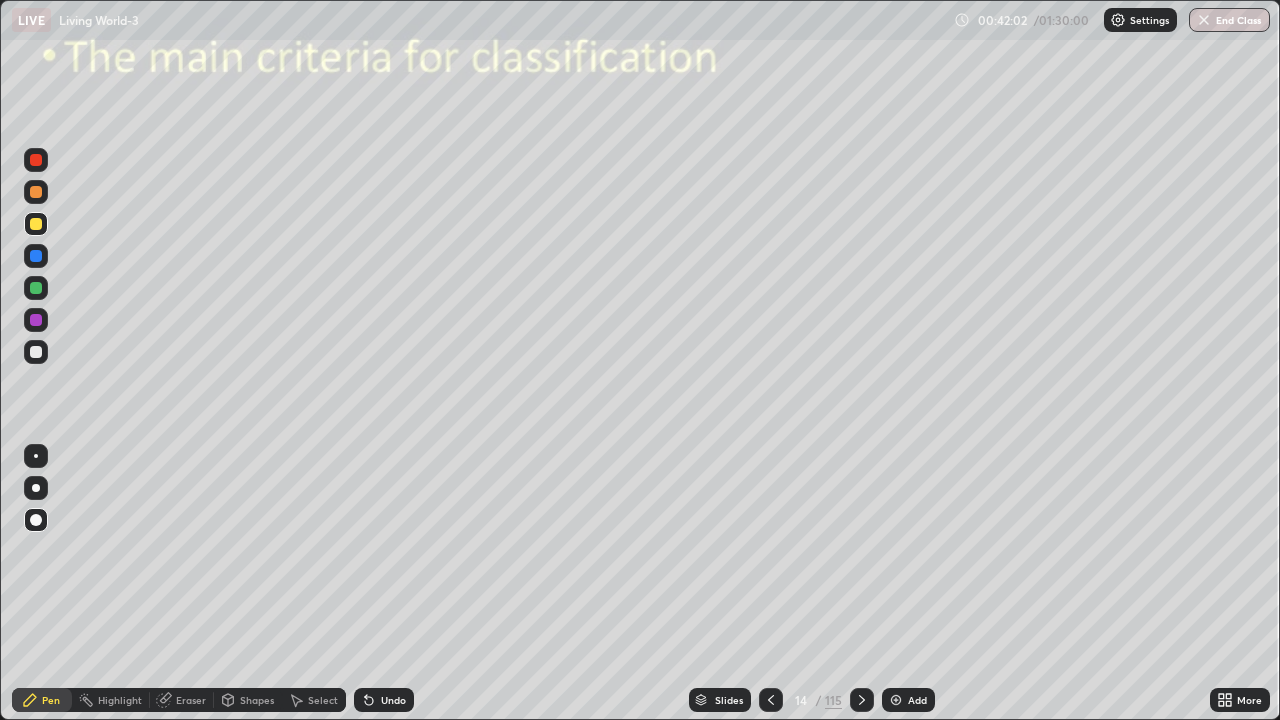 click at bounding box center [36, 352] 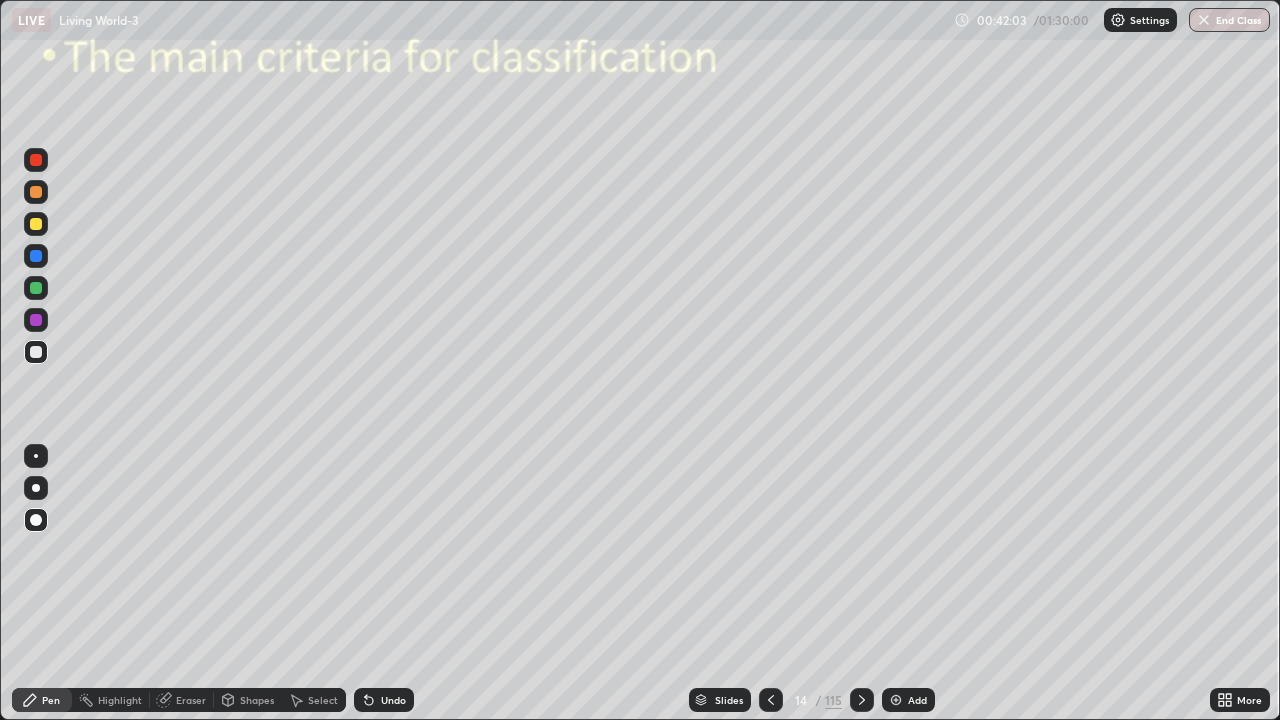 click at bounding box center [36, 456] 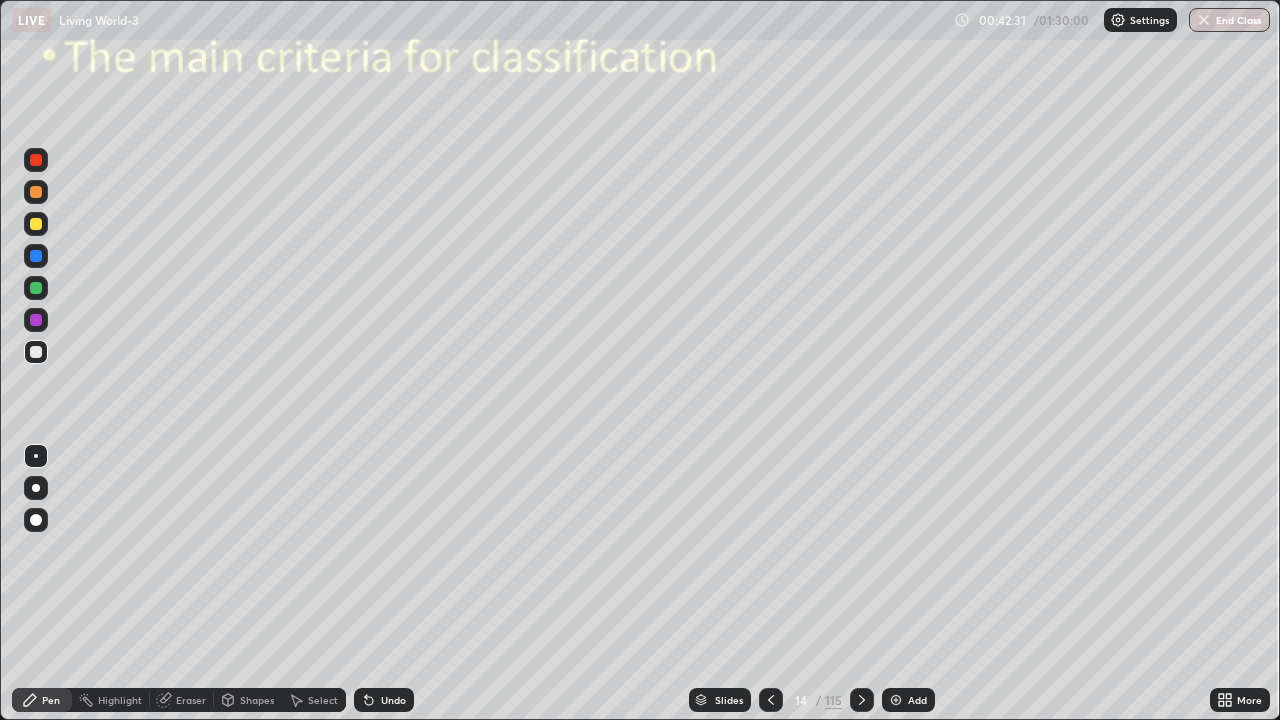 click on "Slides" at bounding box center [729, 700] 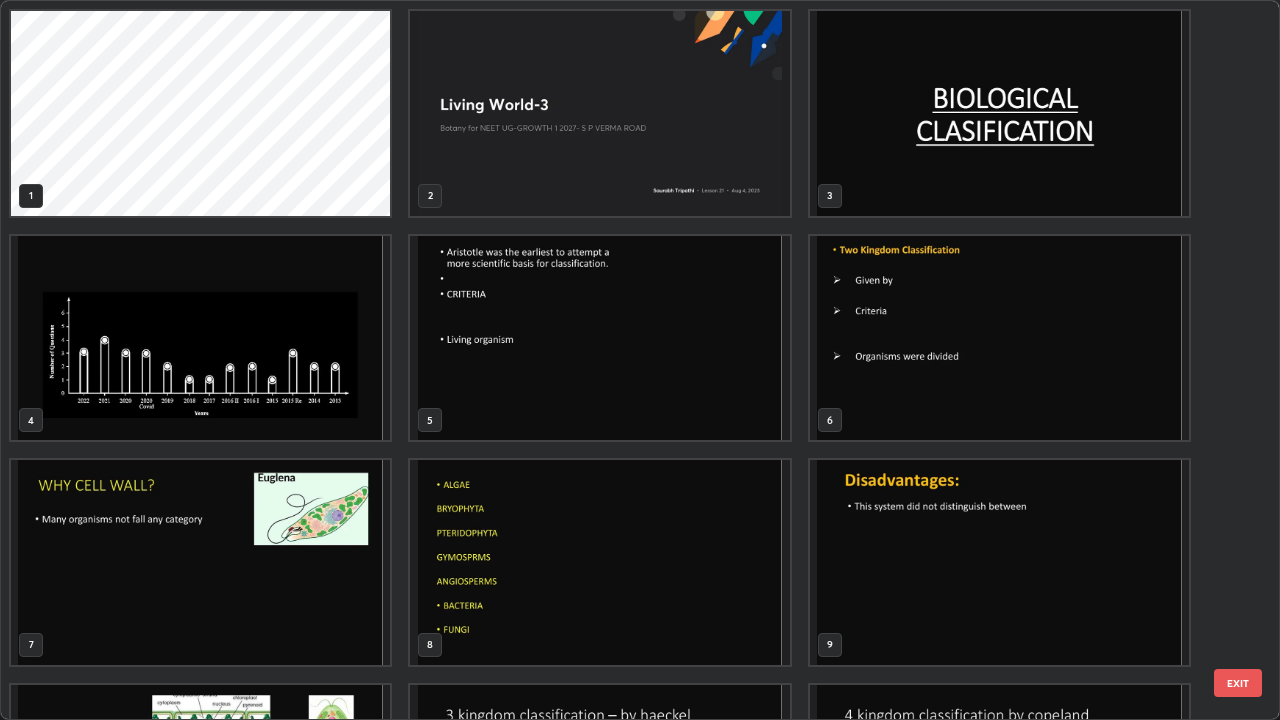 scroll, scrollTop: 405, scrollLeft: 0, axis: vertical 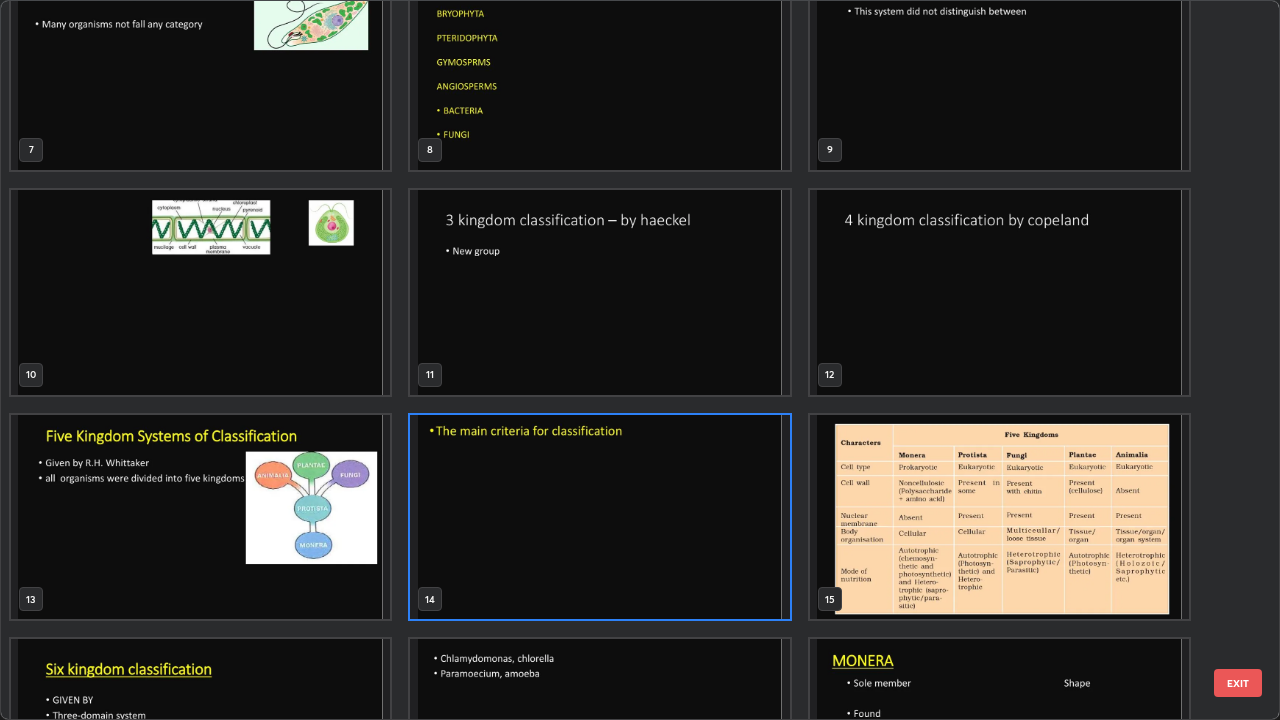 click at bounding box center [999, 517] 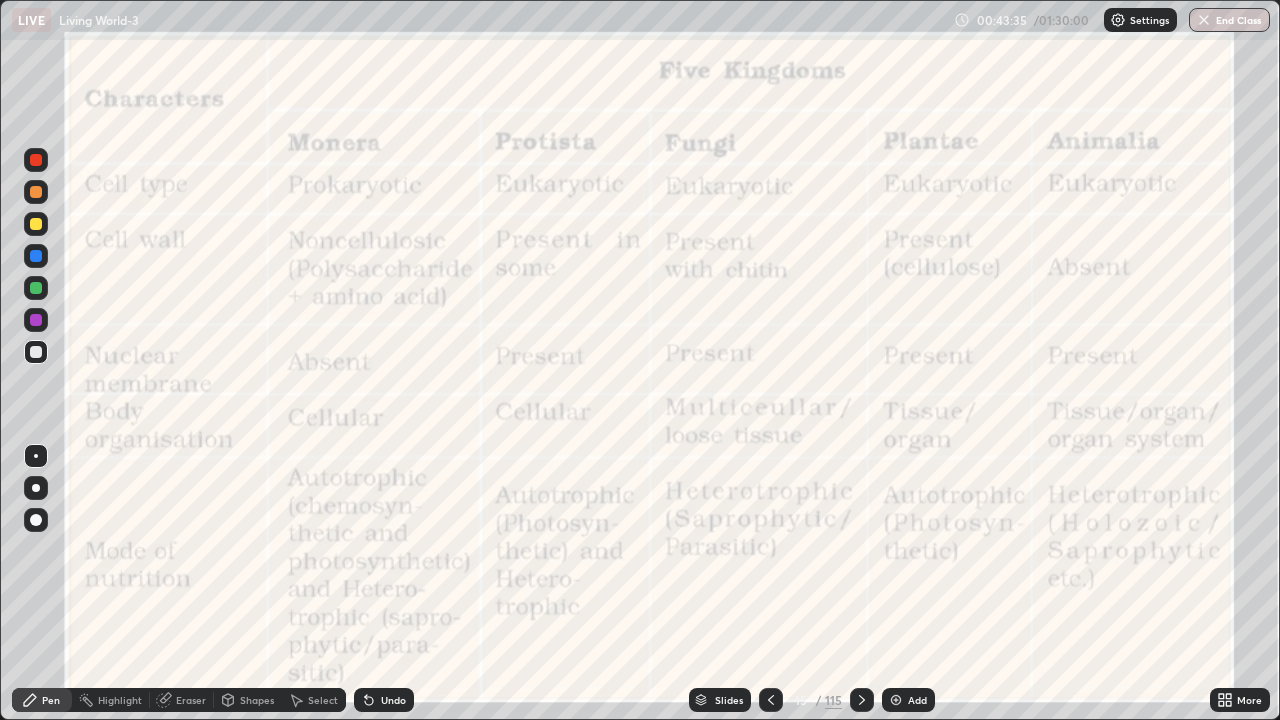 click at bounding box center (36, 256) 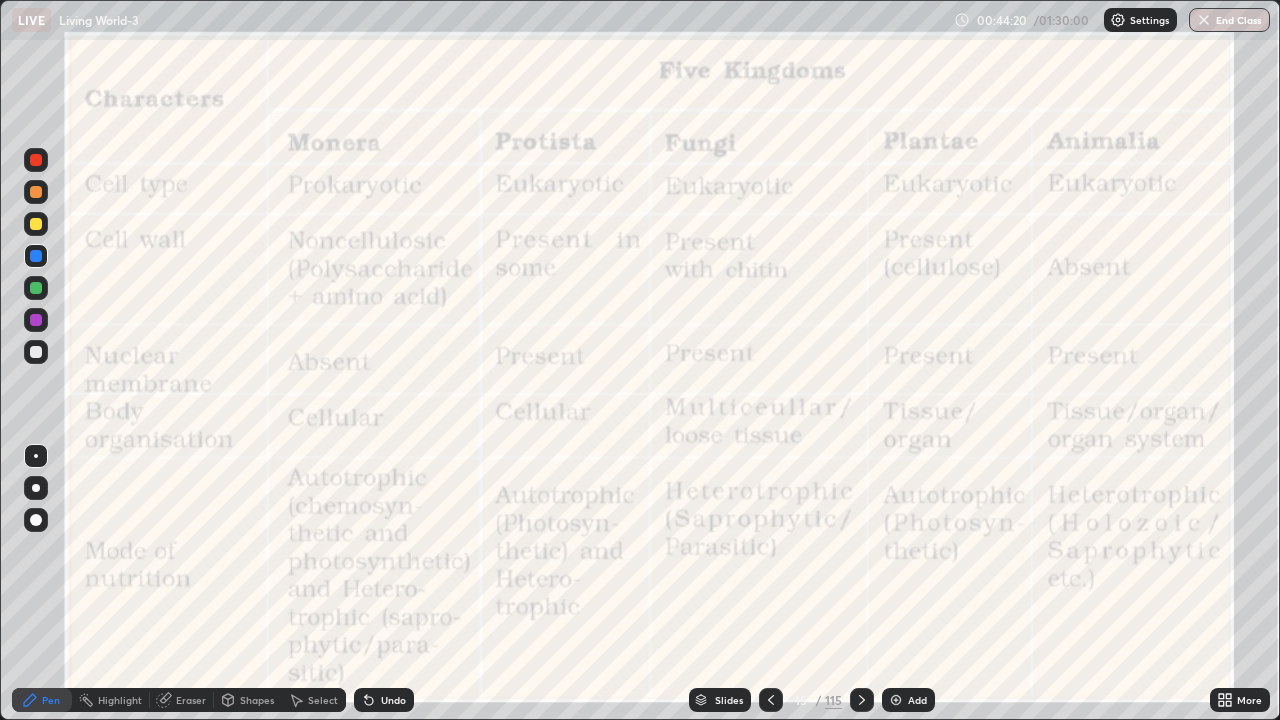 click 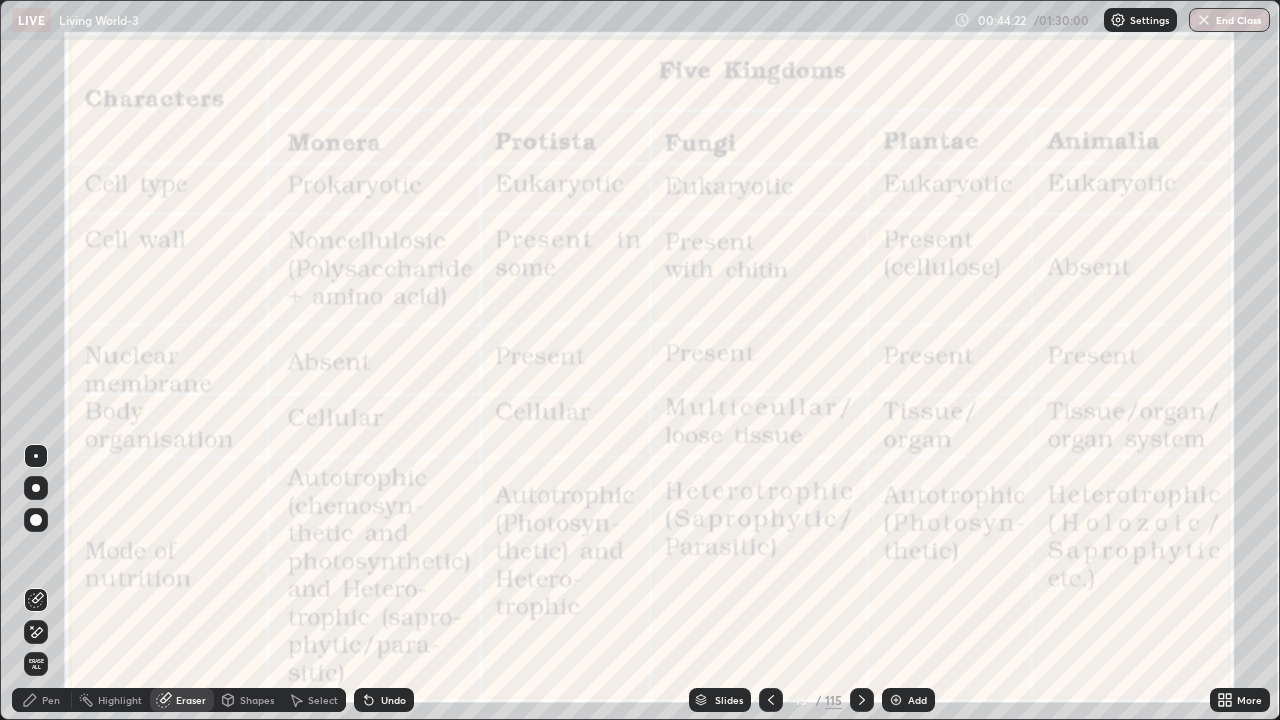 click on "Erase all" at bounding box center [36, 664] 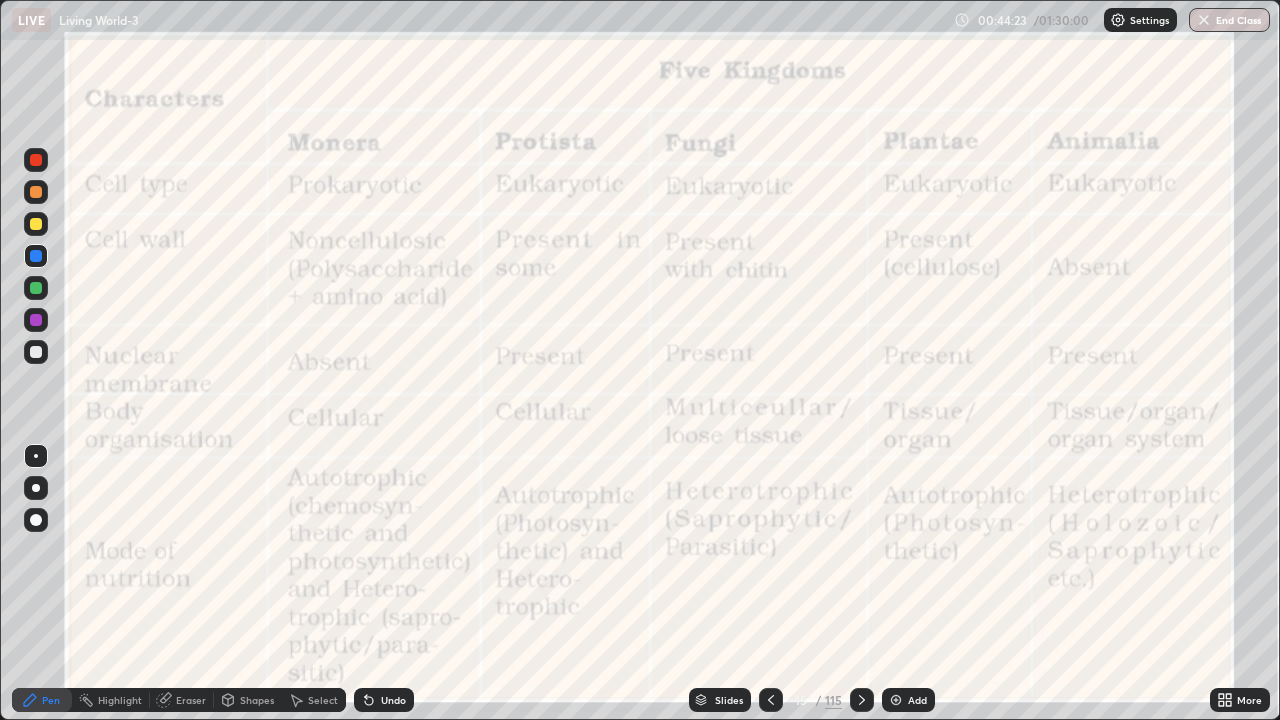 click on "Pen" at bounding box center [51, 700] 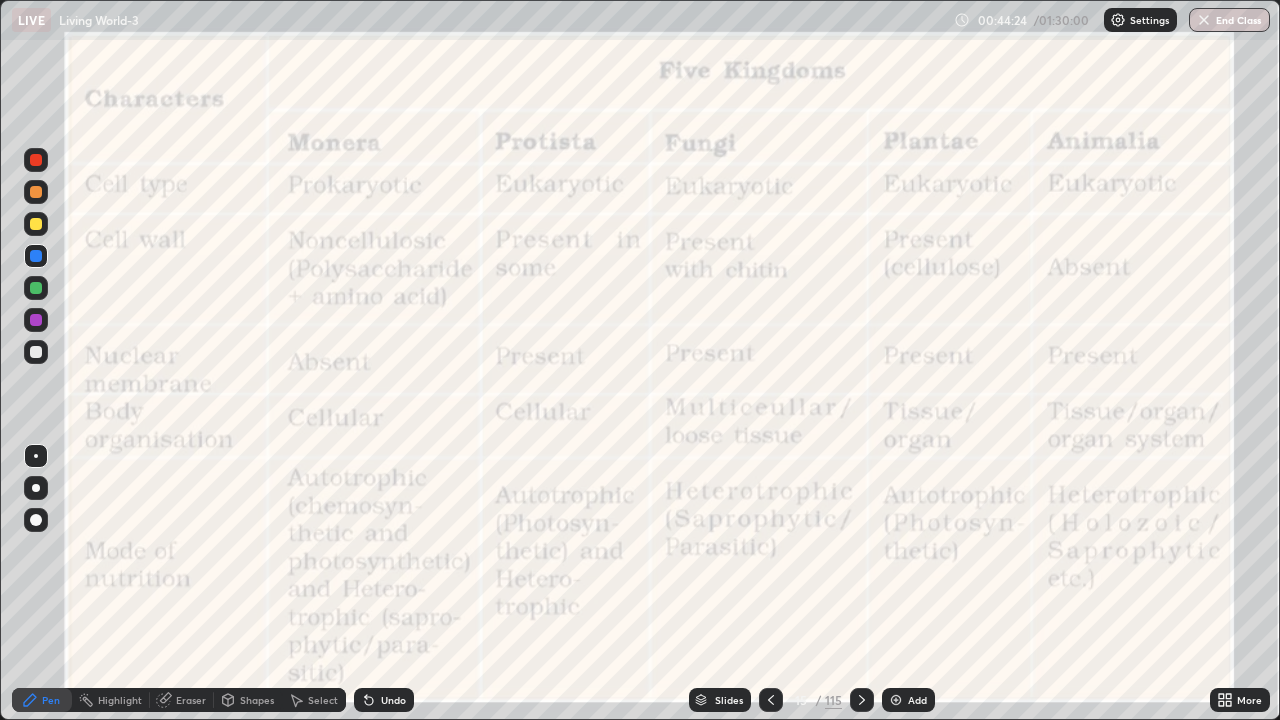 click at bounding box center (36, 488) 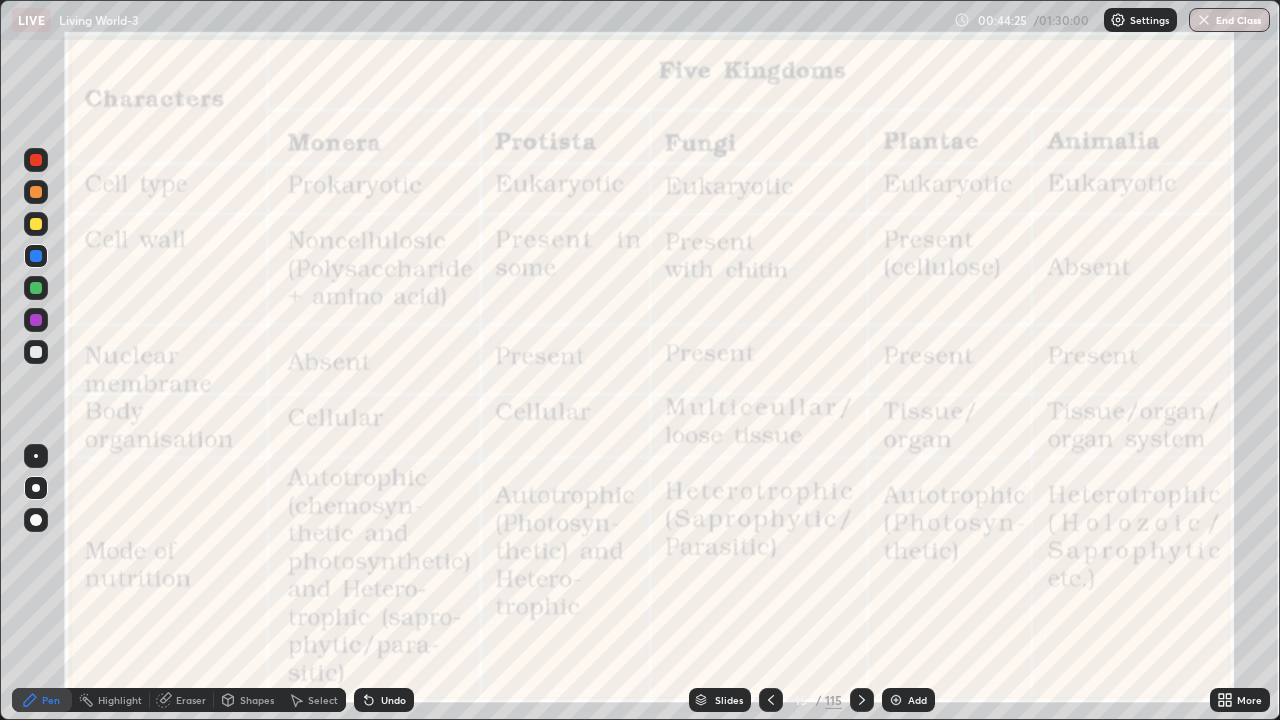 click at bounding box center (36, 320) 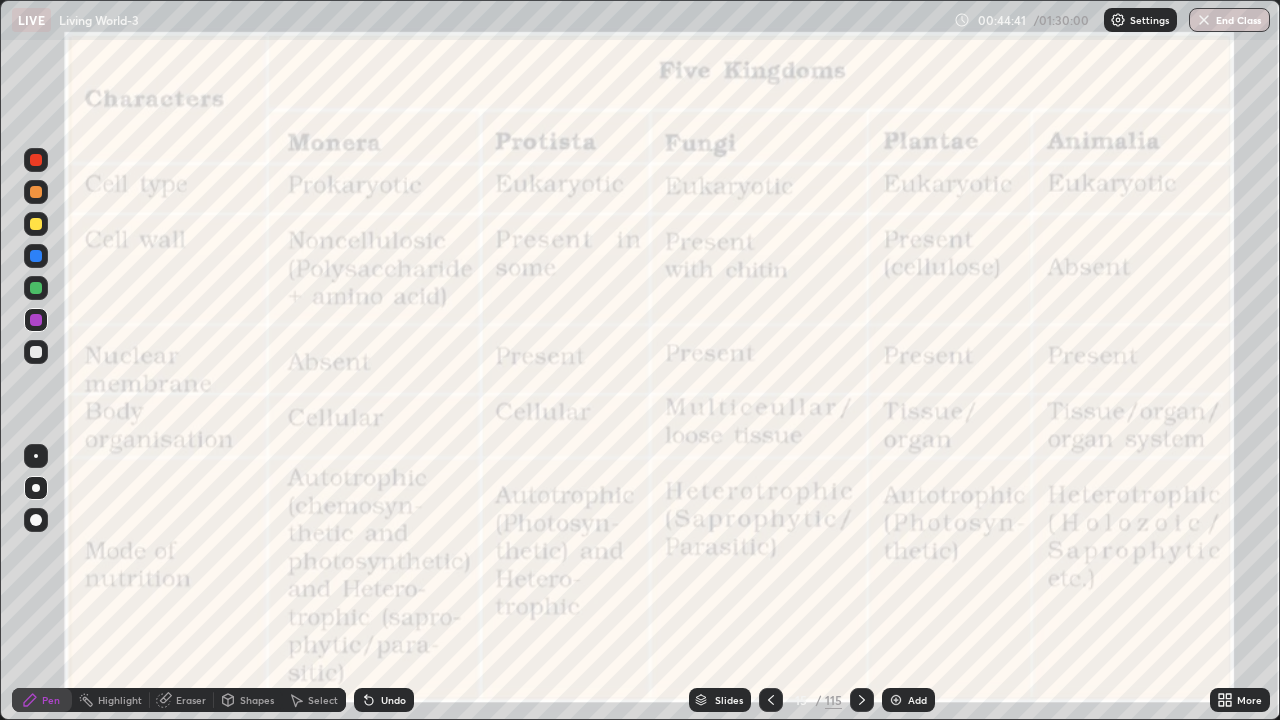 click on "Shapes" at bounding box center [257, 700] 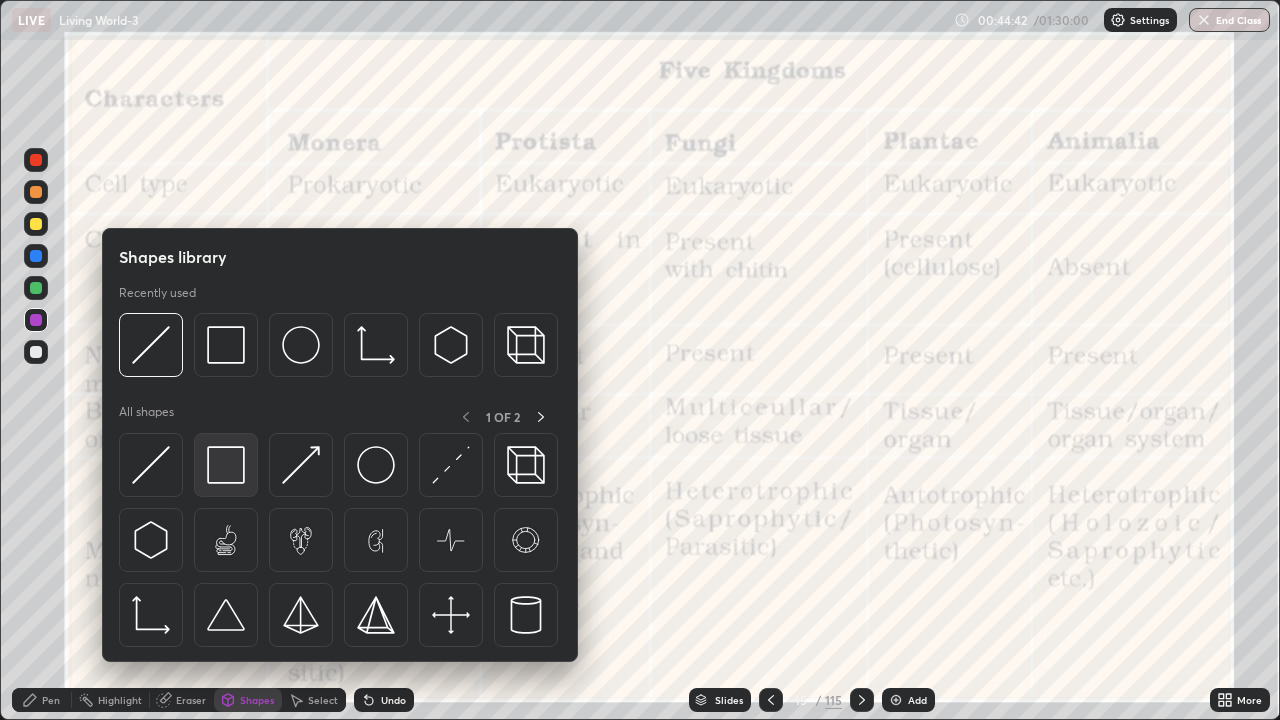 click at bounding box center [226, 465] 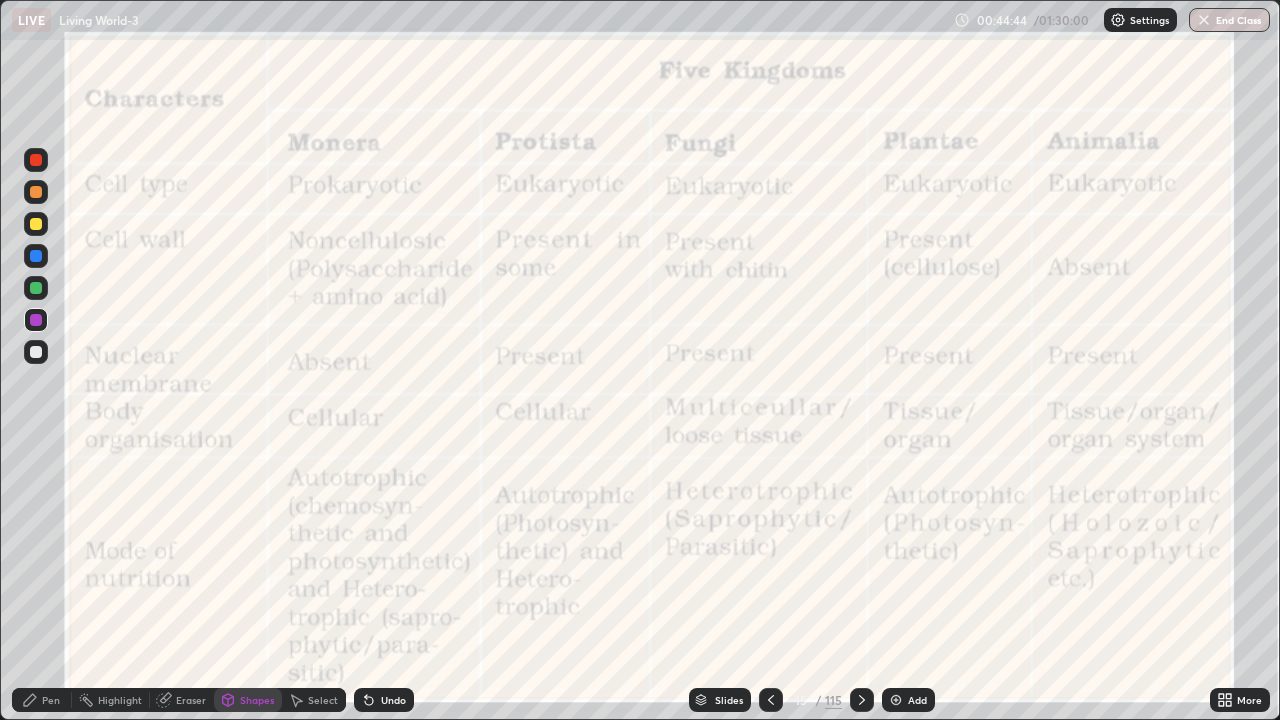 click at bounding box center [36, 288] 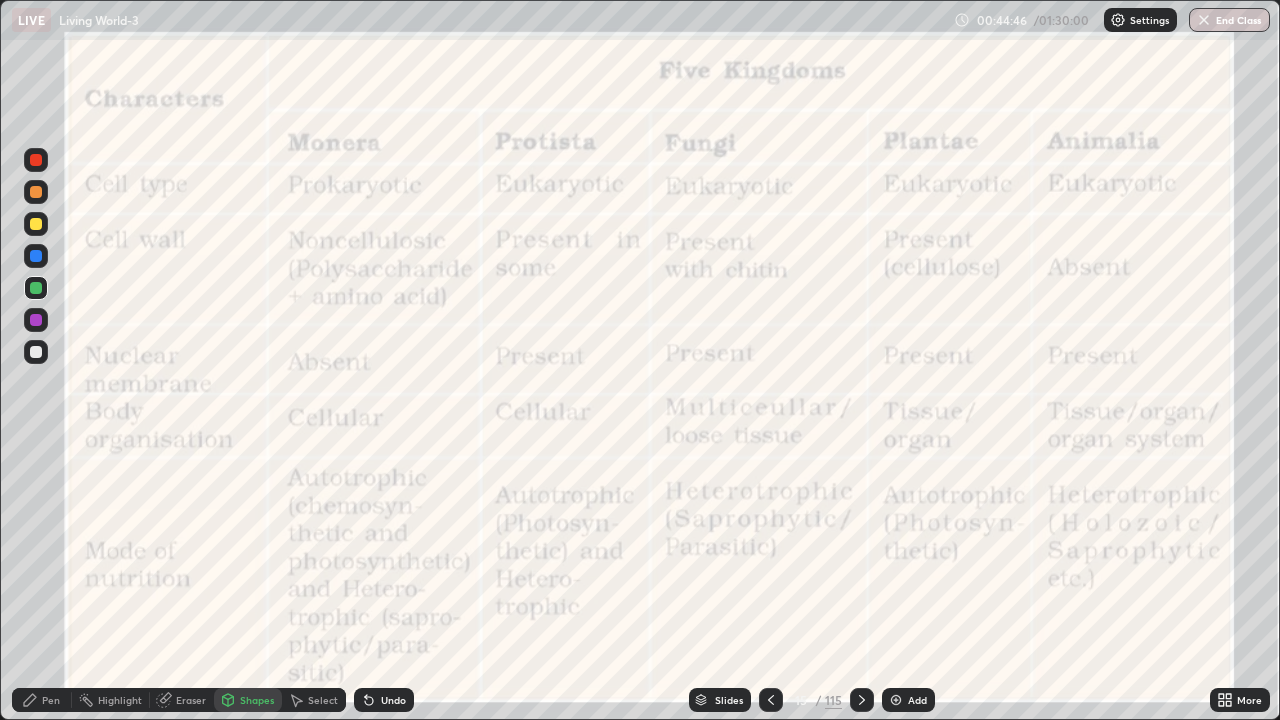 click at bounding box center (36, 256) 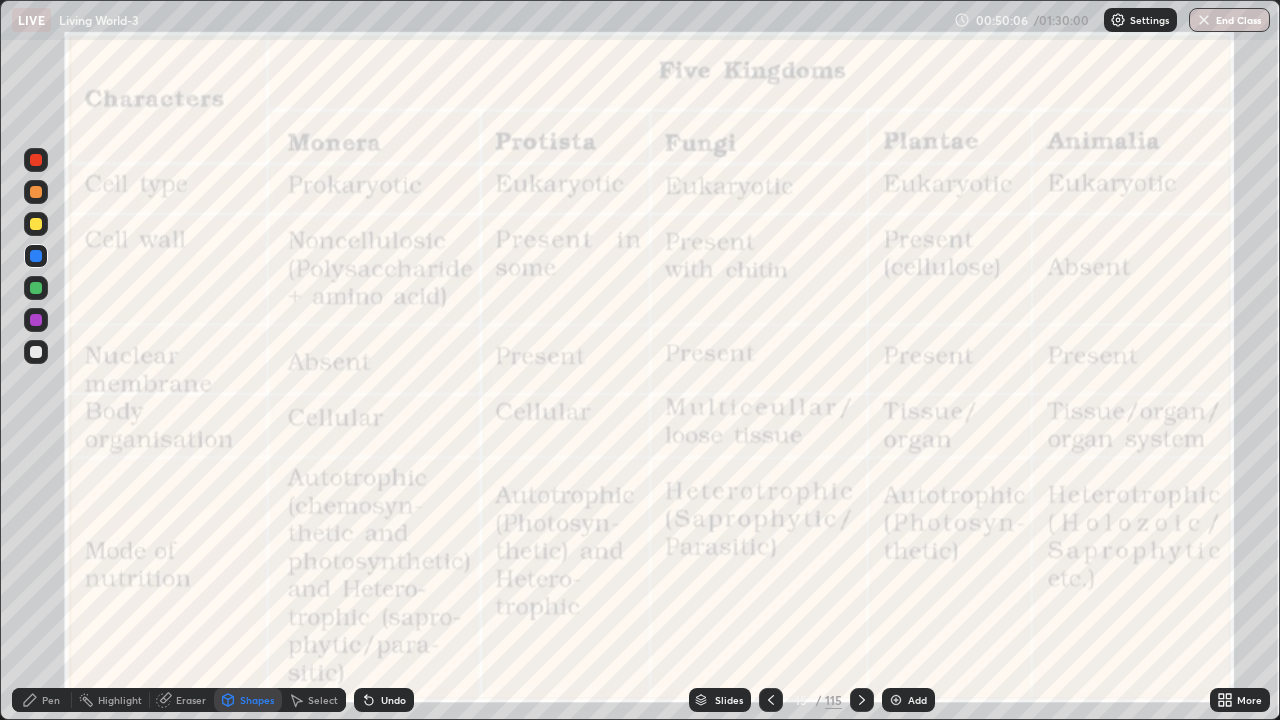 click 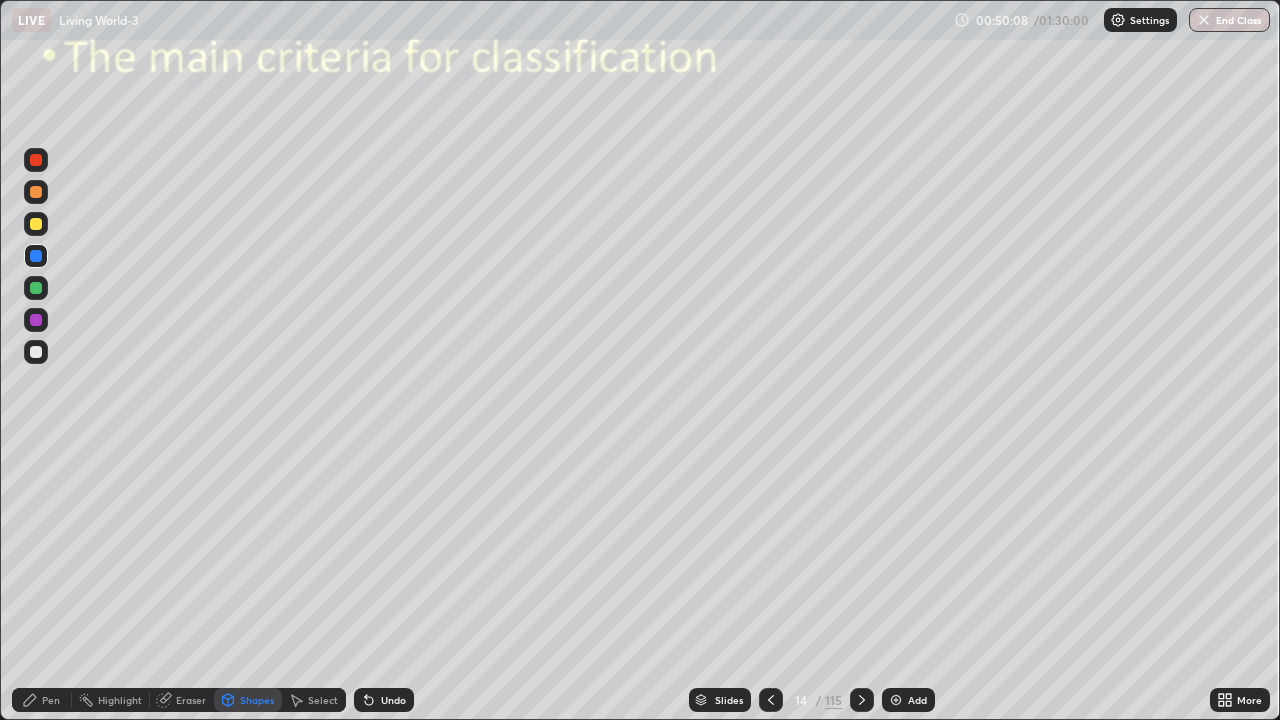 click 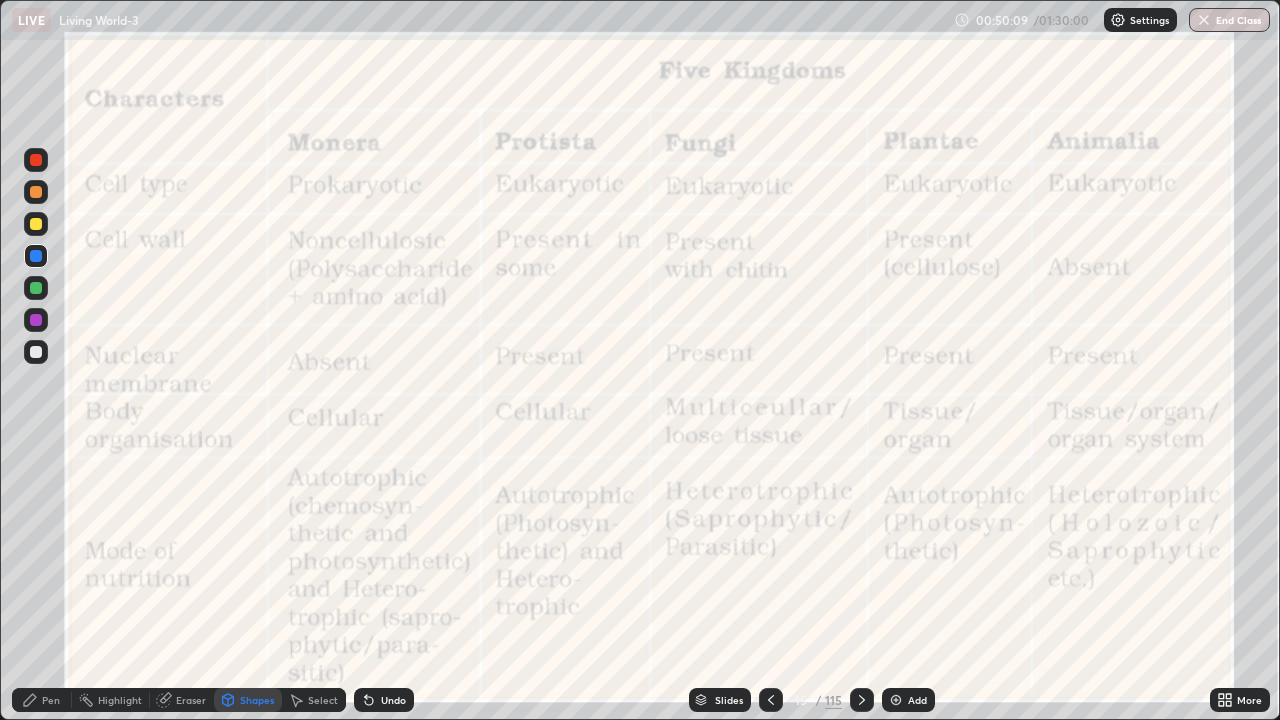 click 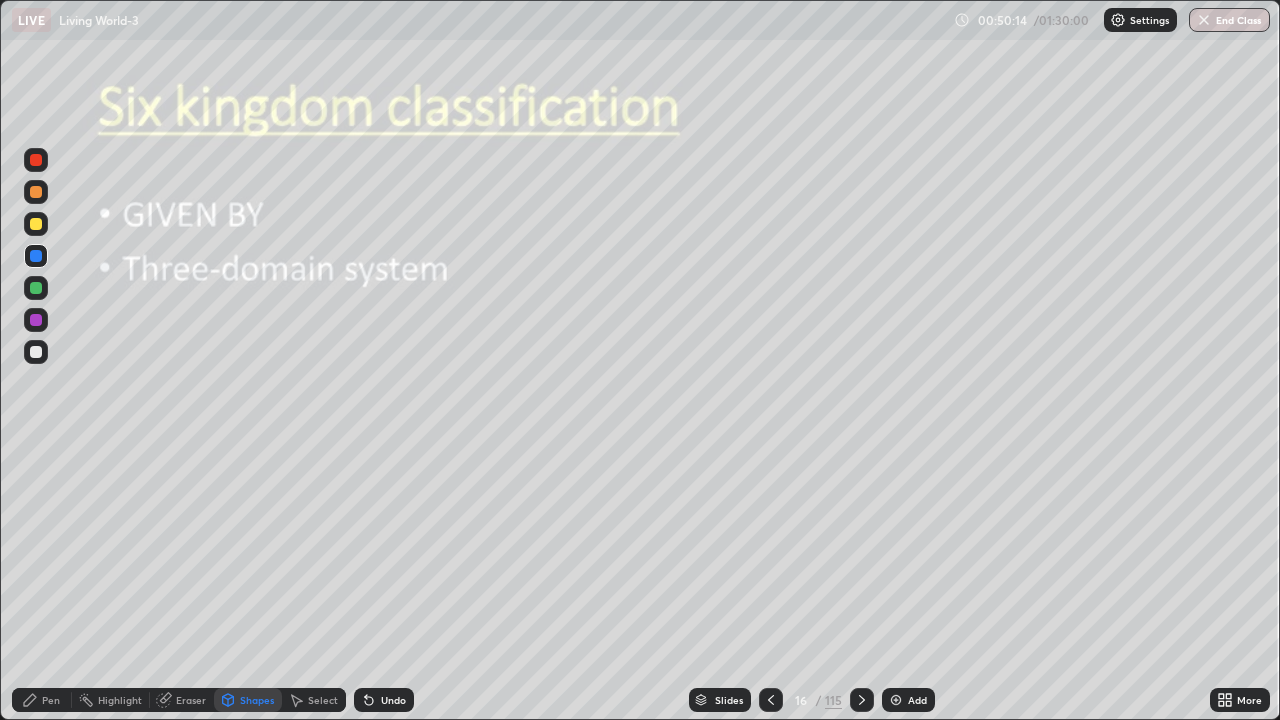 click at bounding box center (36, 224) 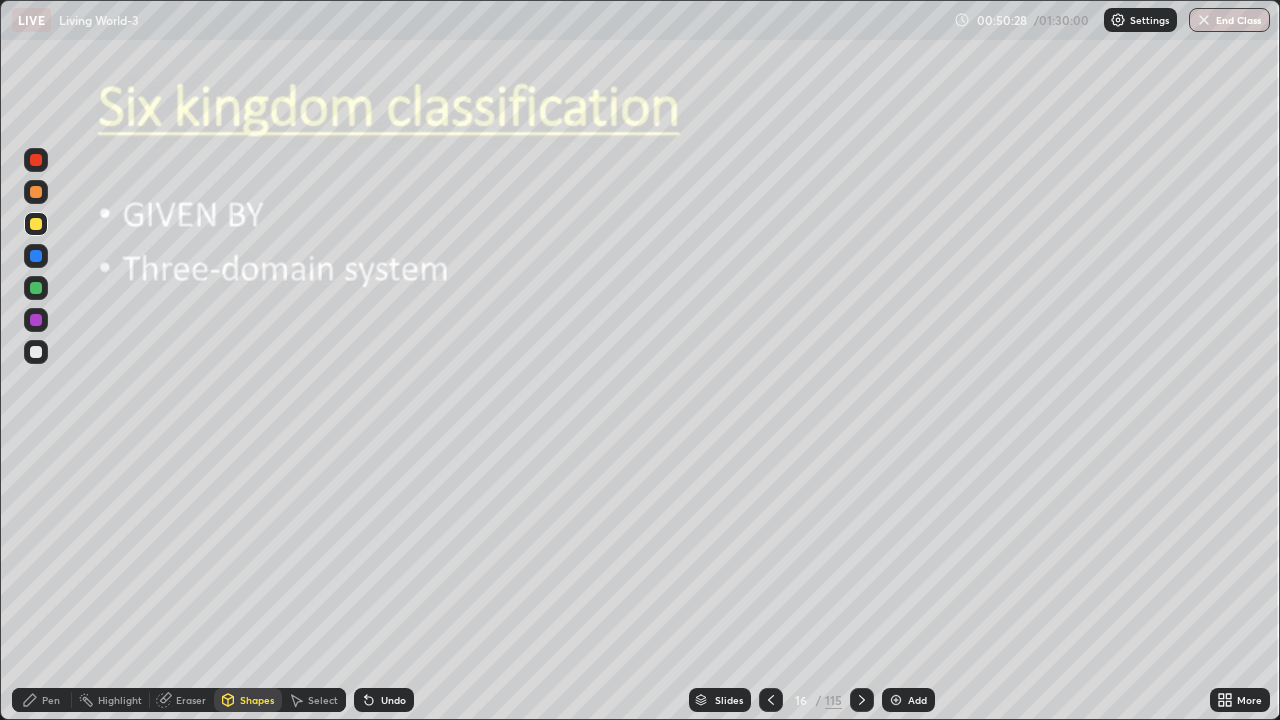 click at bounding box center (36, 352) 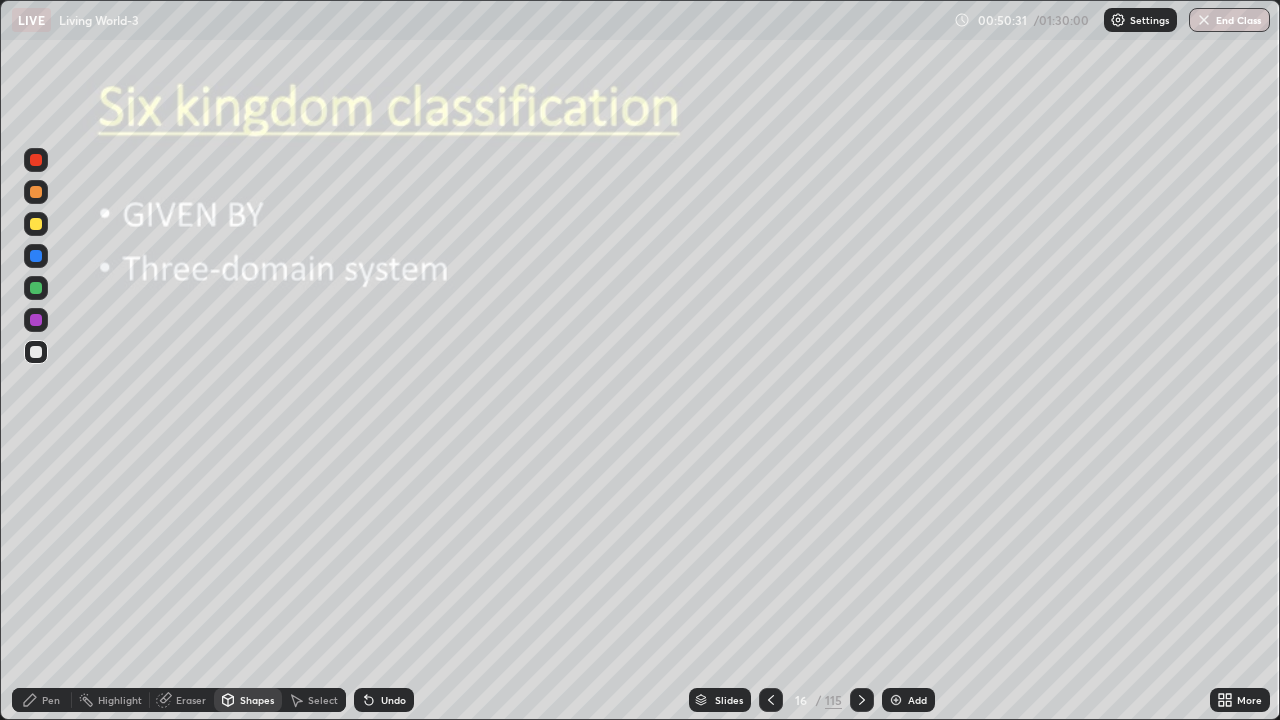 click on "Undo" at bounding box center [393, 700] 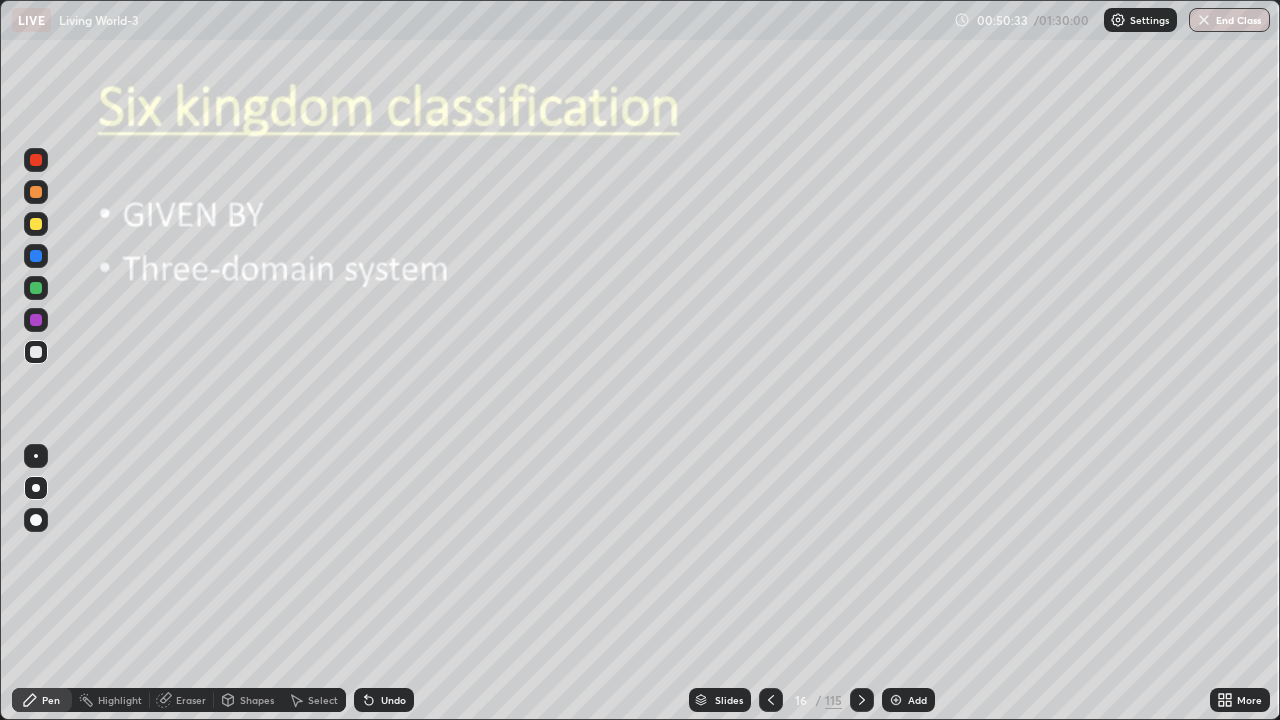 click at bounding box center [36, 288] 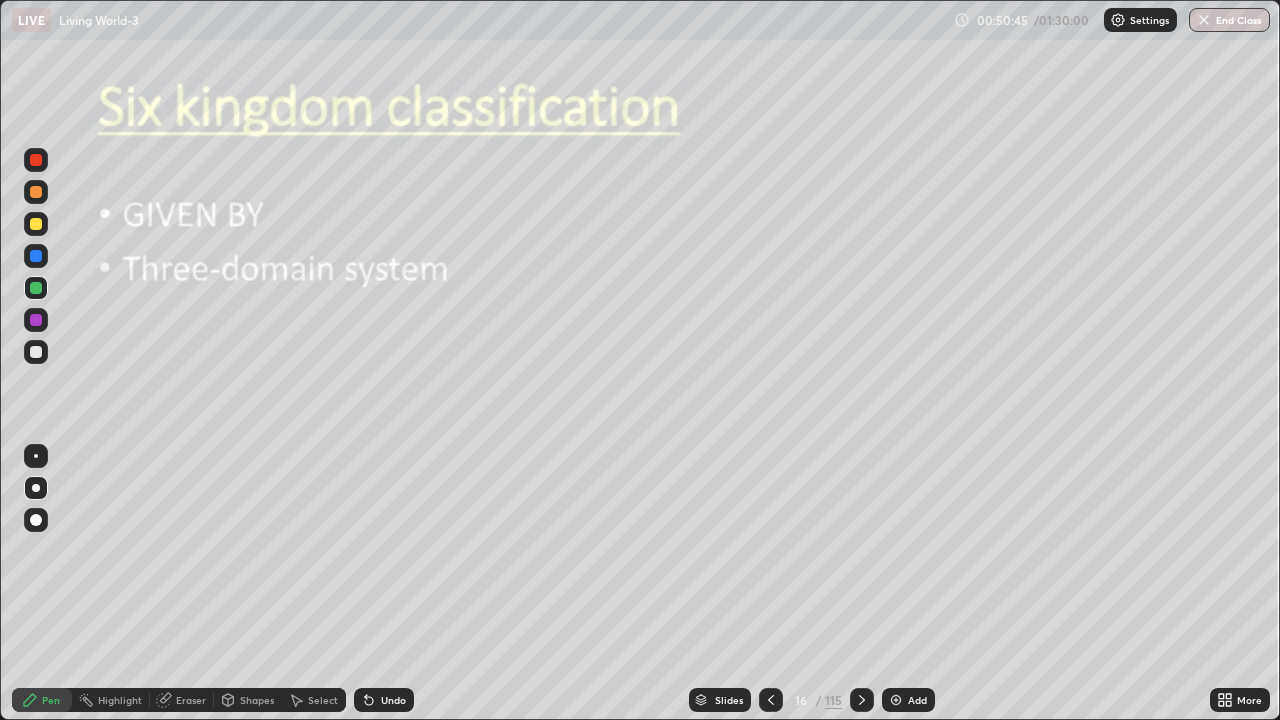 click on "Shapes" at bounding box center (248, 700) 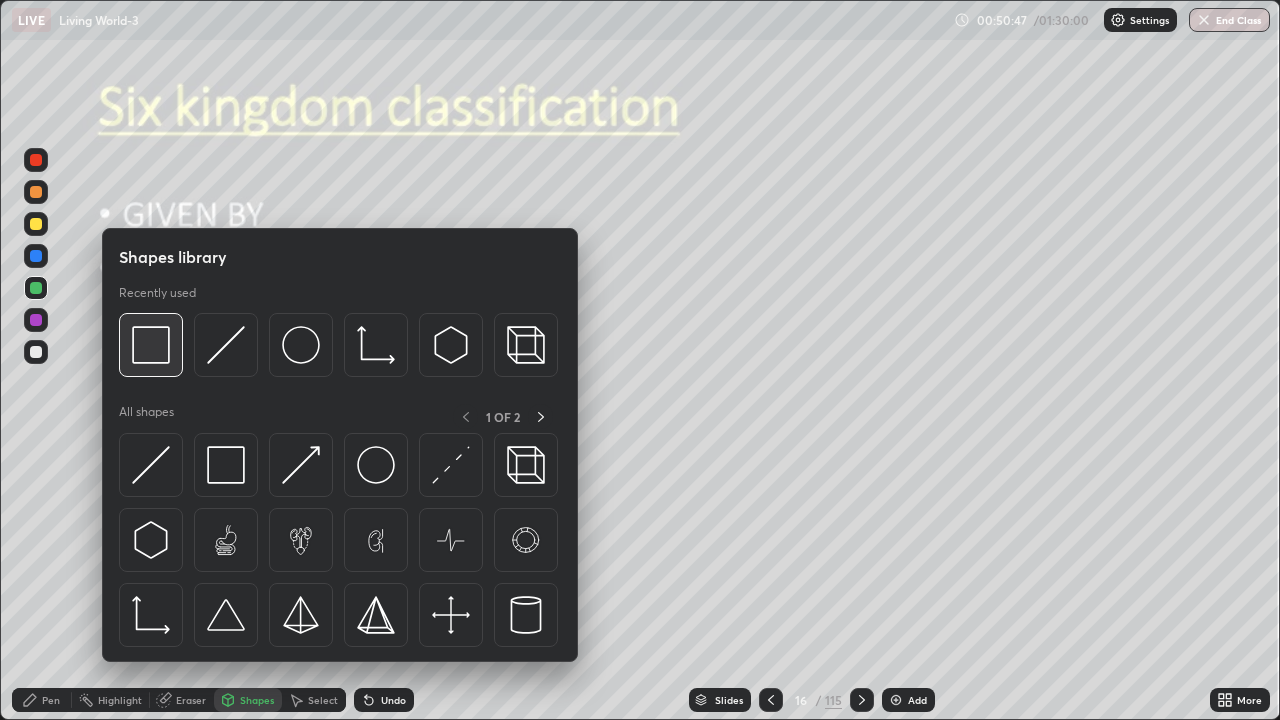 click at bounding box center (151, 345) 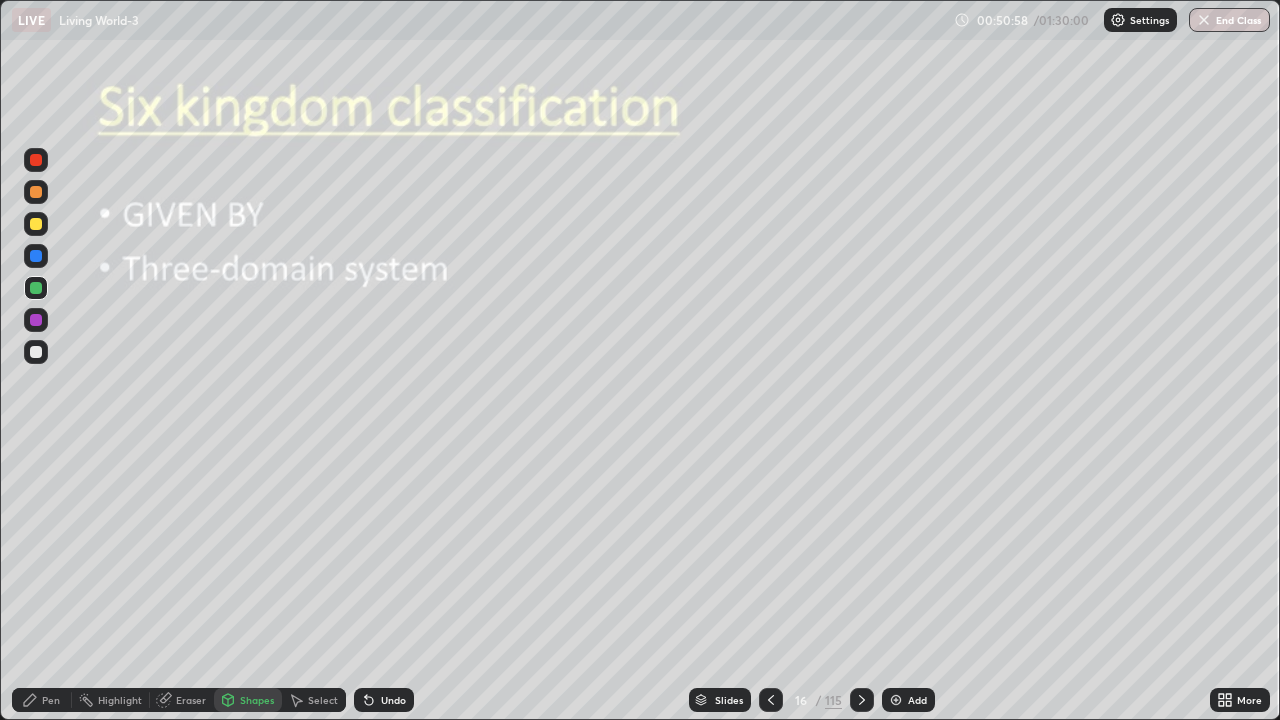 click on "Pen" at bounding box center [51, 700] 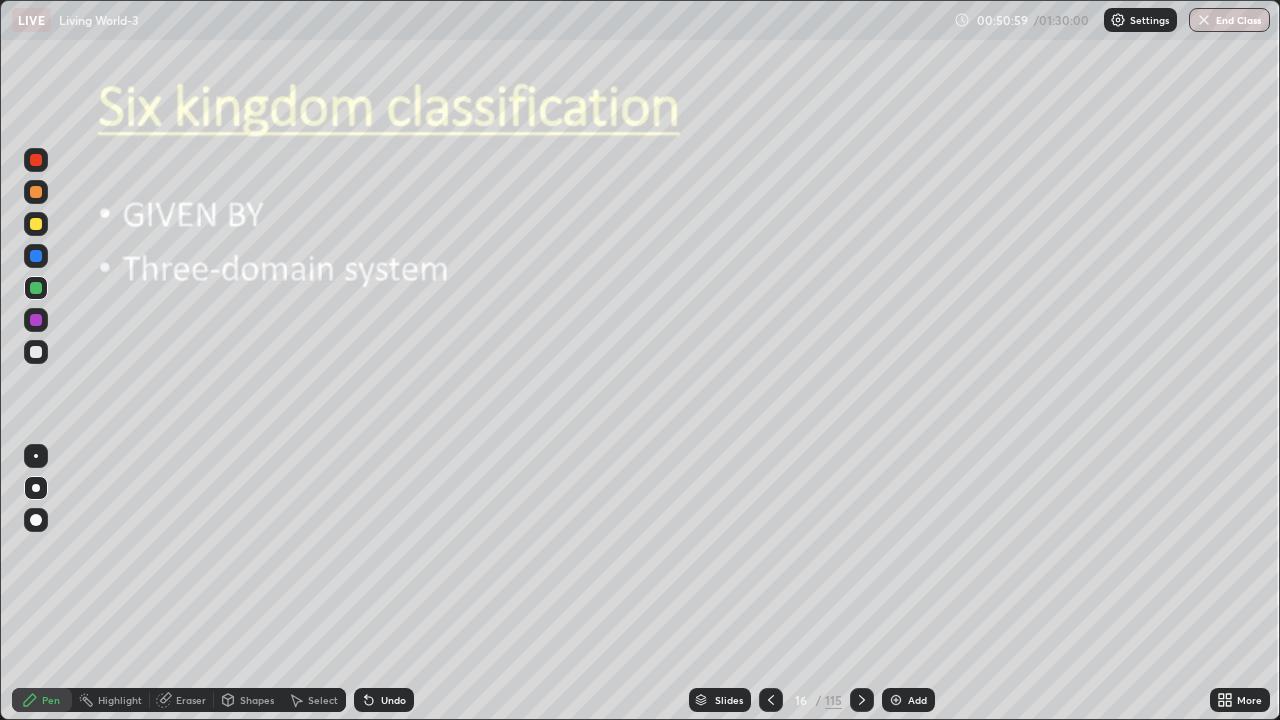 click at bounding box center [36, 352] 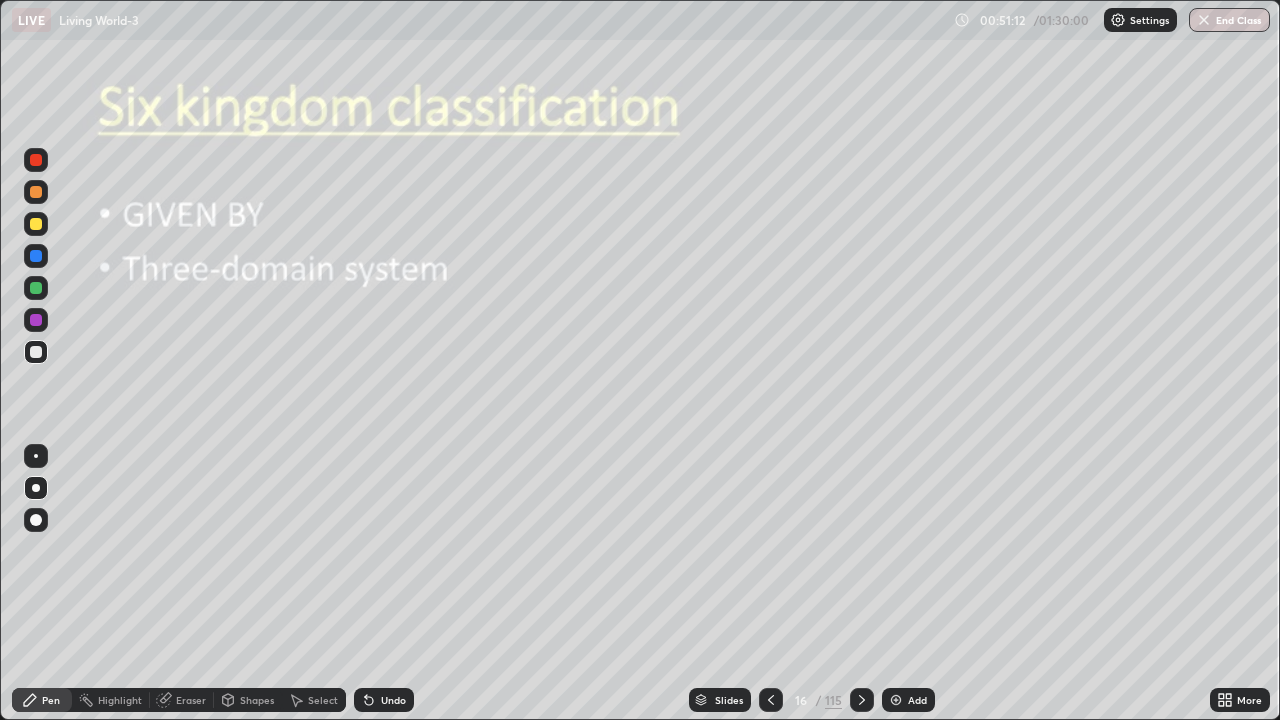 click at bounding box center (36, 352) 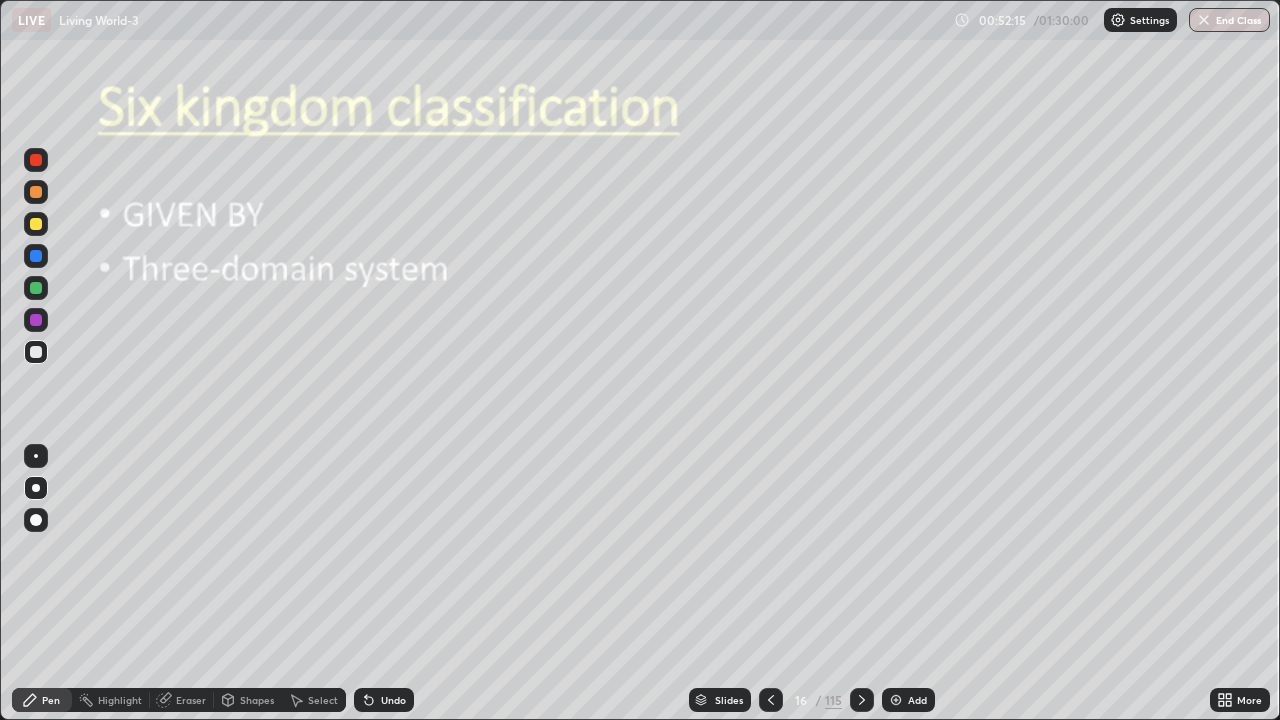 click at bounding box center [36, 520] 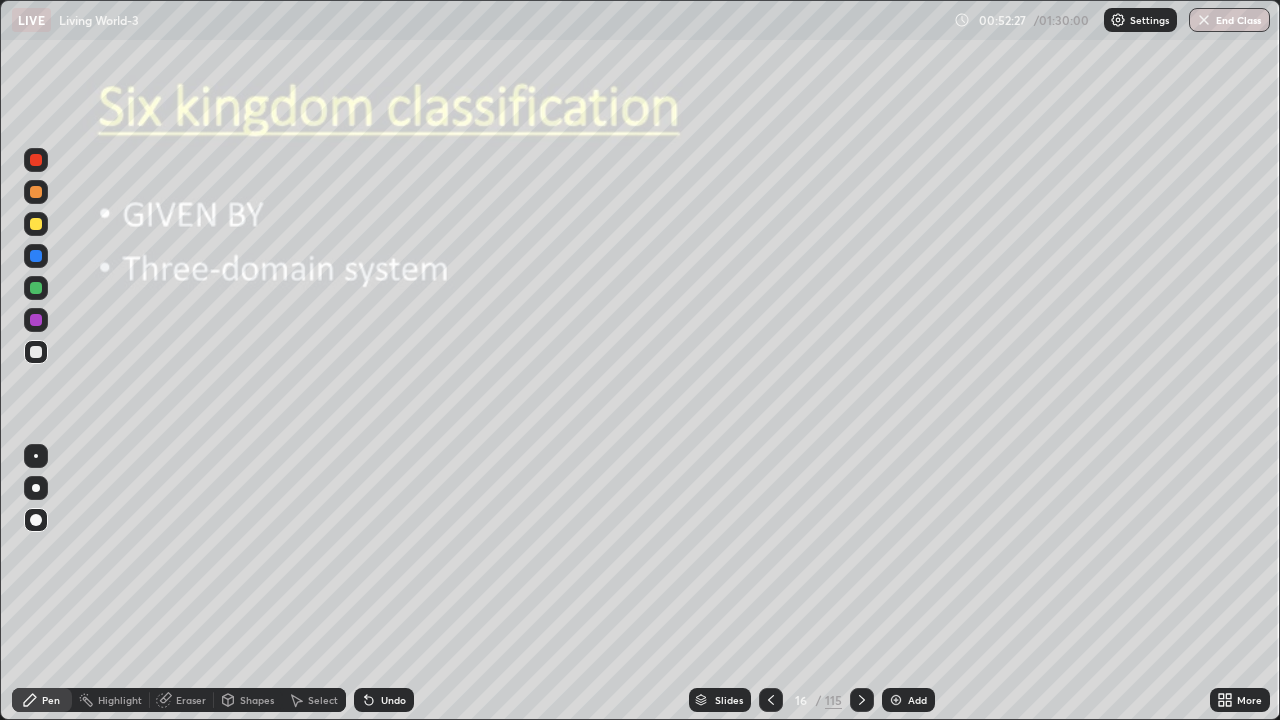 click at bounding box center (36, 320) 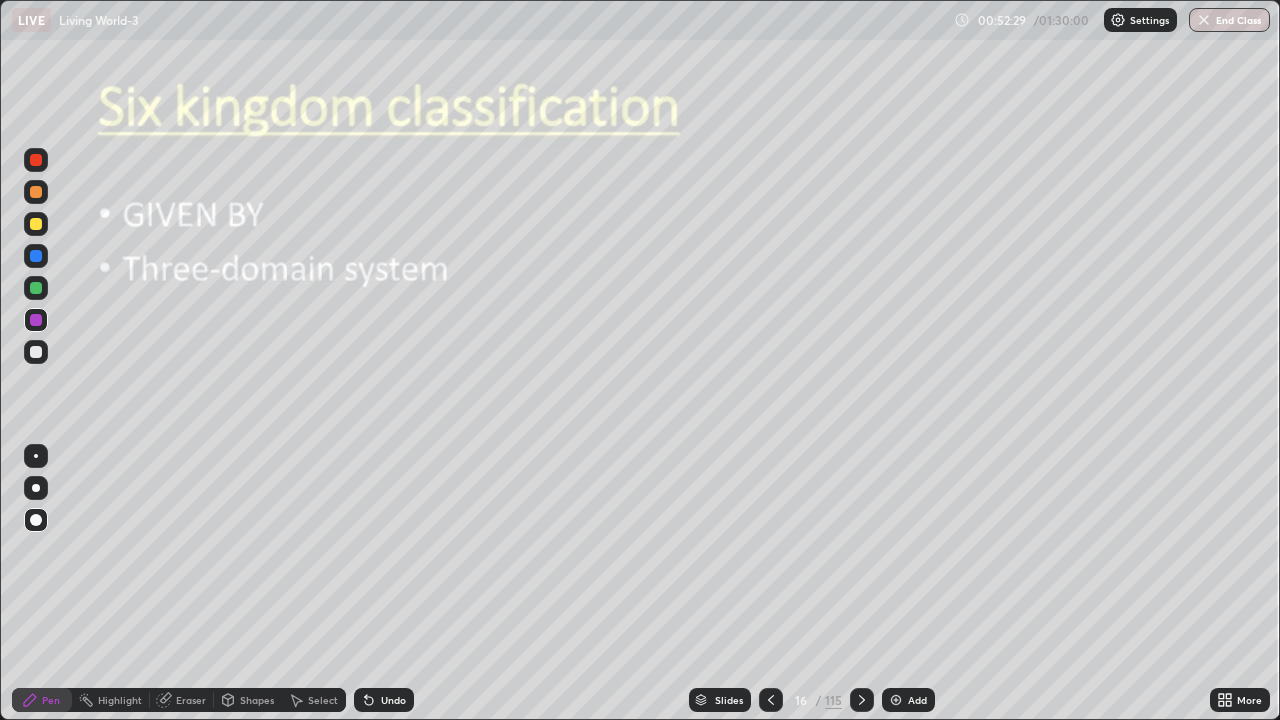 click on "Shapes" at bounding box center (257, 700) 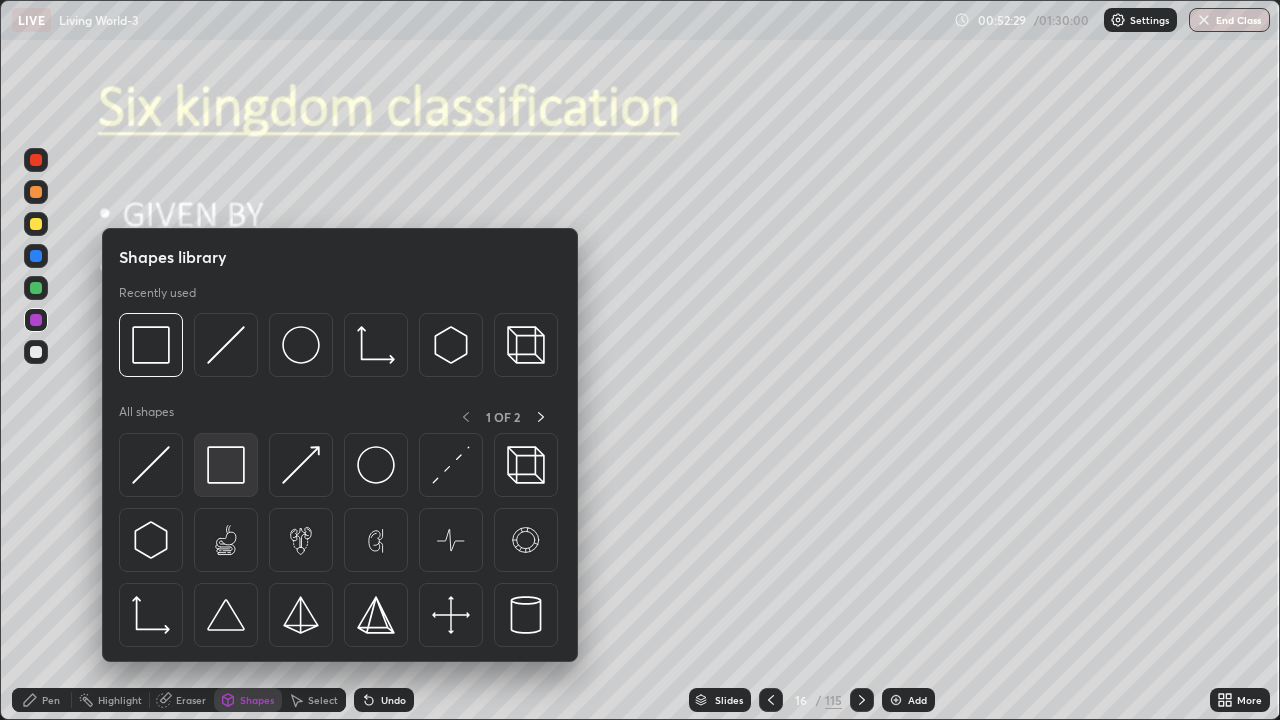 click at bounding box center (226, 465) 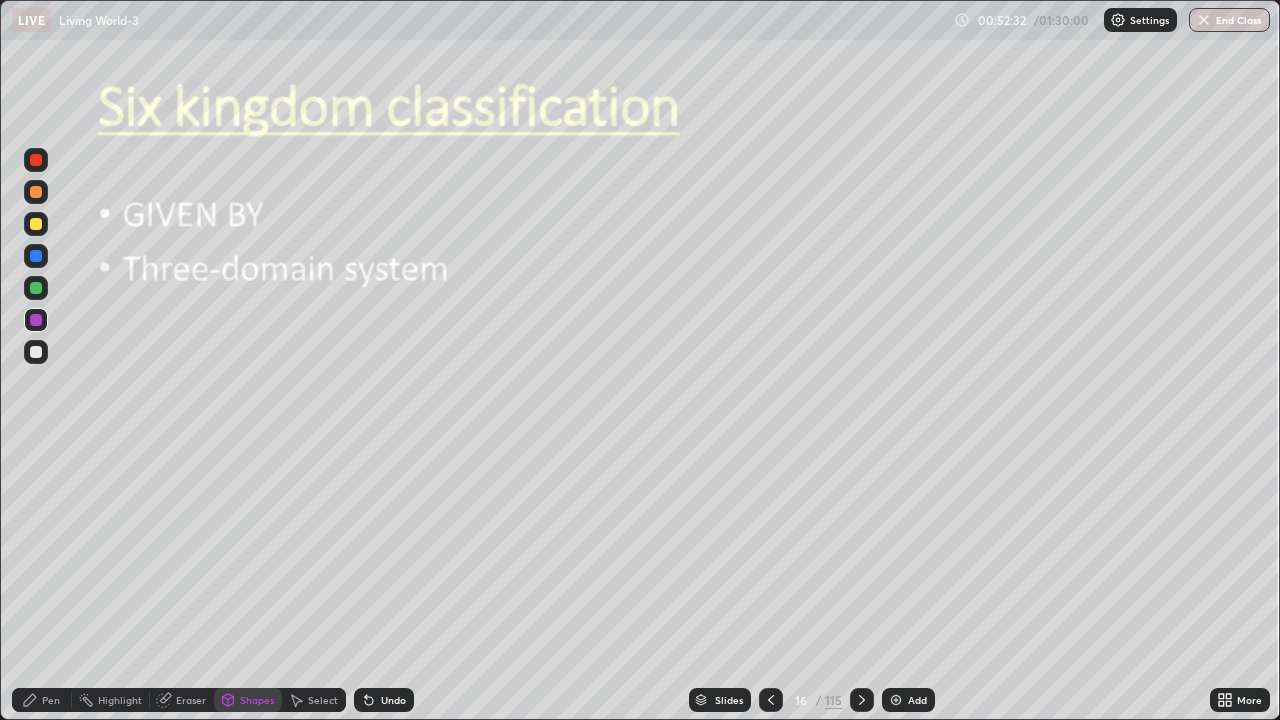click on "Shapes" at bounding box center [248, 700] 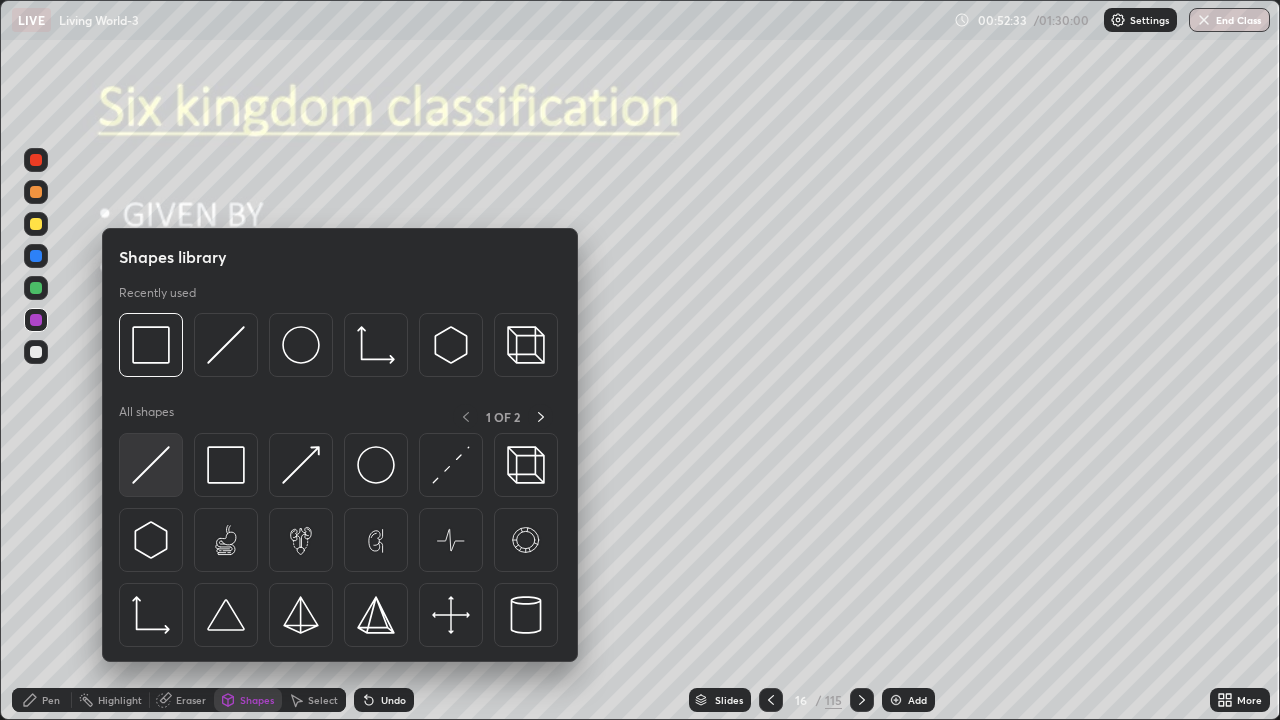 click at bounding box center [151, 465] 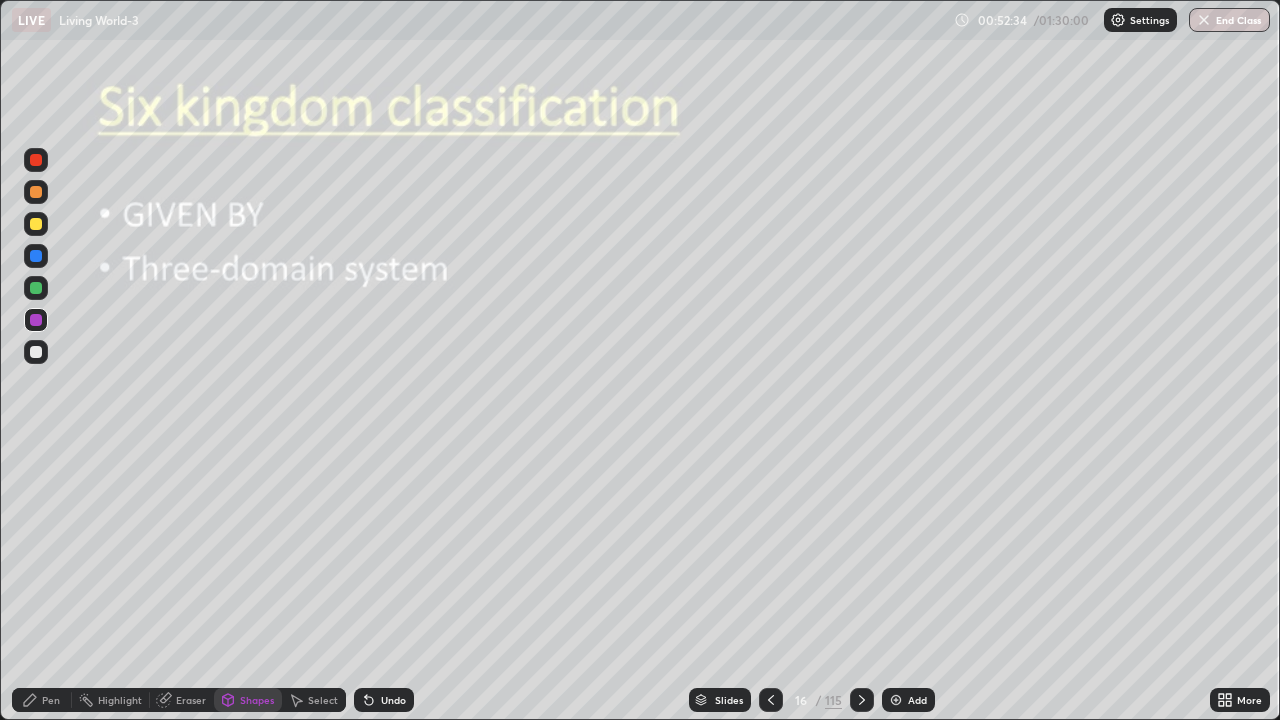 click at bounding box center [36, 352] 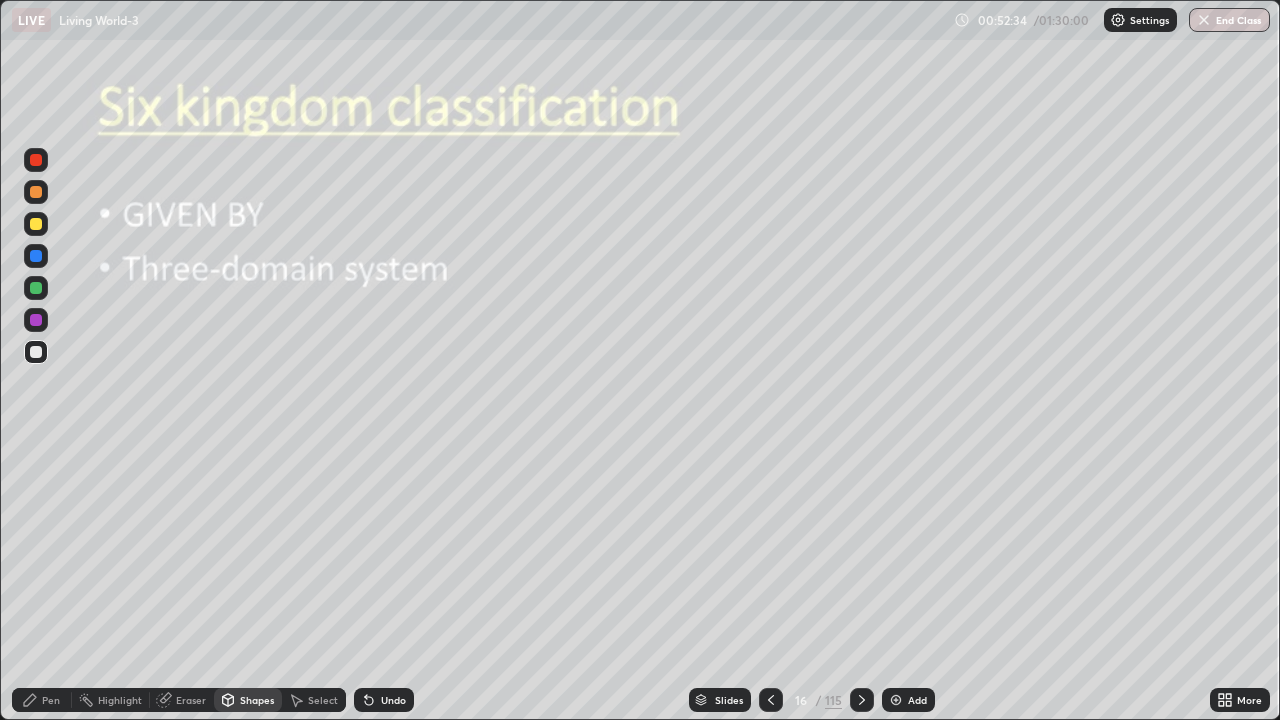 click on "Shapes" at bounding box center (248, 700) 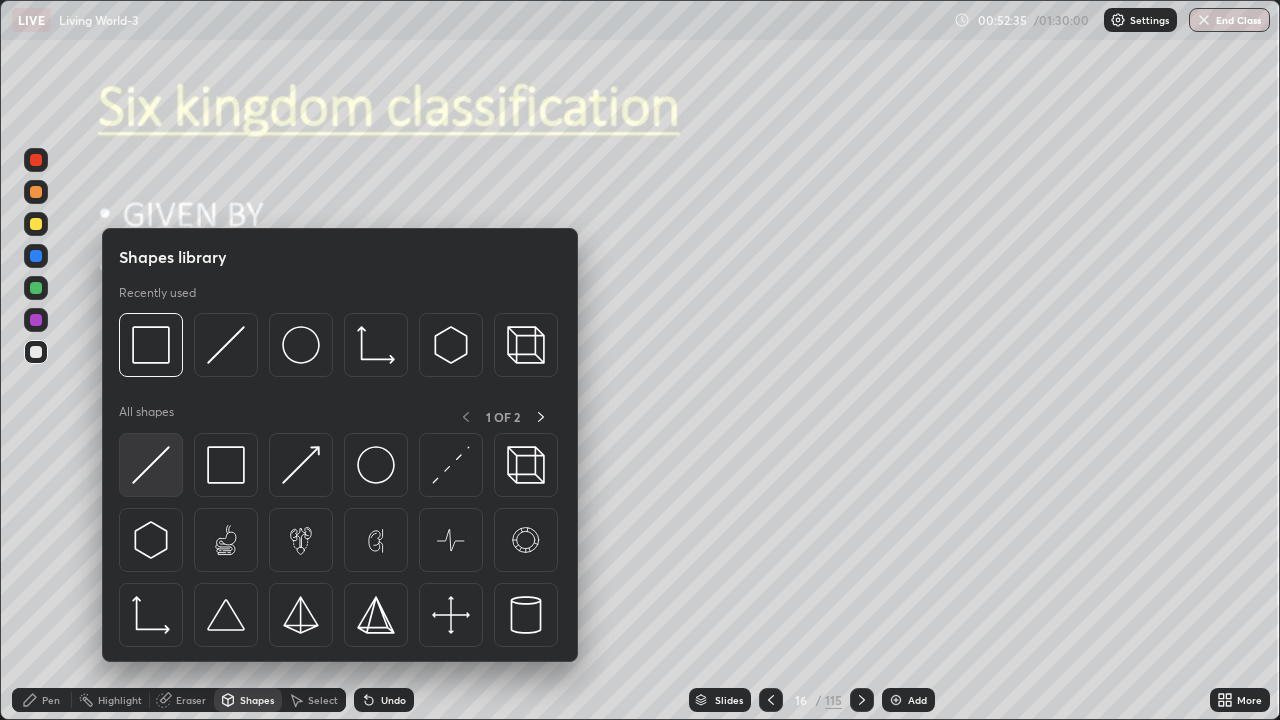 click at bounding box center [151, 465] 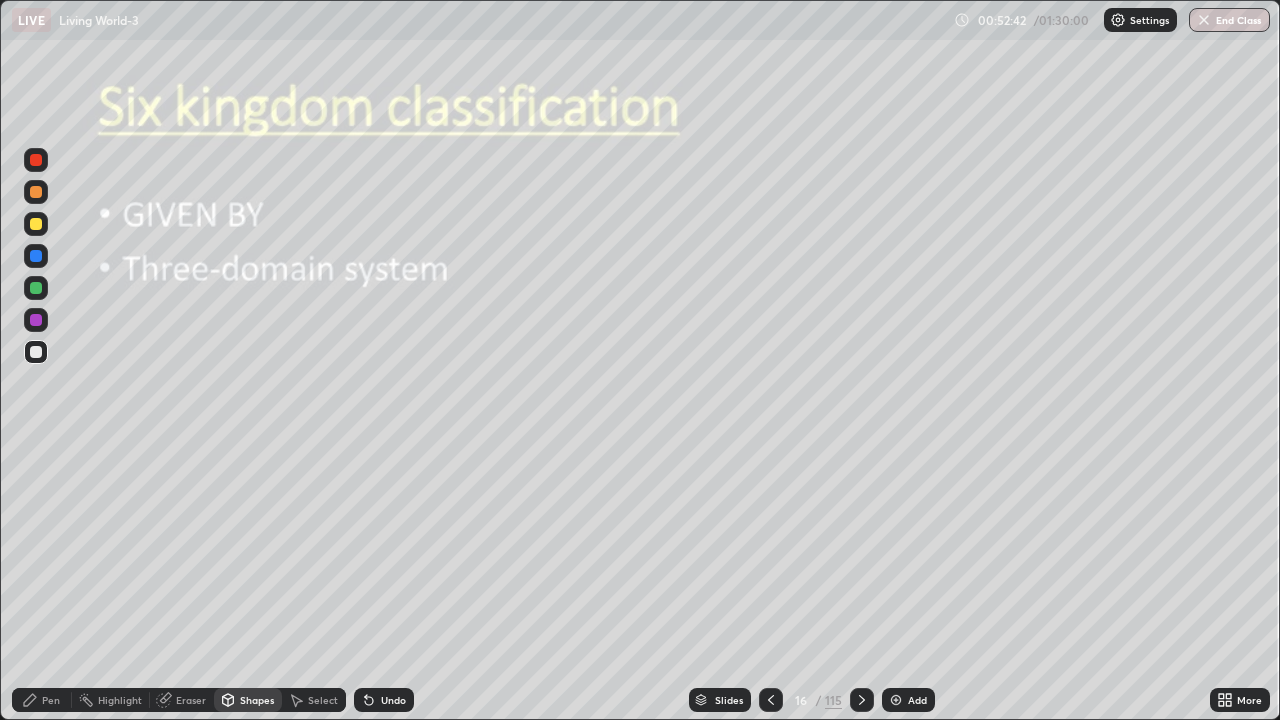 click 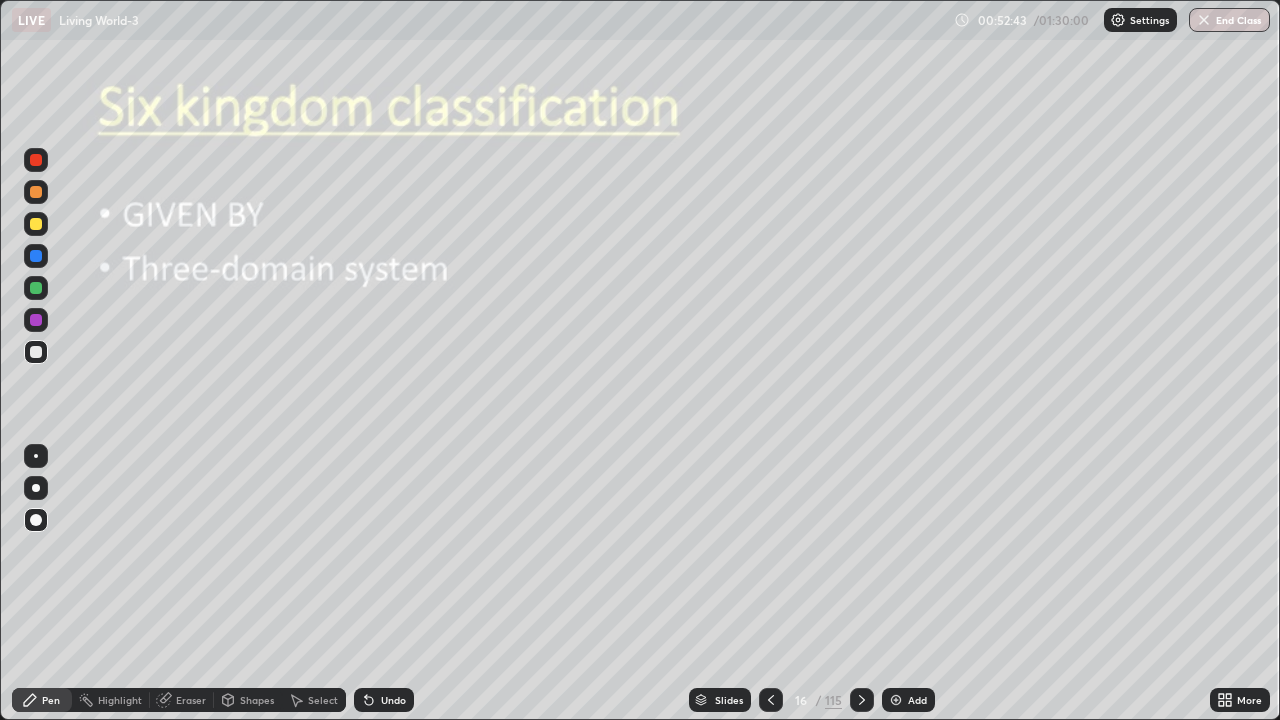 click at bounding box center (36, 488) 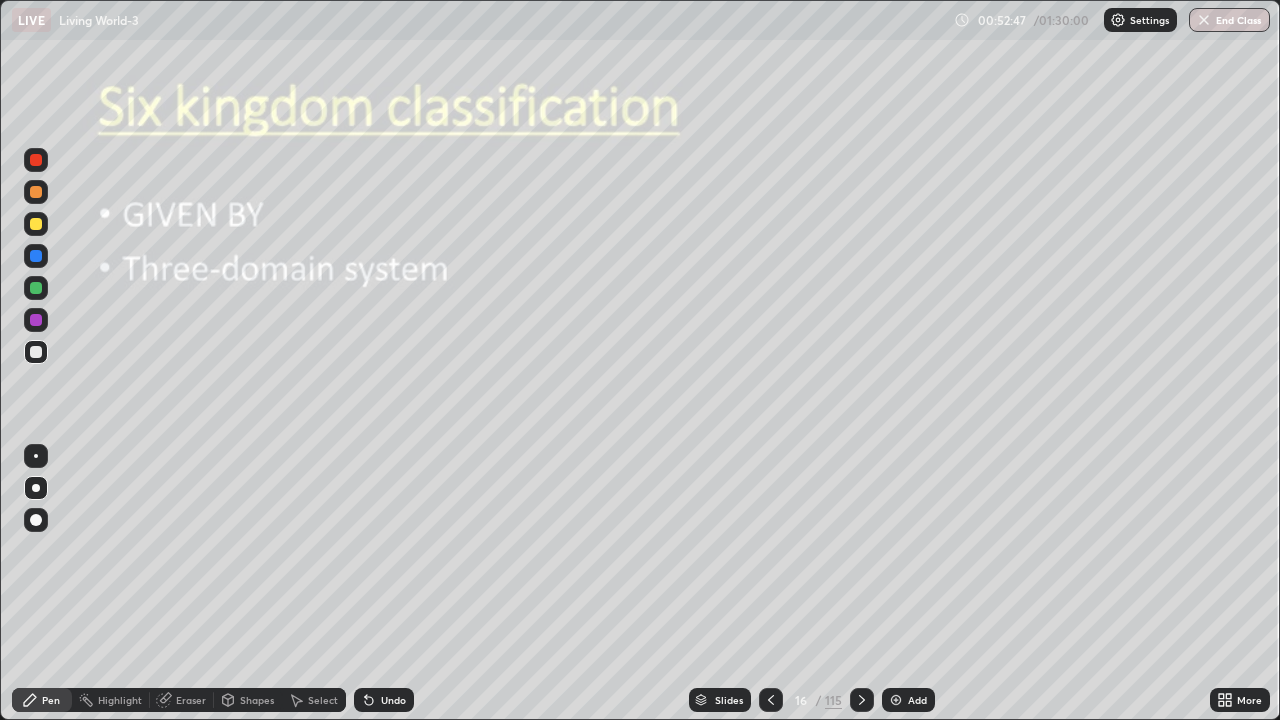 click at bounding box center [36, 288] 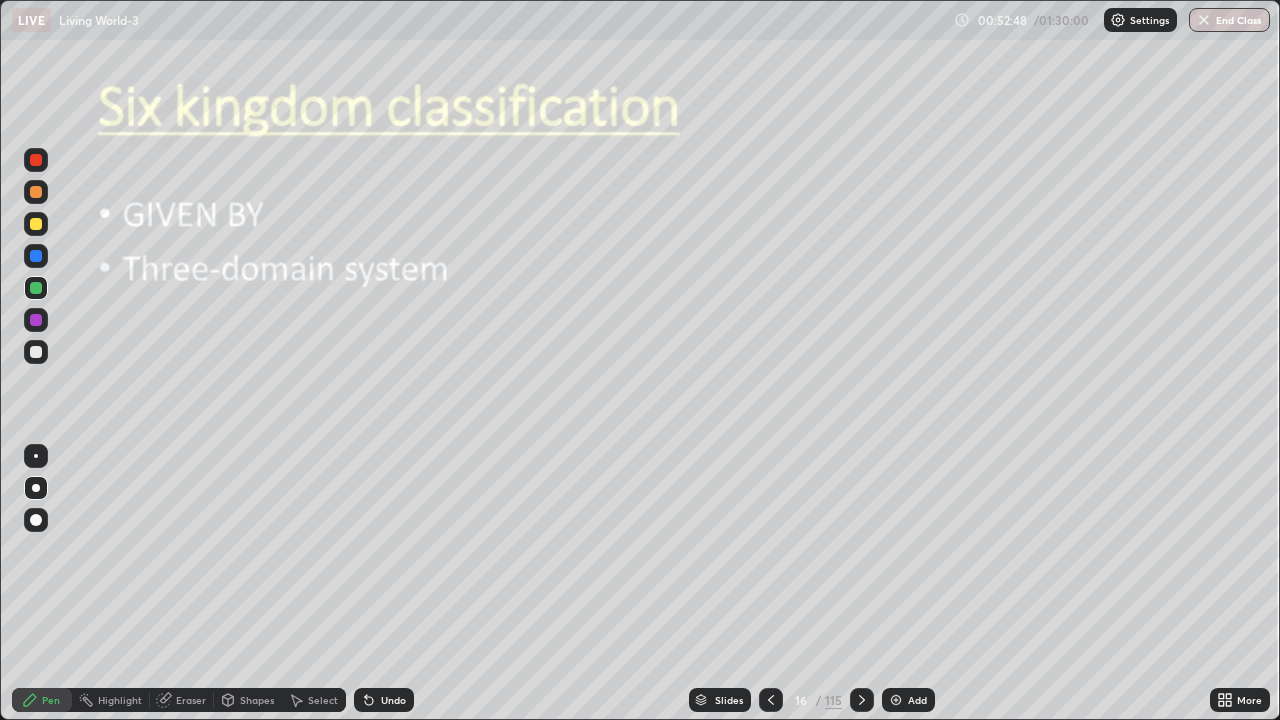 click at bounding box center (36, 352) 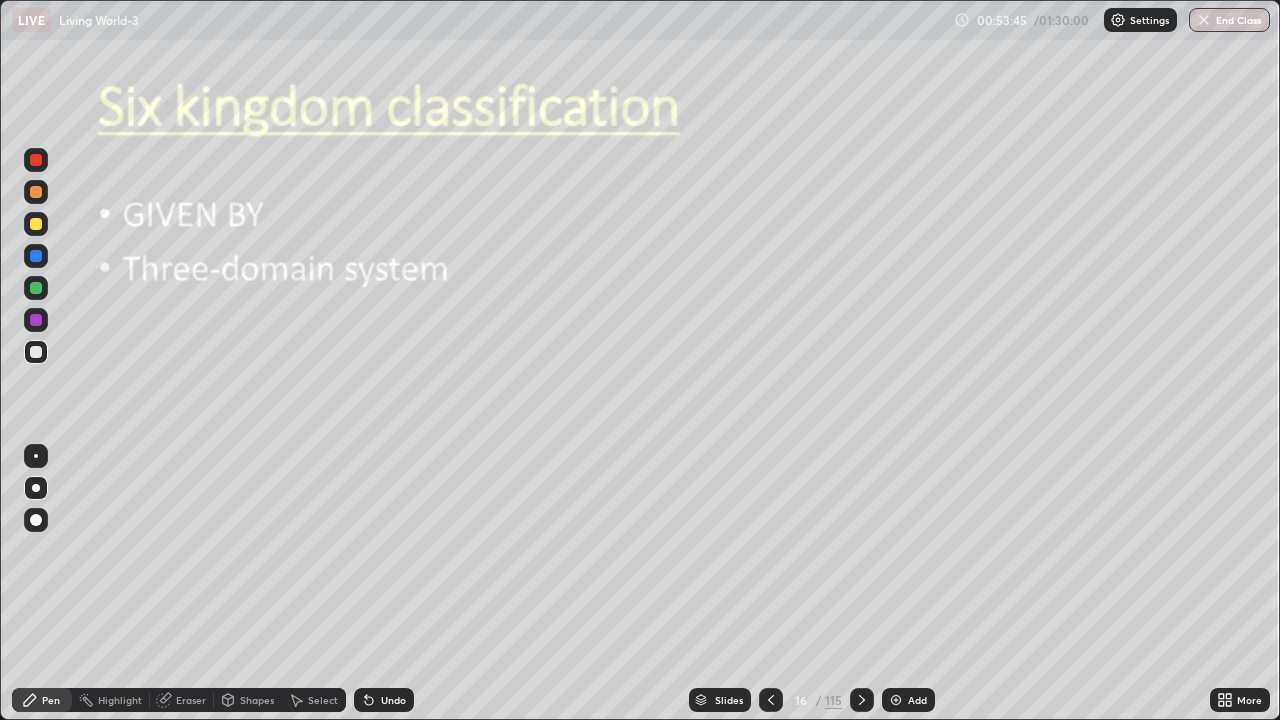 click at bounding box center (36, 456) 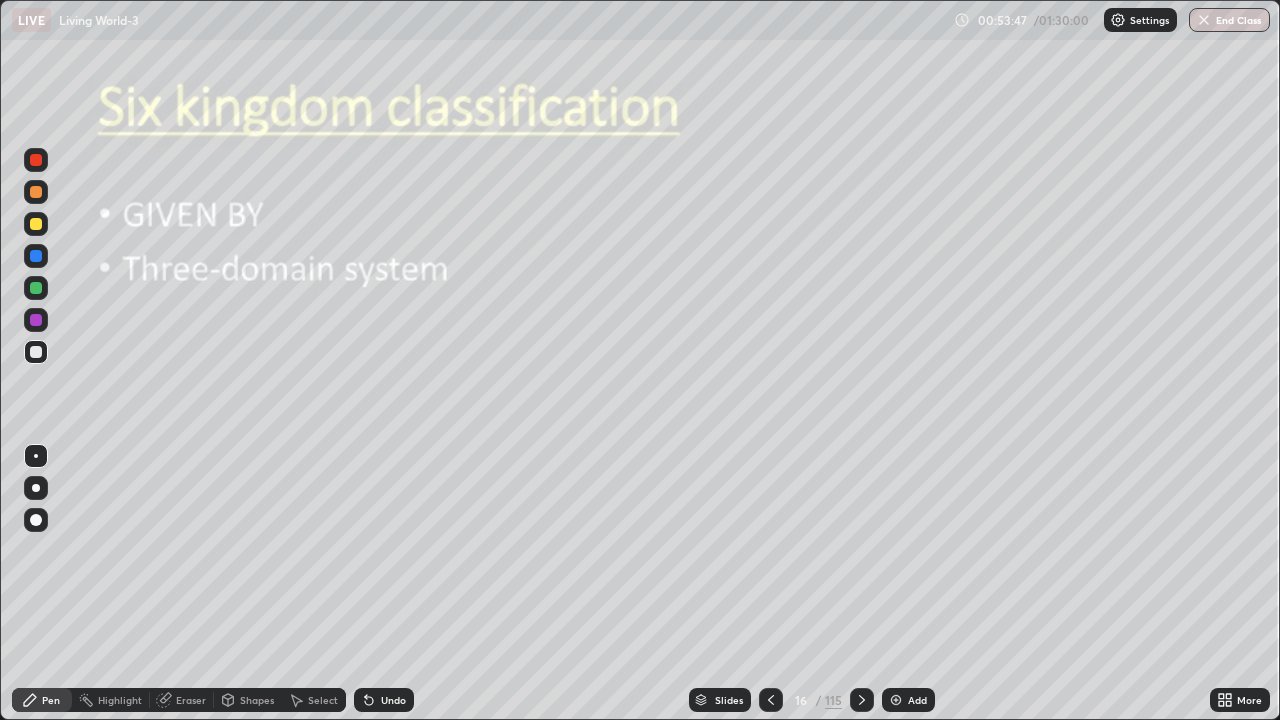 click at bounding box center [36, 224] 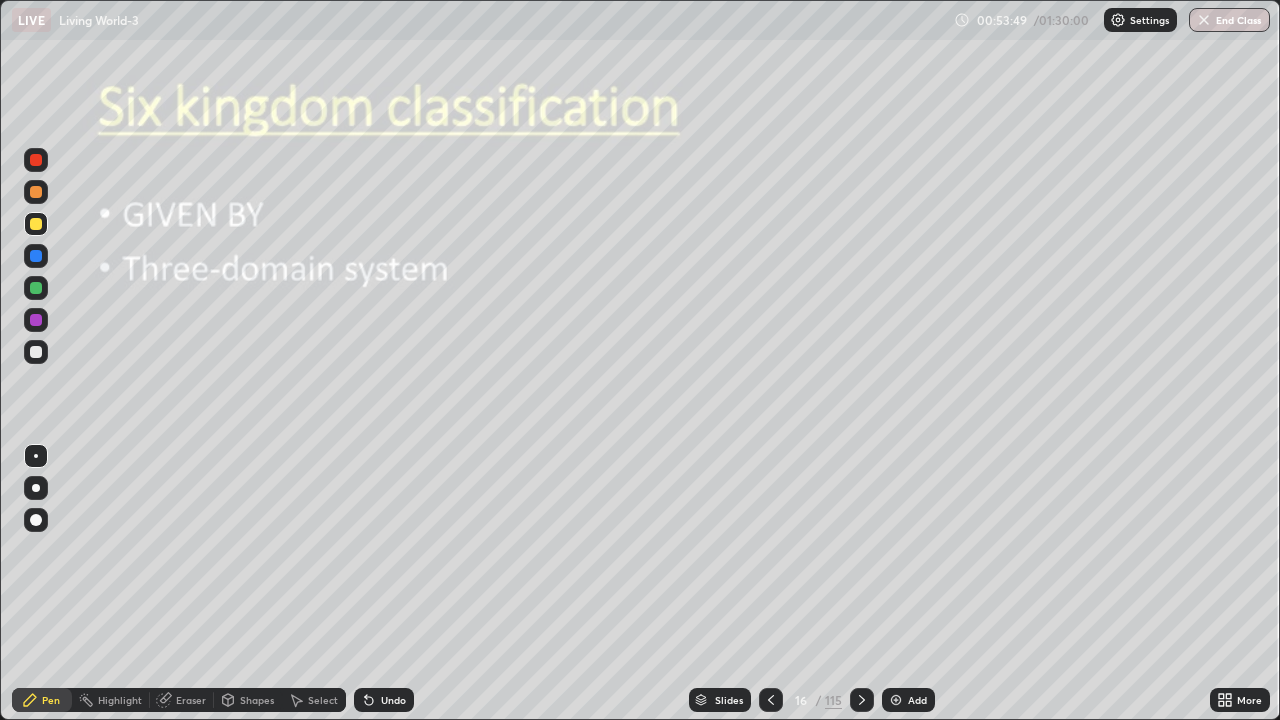 click on "Shapes" at bounding box center [257, 700] 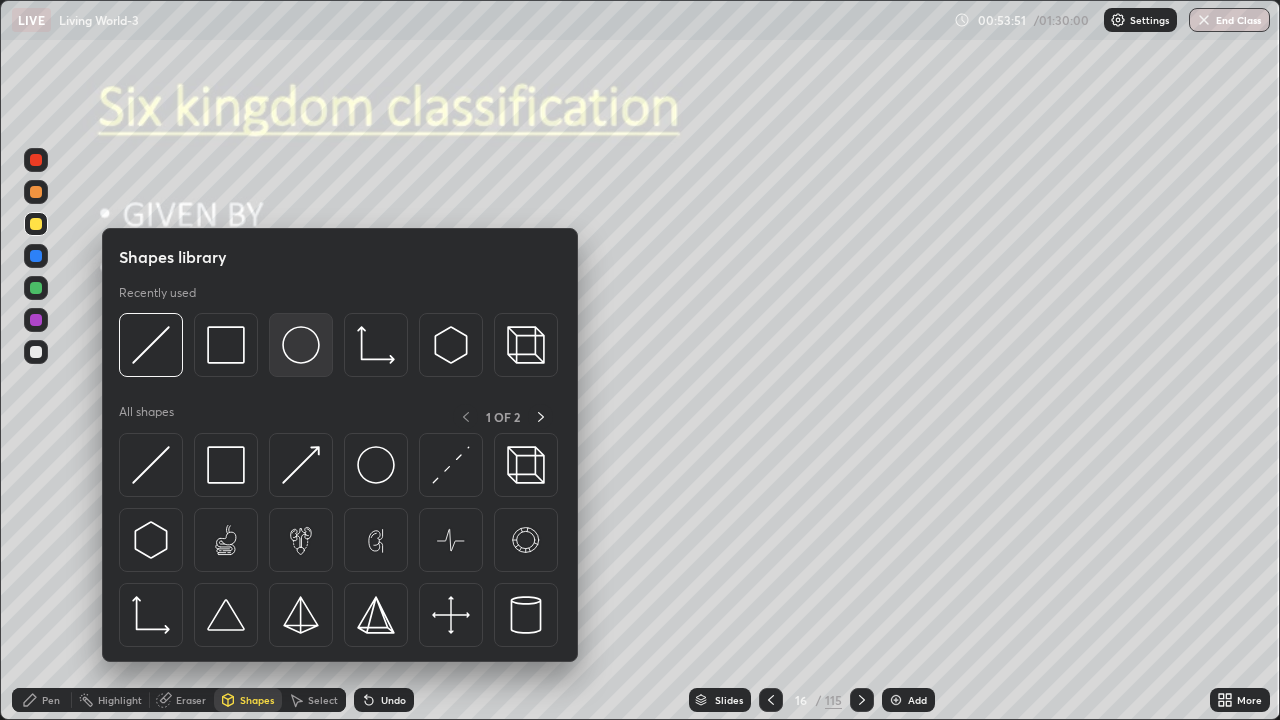 click at bounding box center [301, 345] 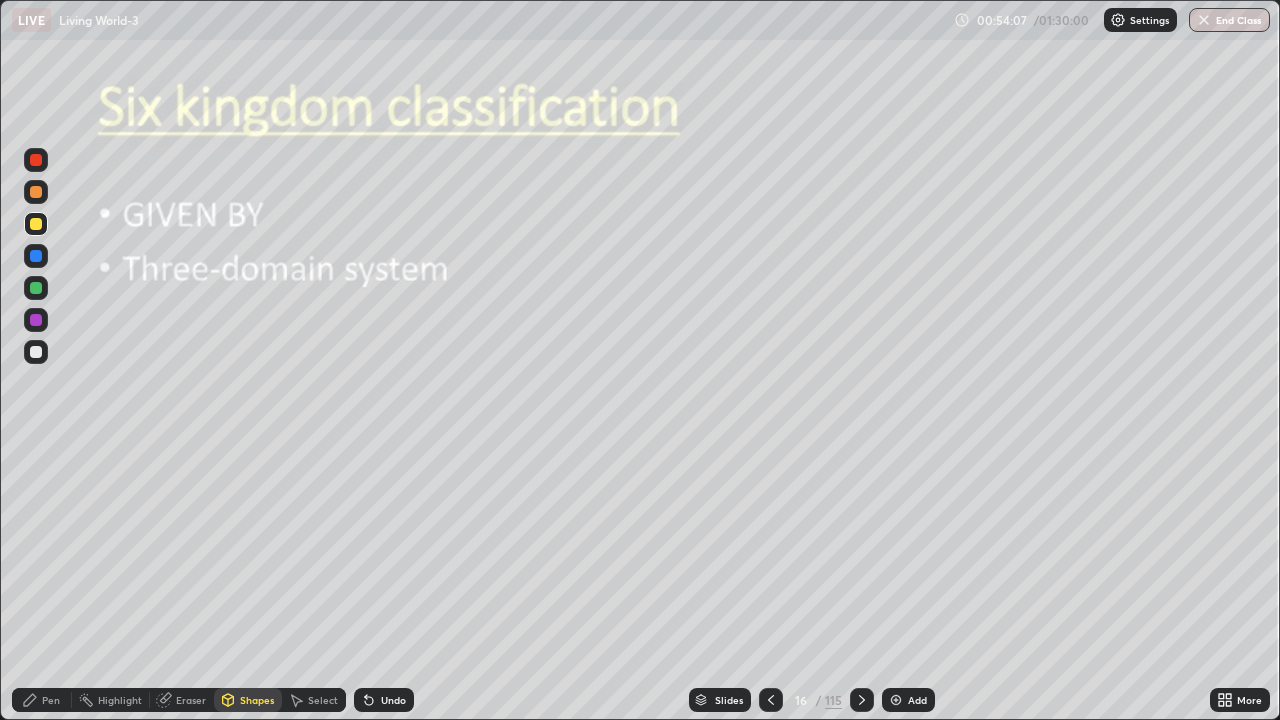 click on "Undo" at bounding box center [393, 700] 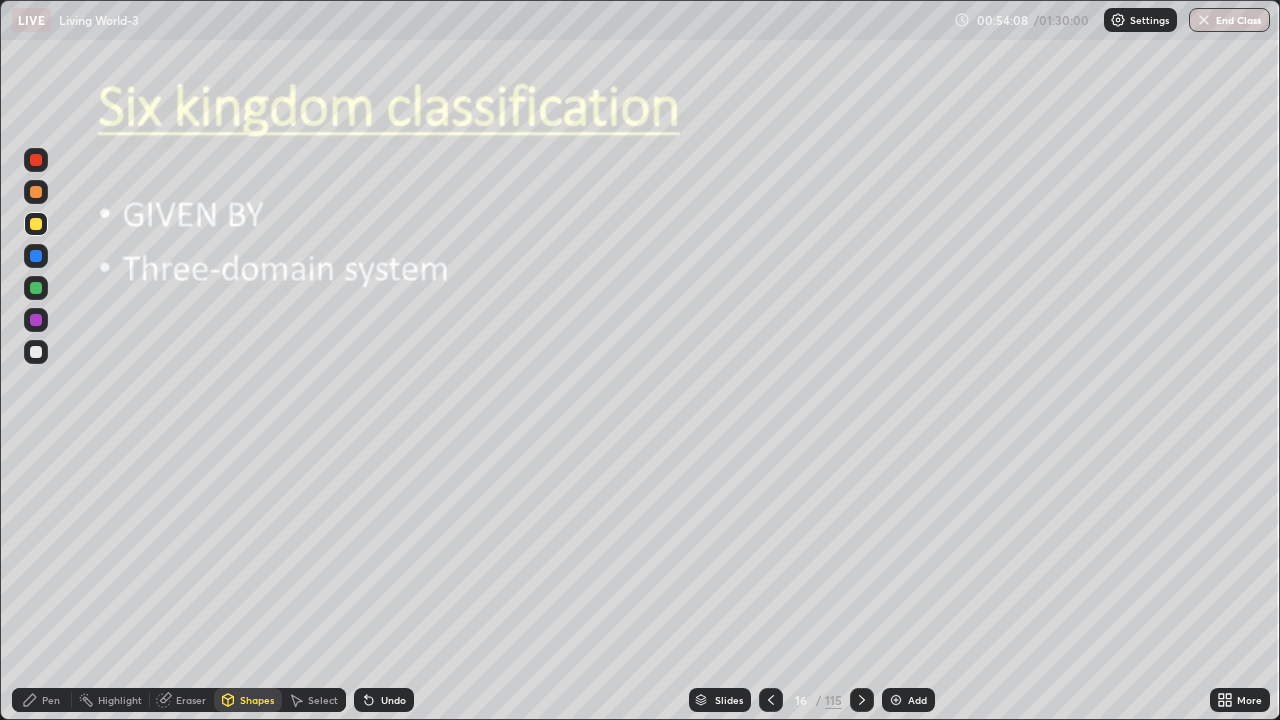 click on "Pen" at bounding box center [51, 700] 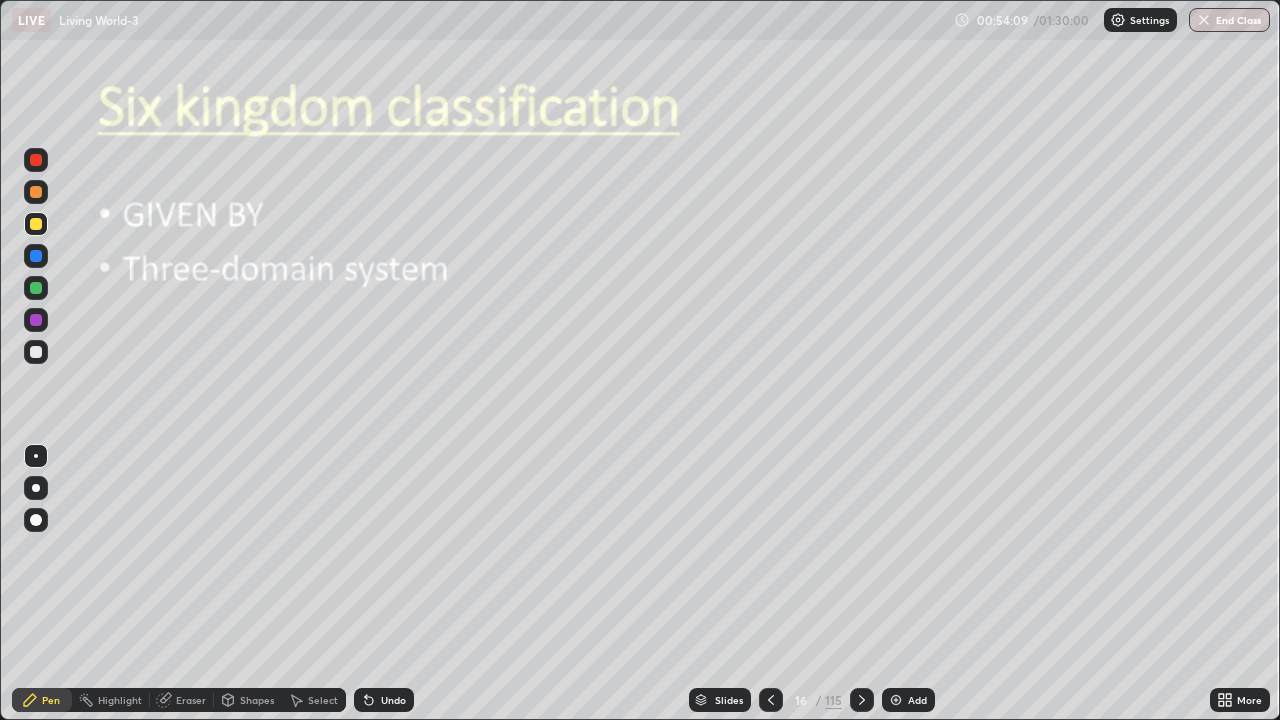 click at bounding box center [36, 488] 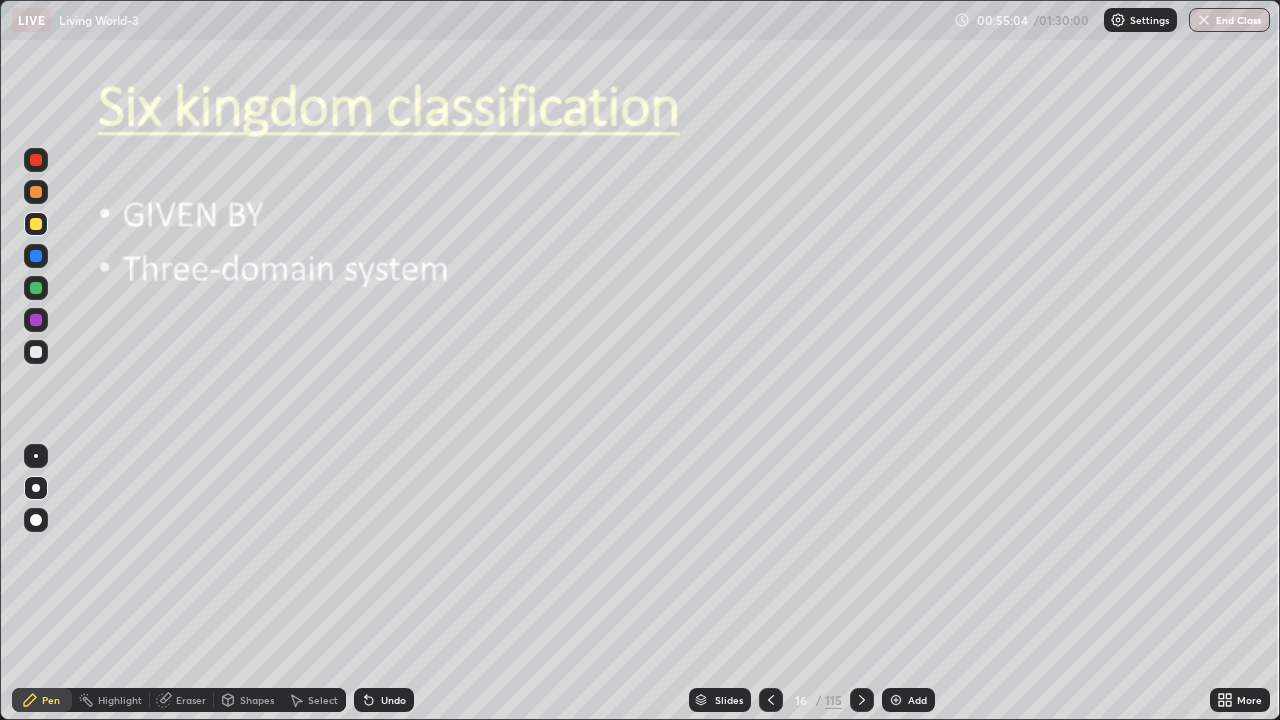click on "Pen" at bounding box center (42, 700) 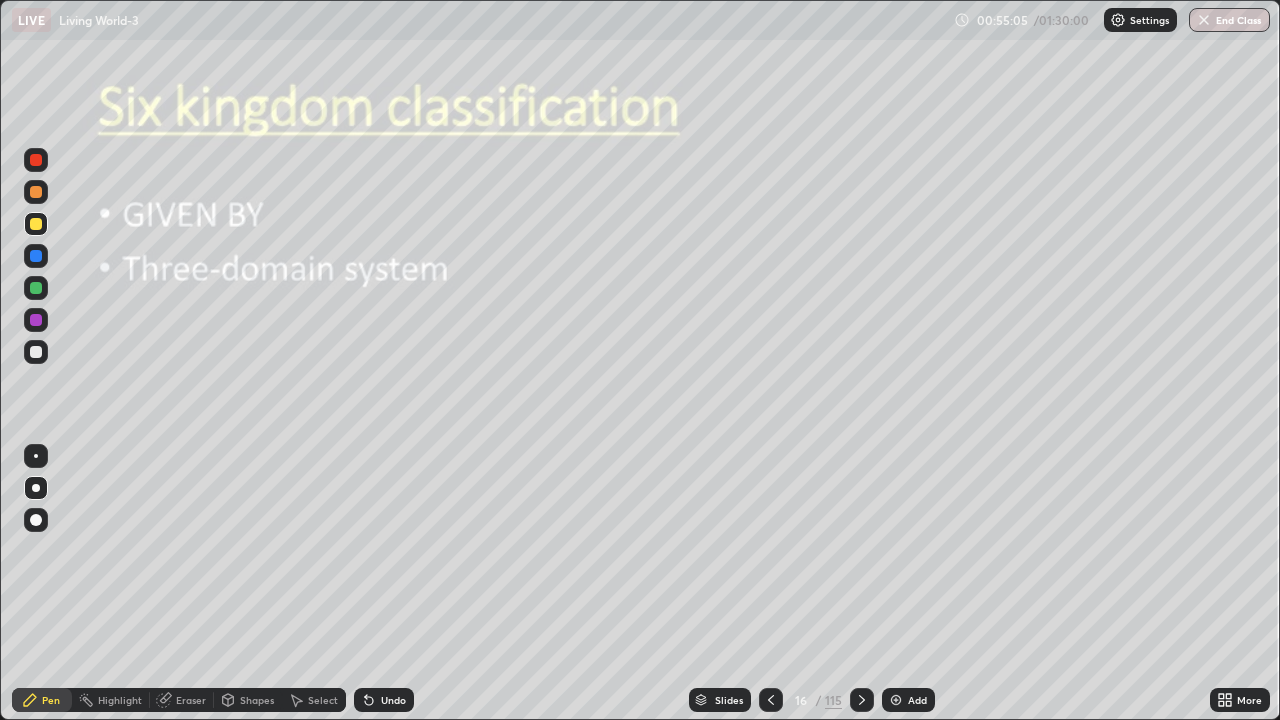 click at bounding box center (36, 488) 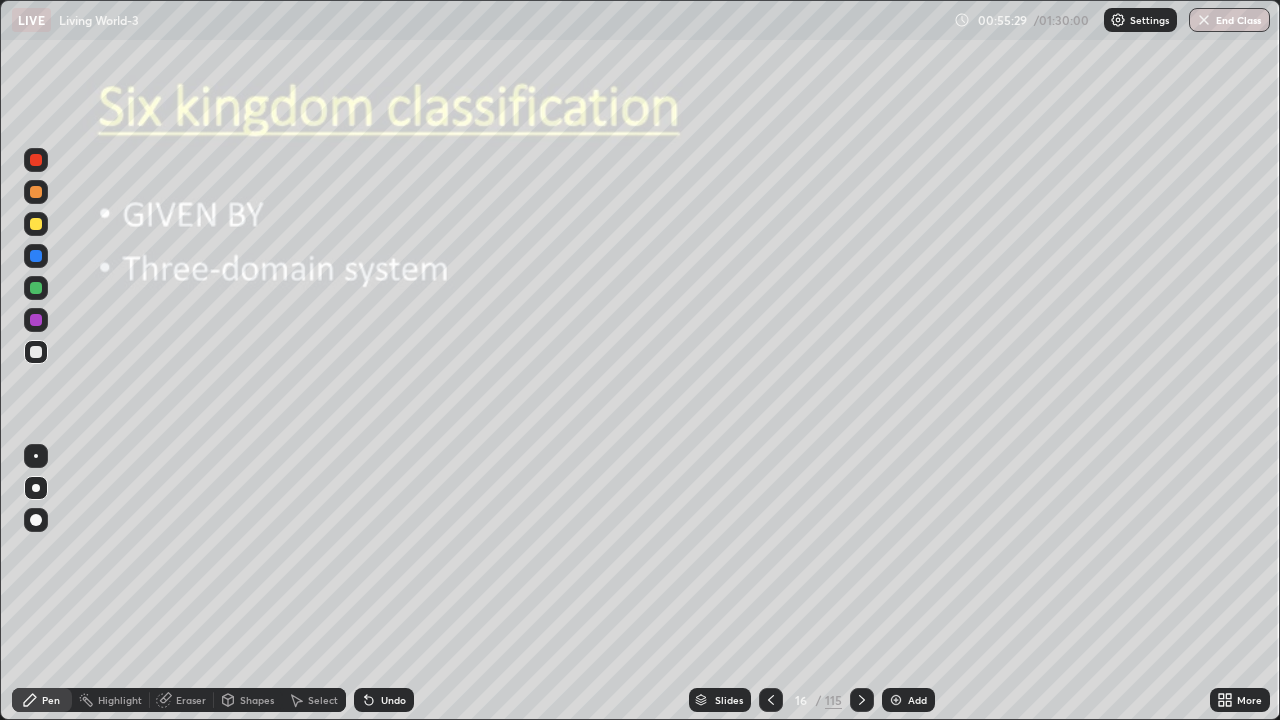 click 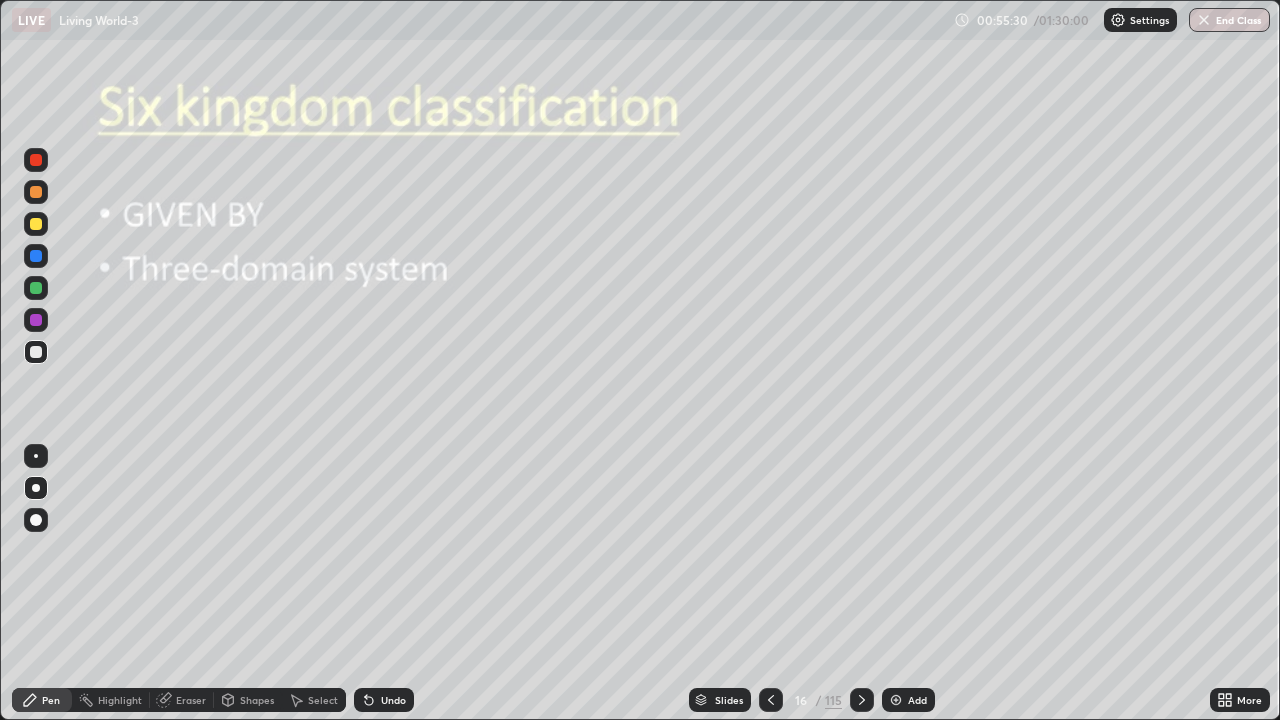 click at bounding box center [36, 488] 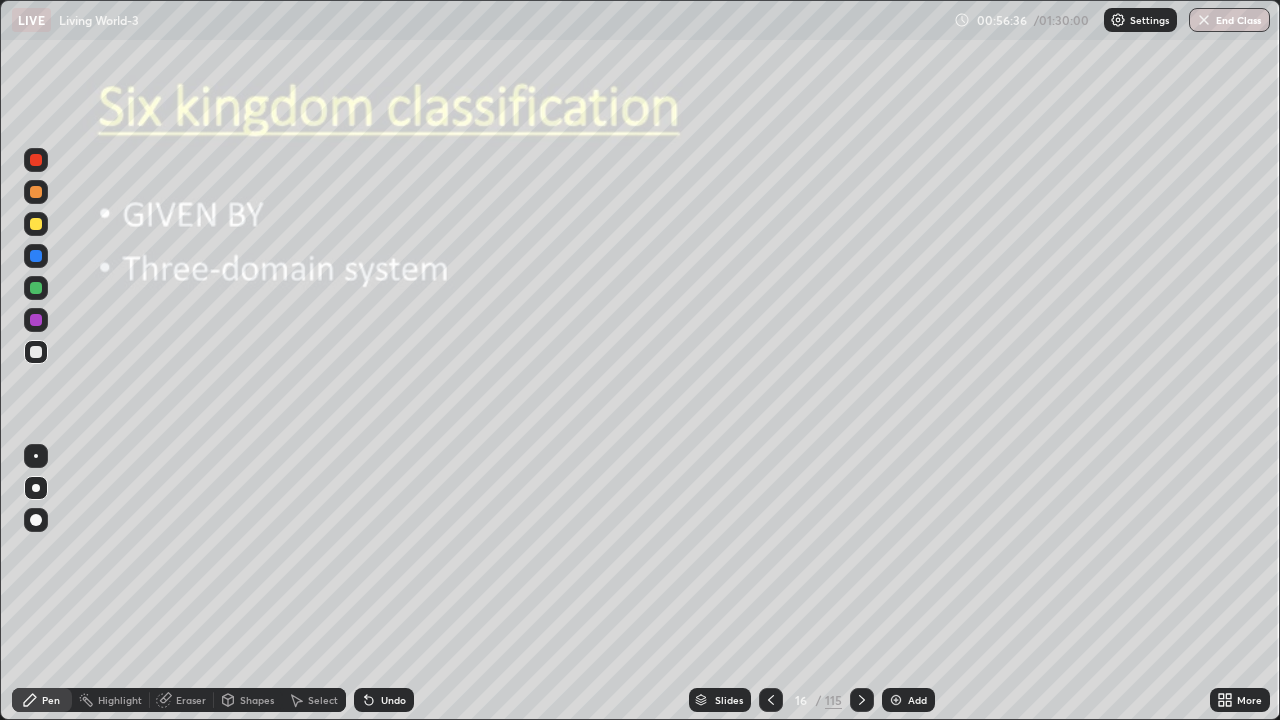 click at bounding box center [36, 488] 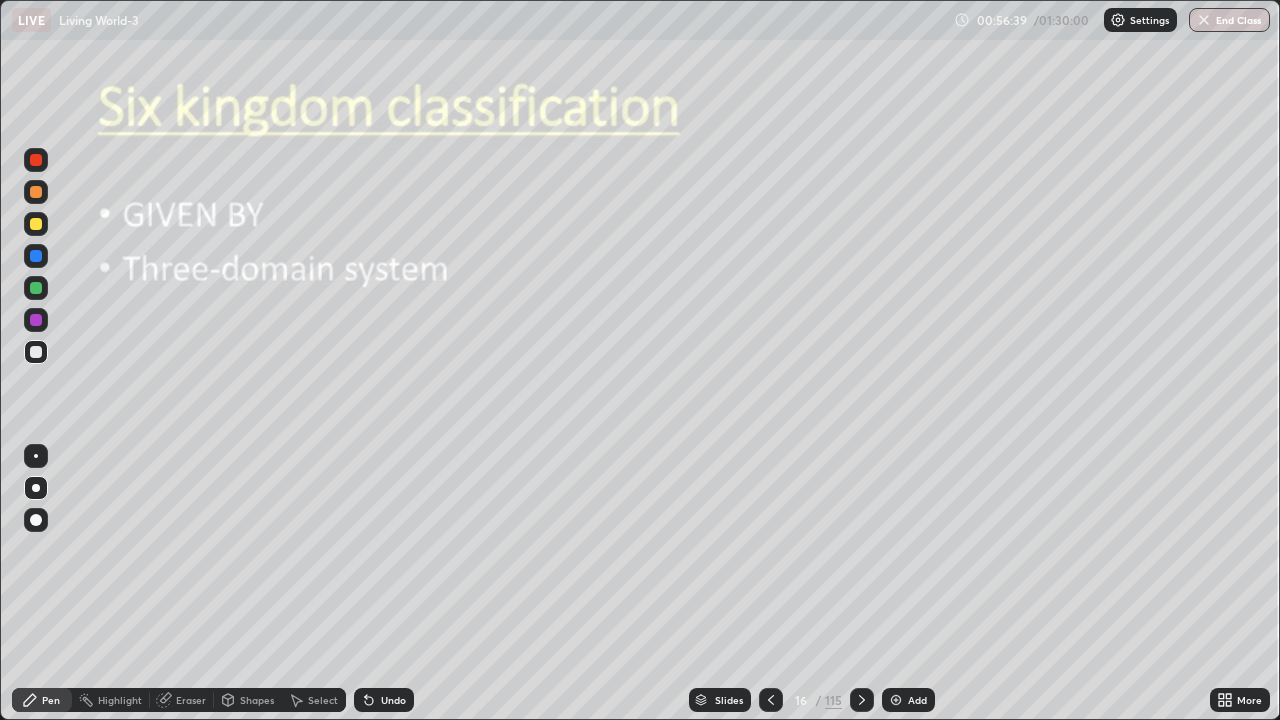 click at bounding box center (36, 352) 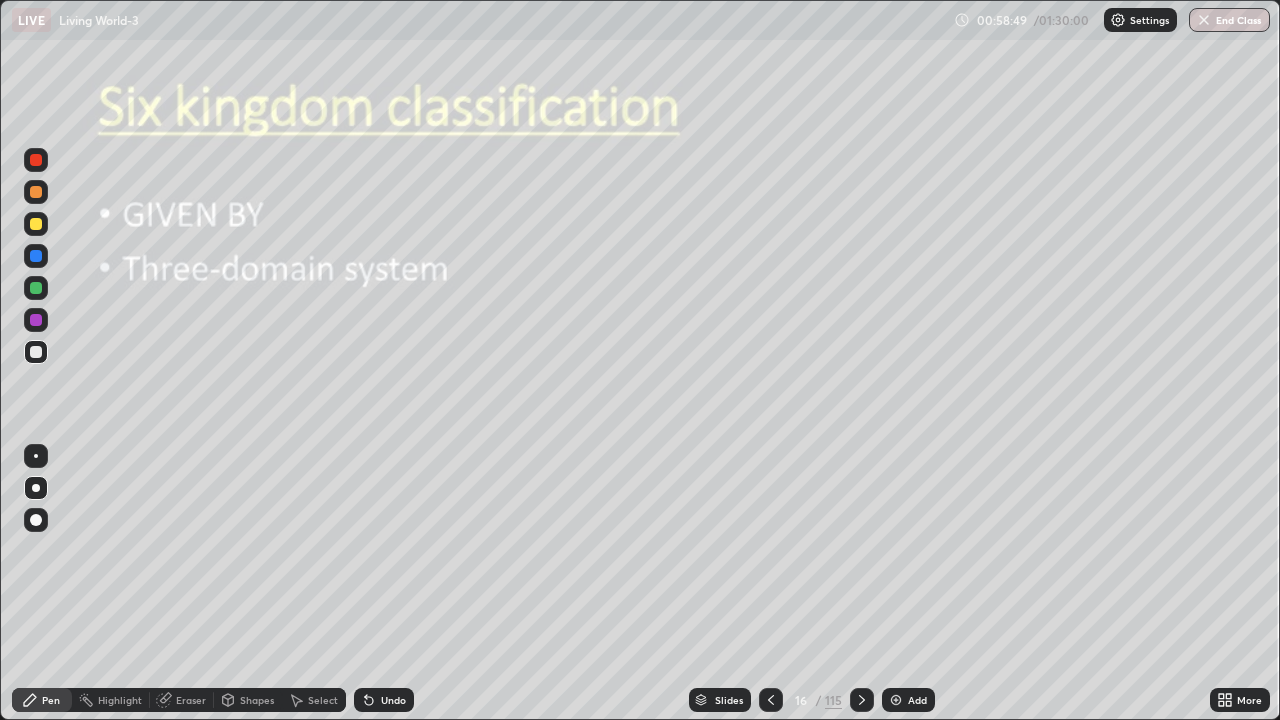 click at bounding box center [771, 700] 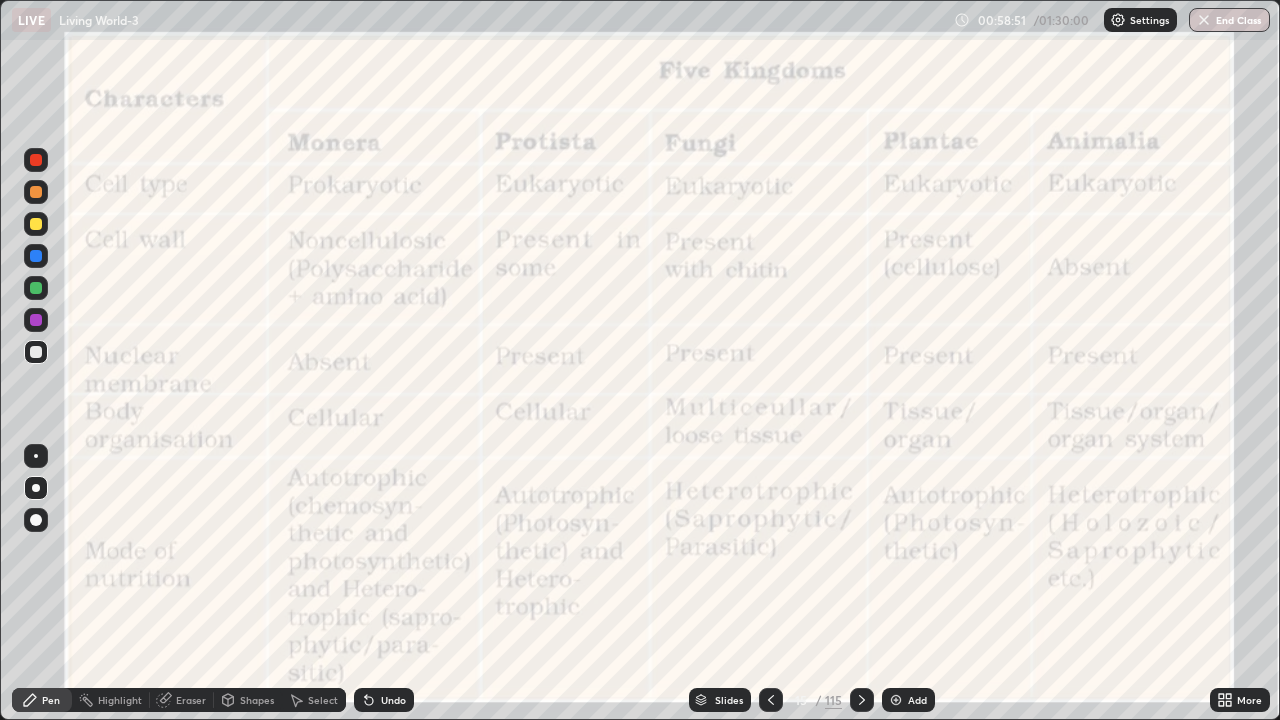 click 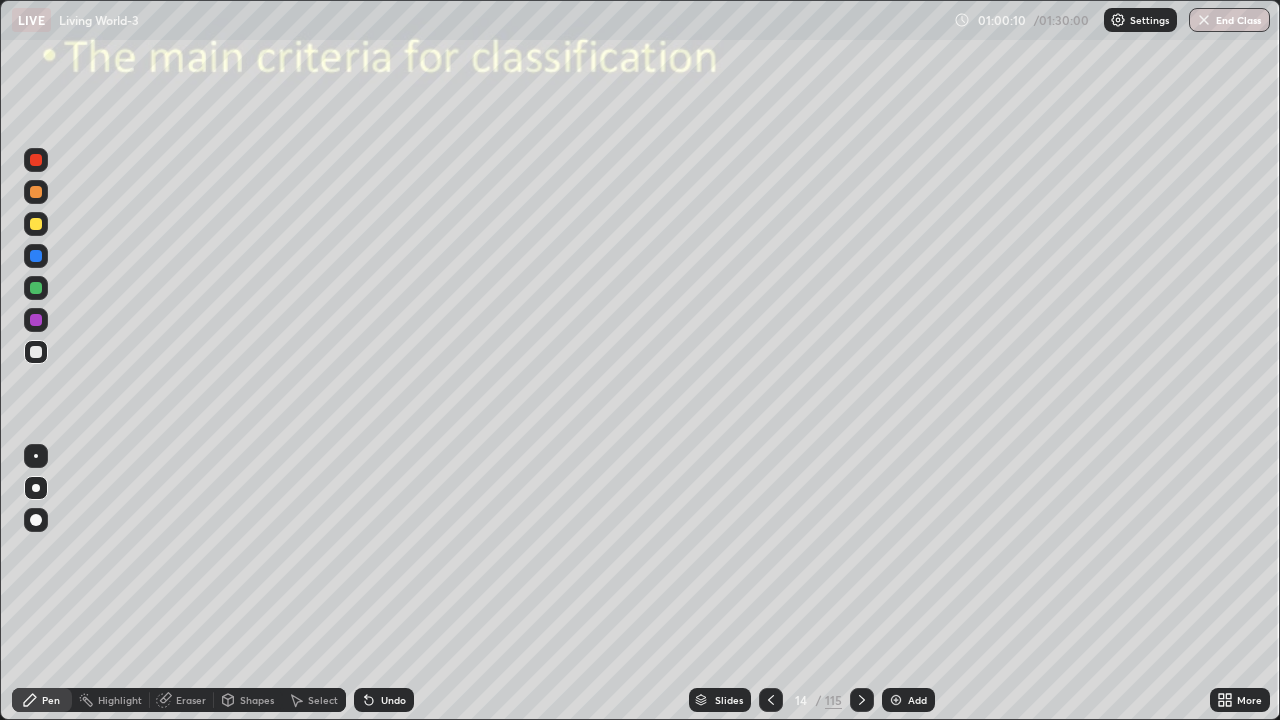 click 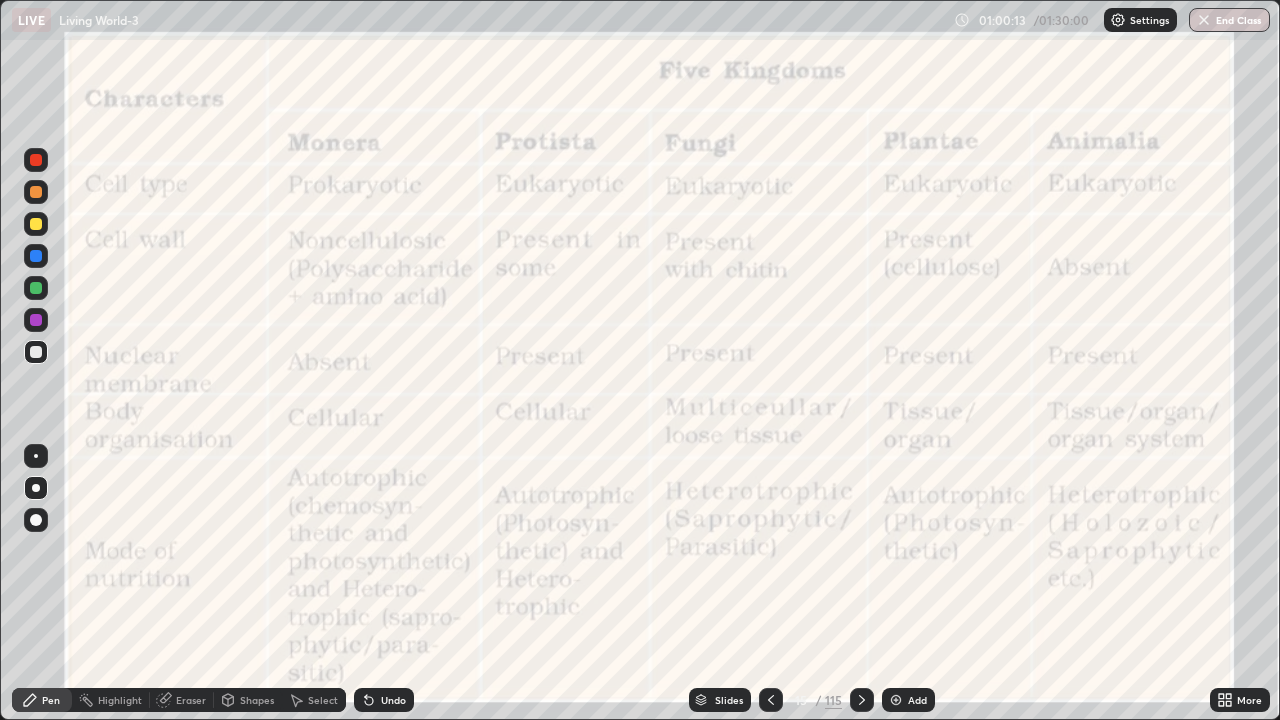 click 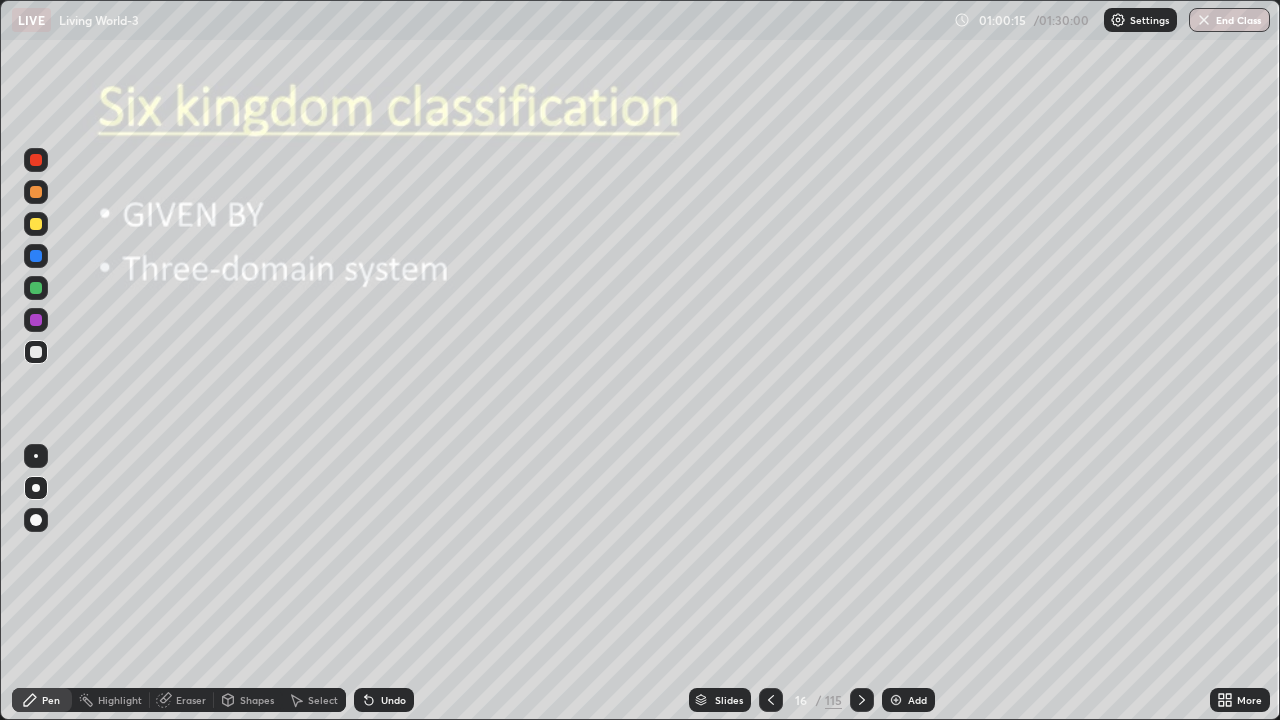 click 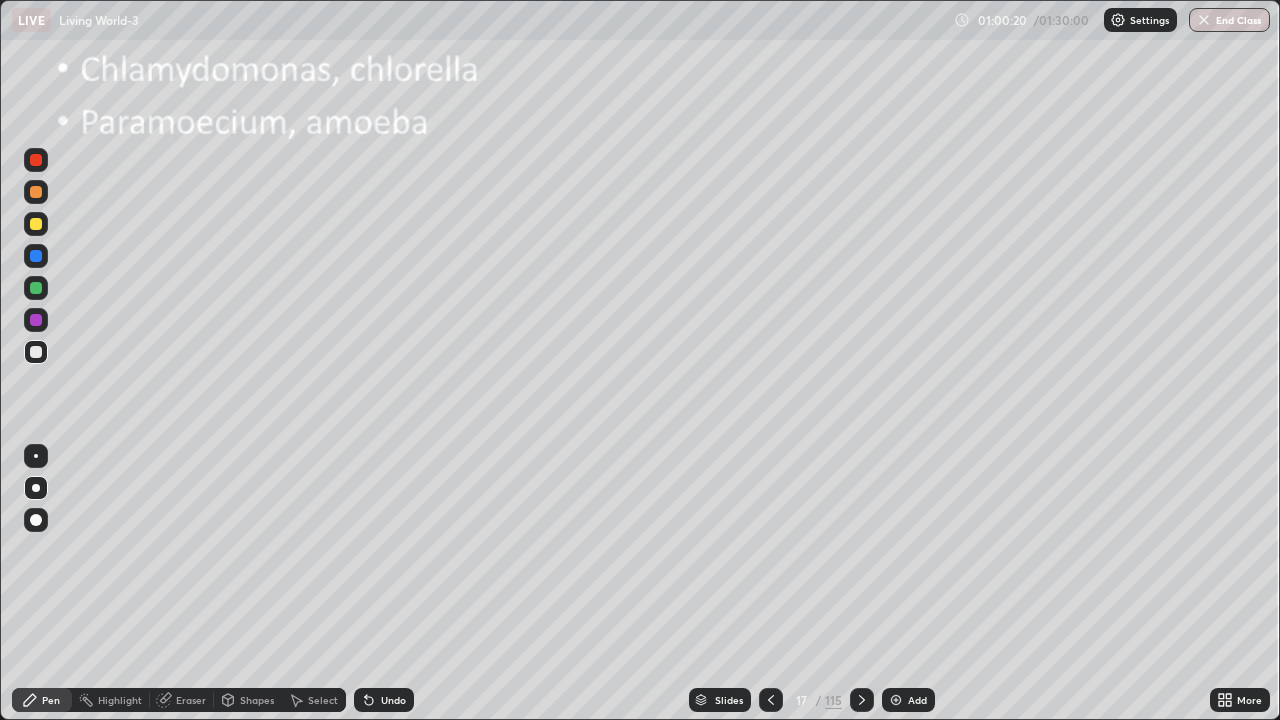 click at bounding box center [36, 224] 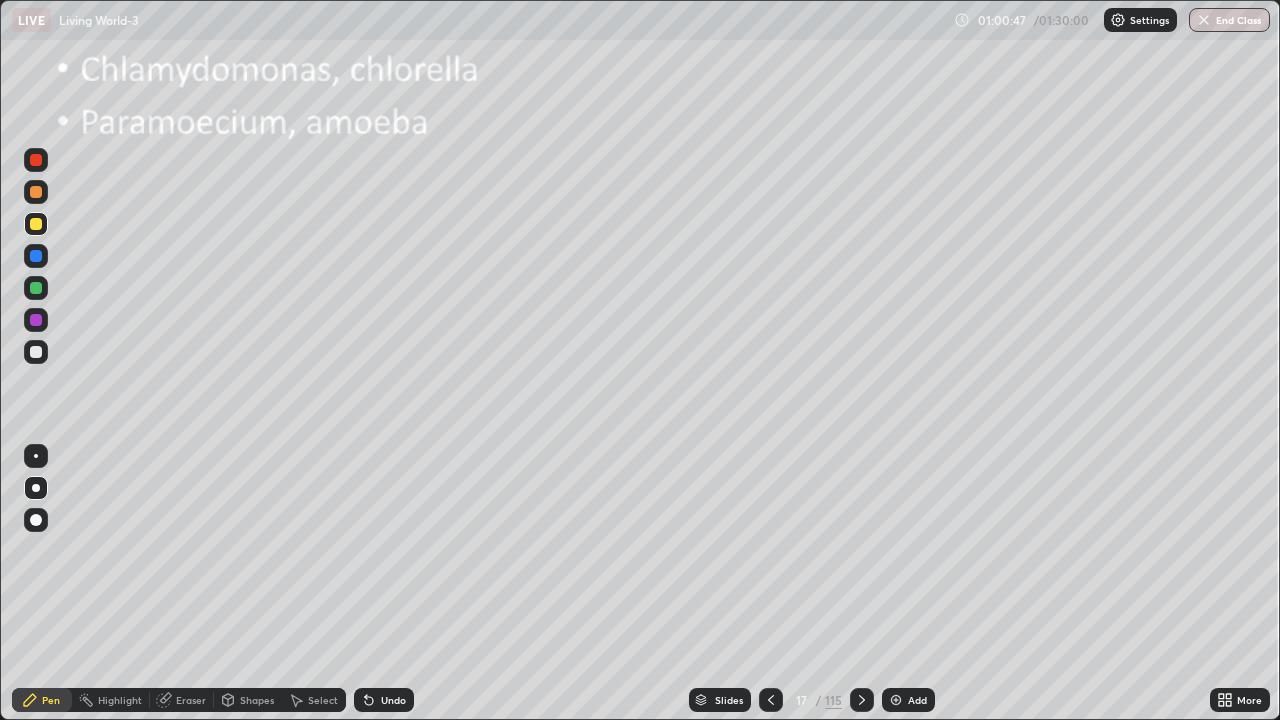 click at bounding box center (36, 488) 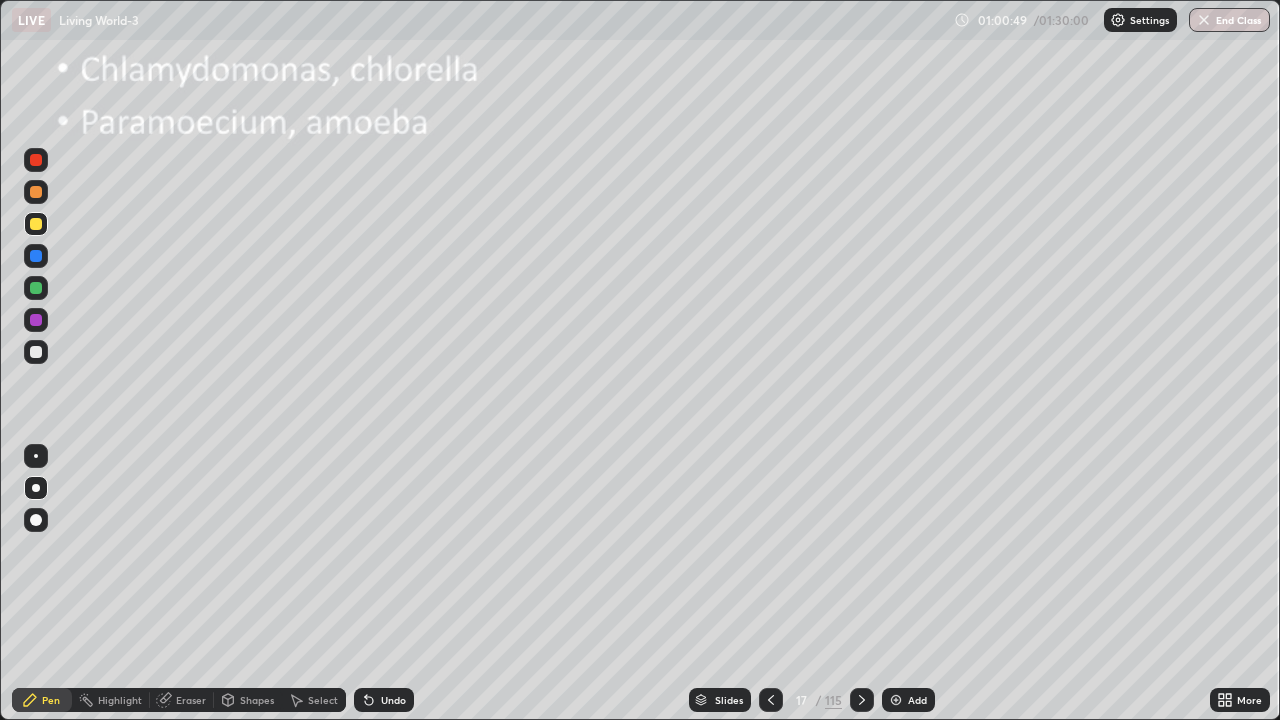 click at bounding box center (36, 224) 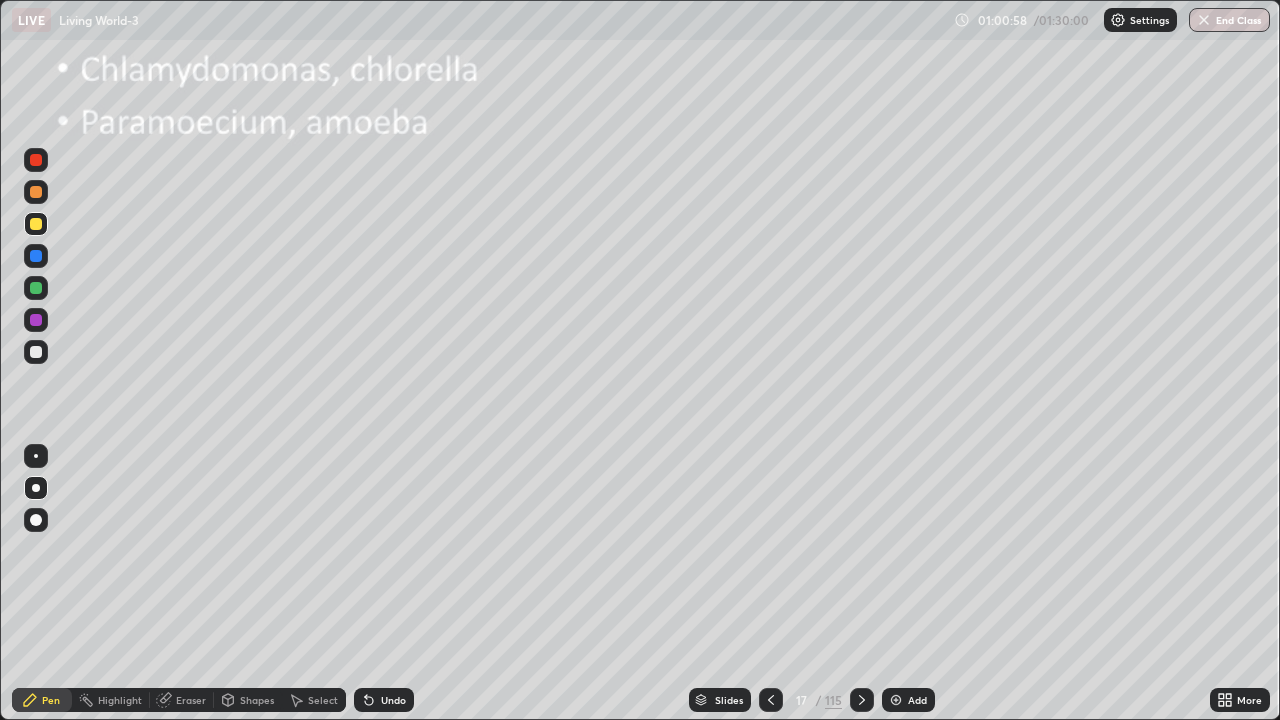 click on "Undo" at bounding box center (384, 700) 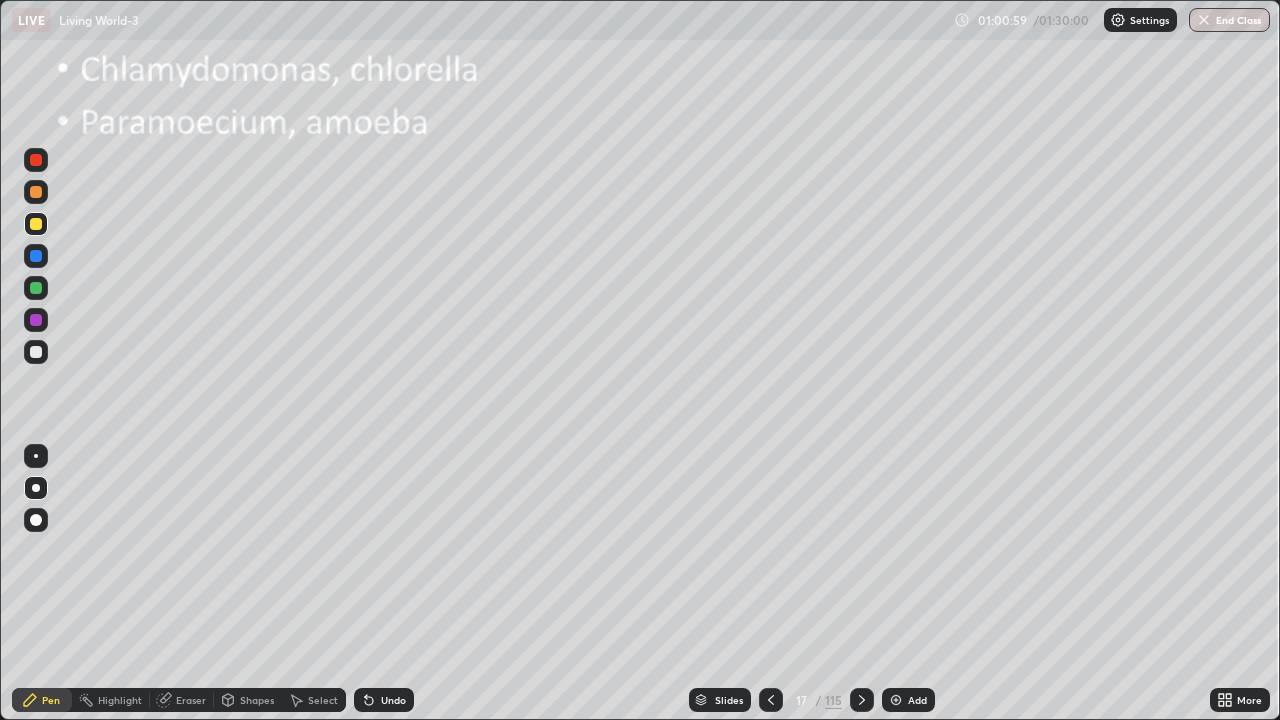 click on "Undo" at bounding box center (384, 700) 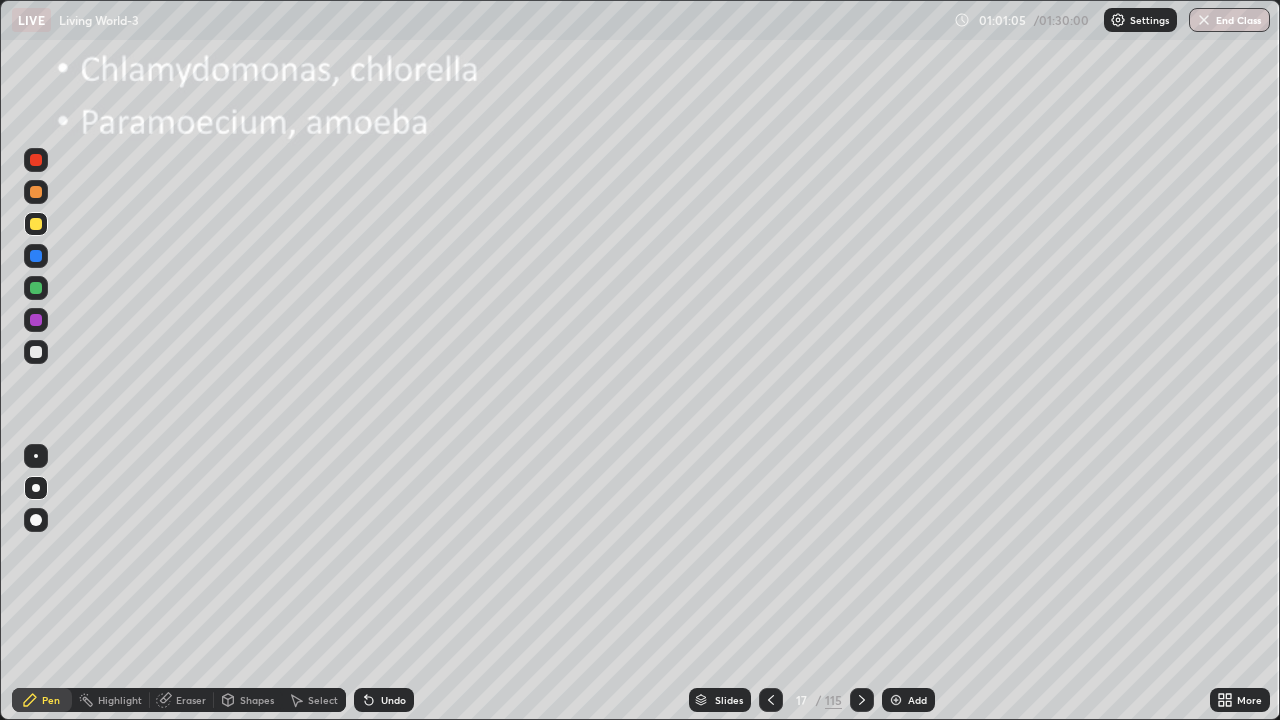 click on "Undo" at bounding box center (393, 700) 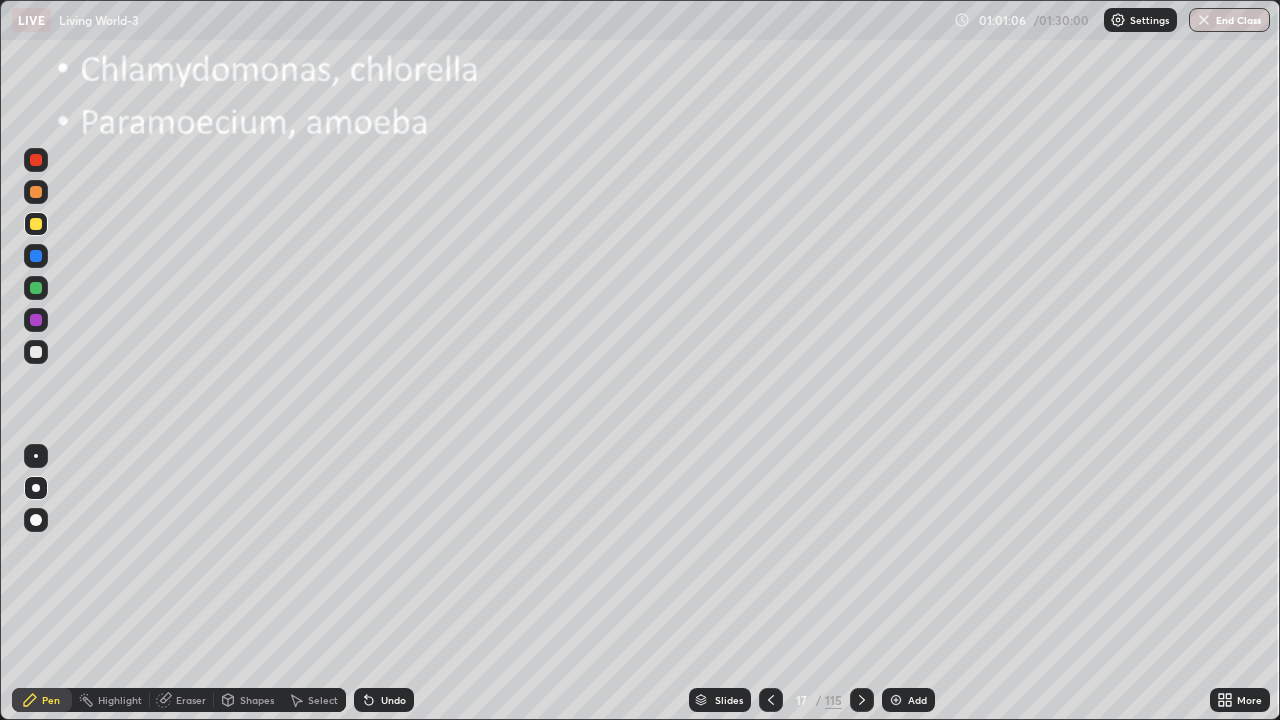 click on "Undo" at bounding box center [384, 700] 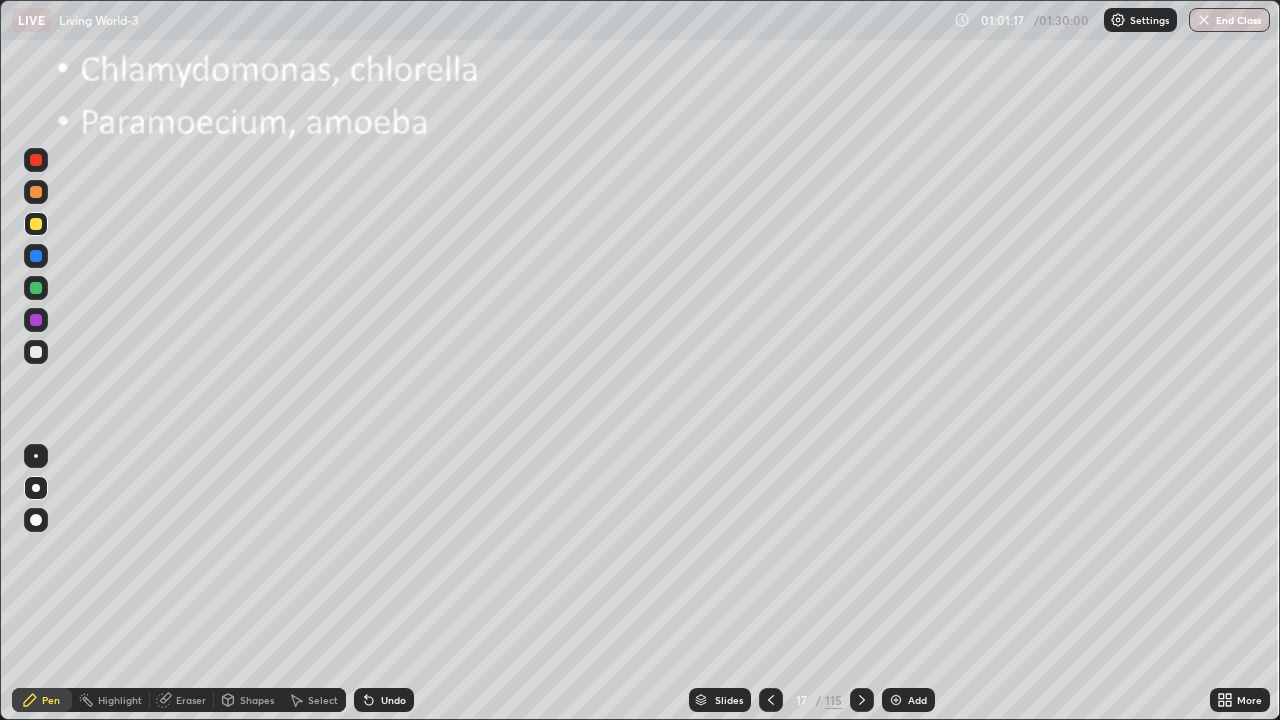 click on "Shapes" at bounding box center (257, 700) 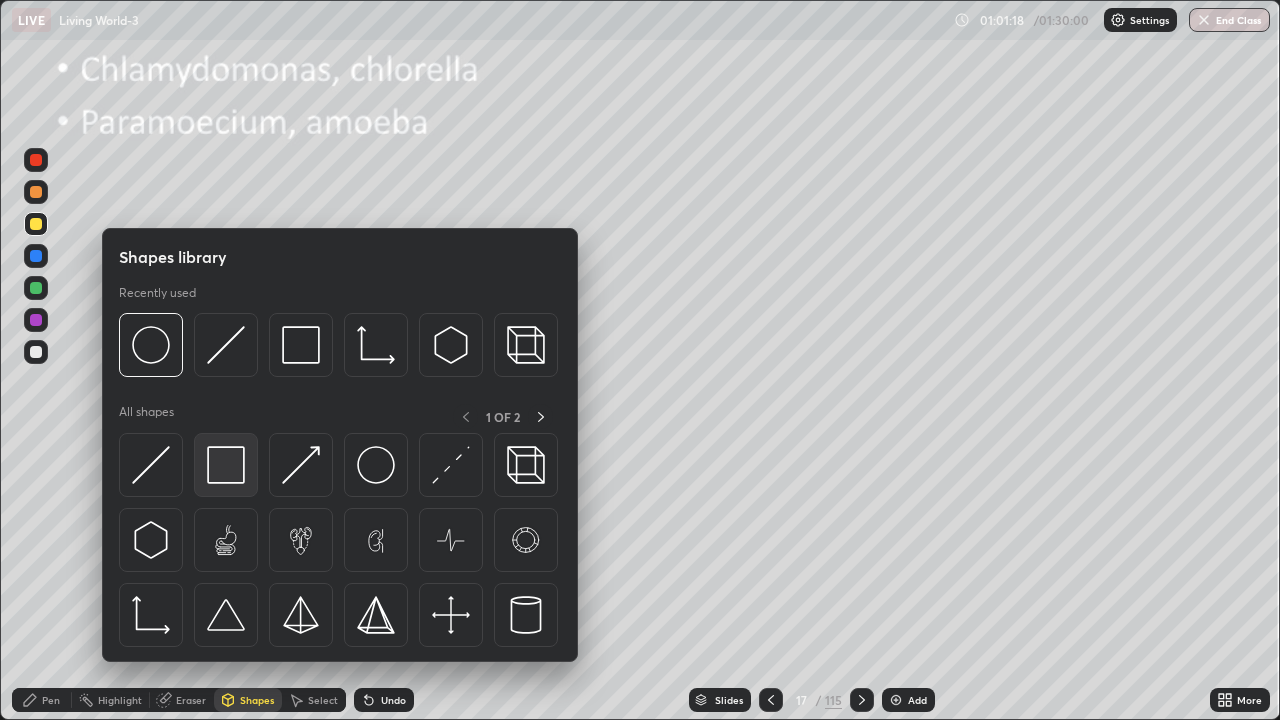 click at bounding box center (226, 465) 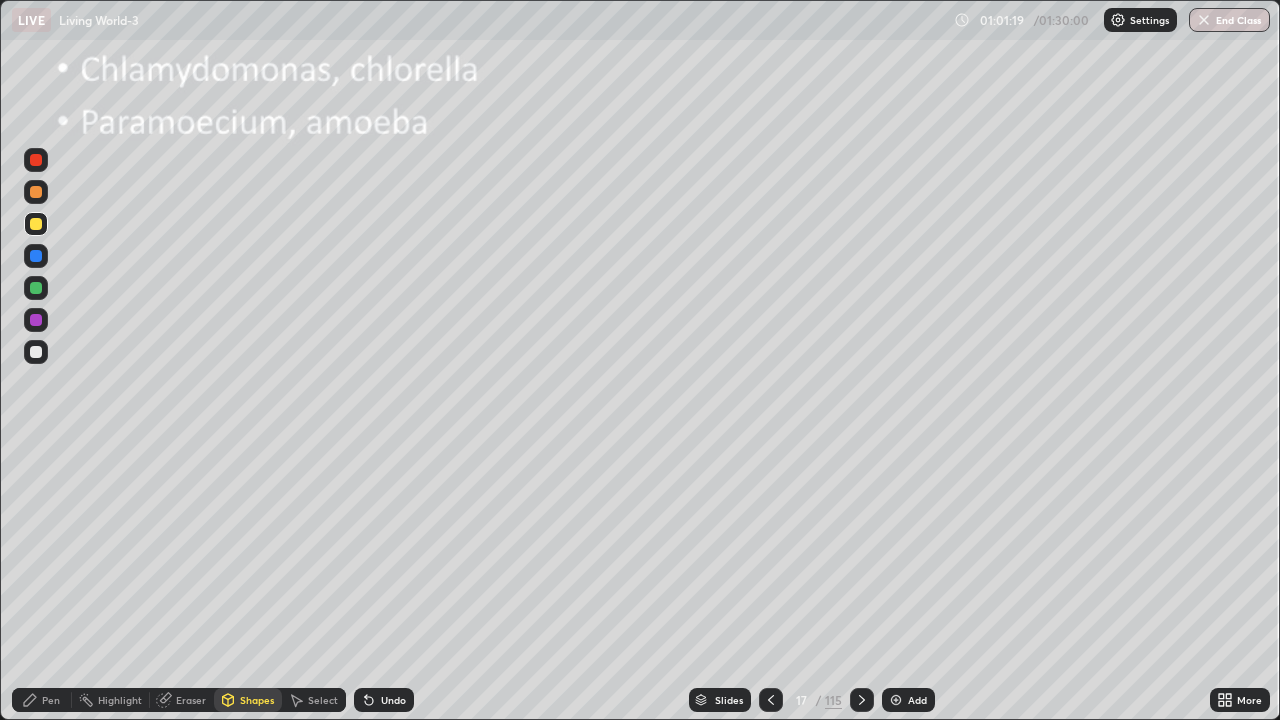 click at bounding box center (36, 288) 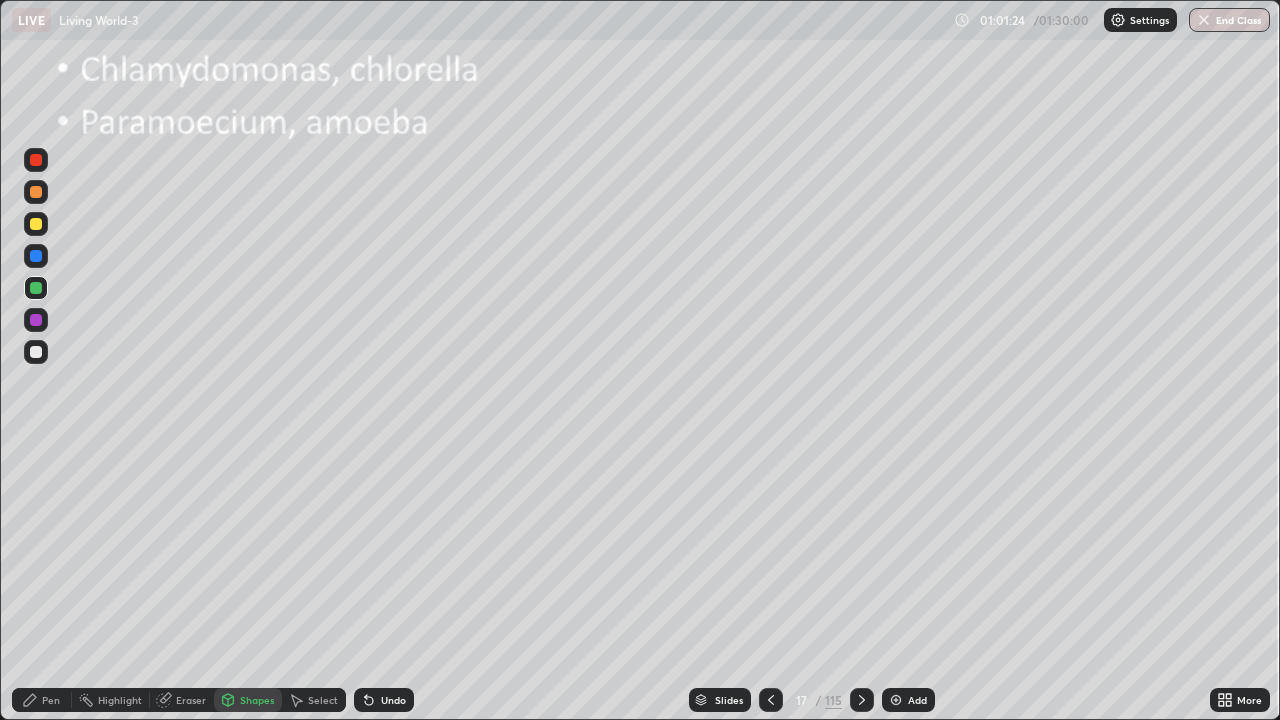 click at bounding box center (36, 224) 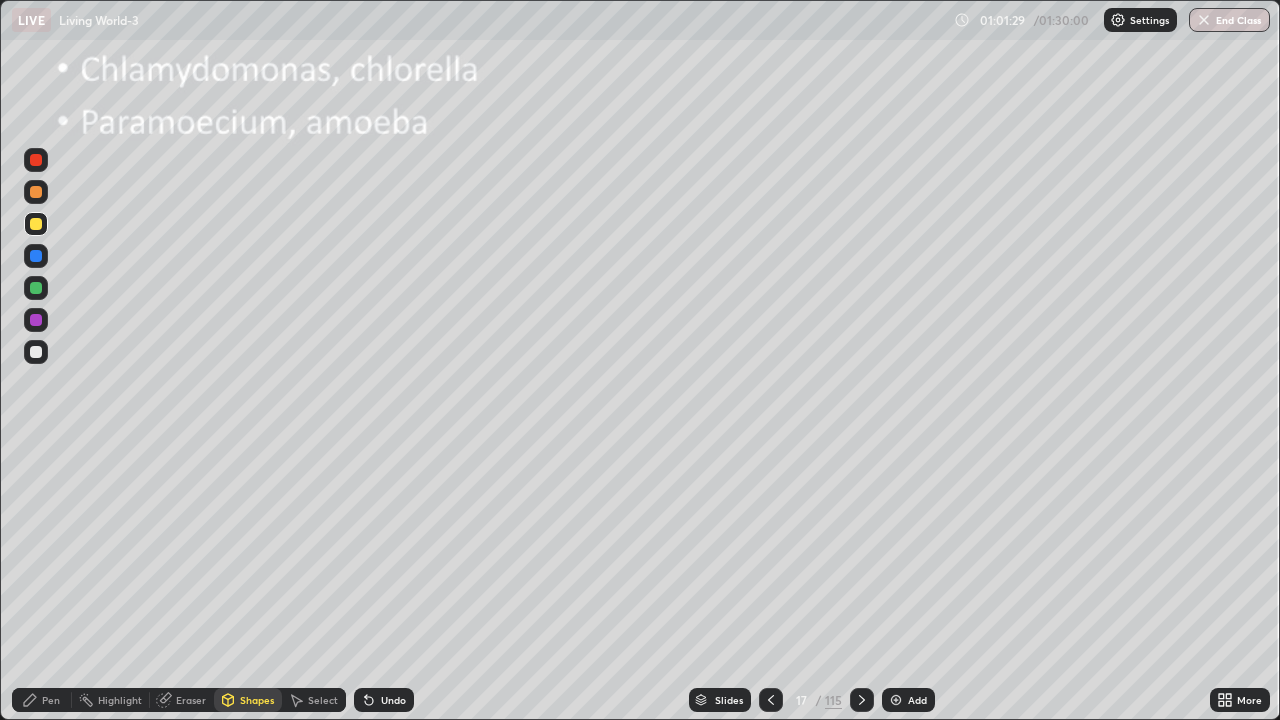 click on "Pen" at bounding box center (42, 700) 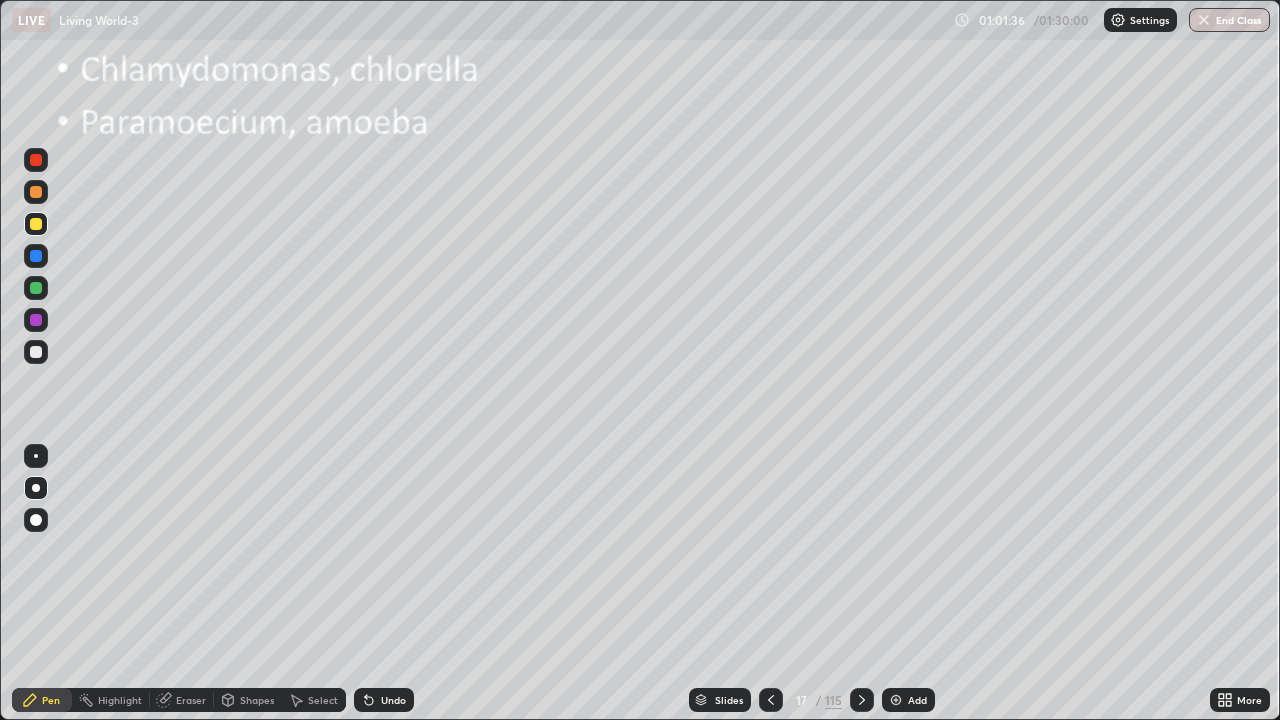 click at bounding box center [36, 488] 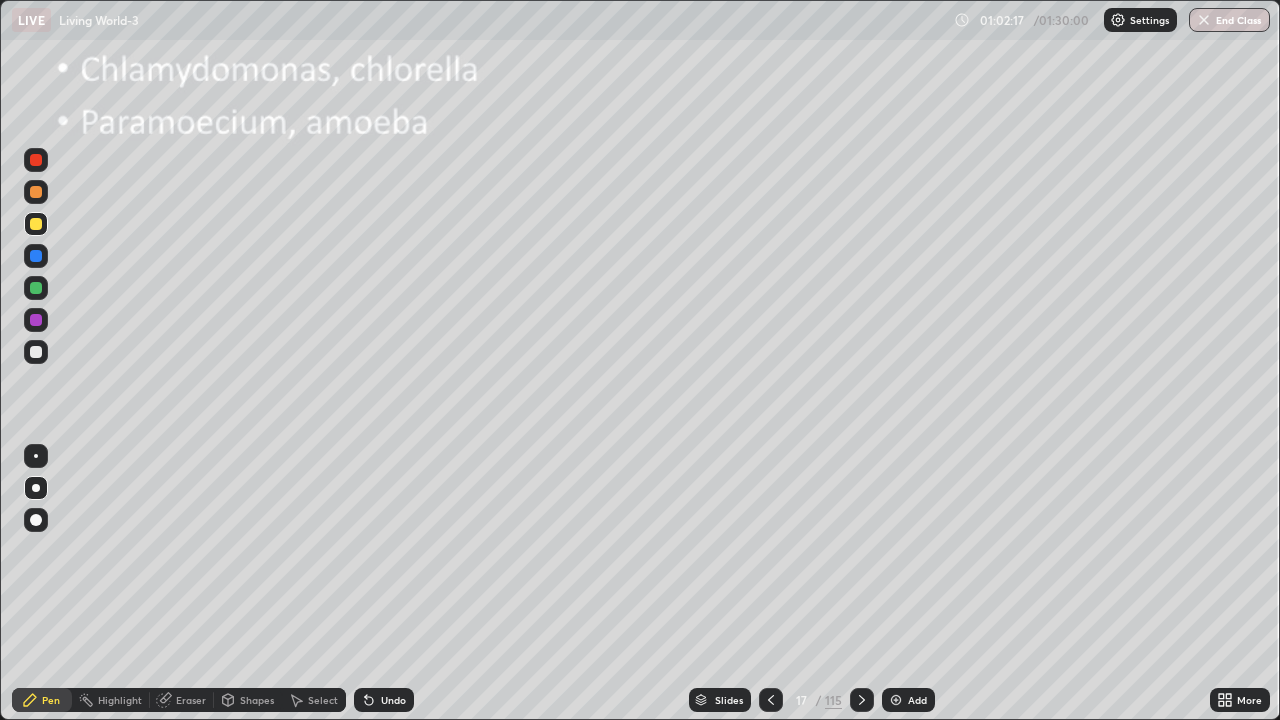 click at bounding box center [36, 488] 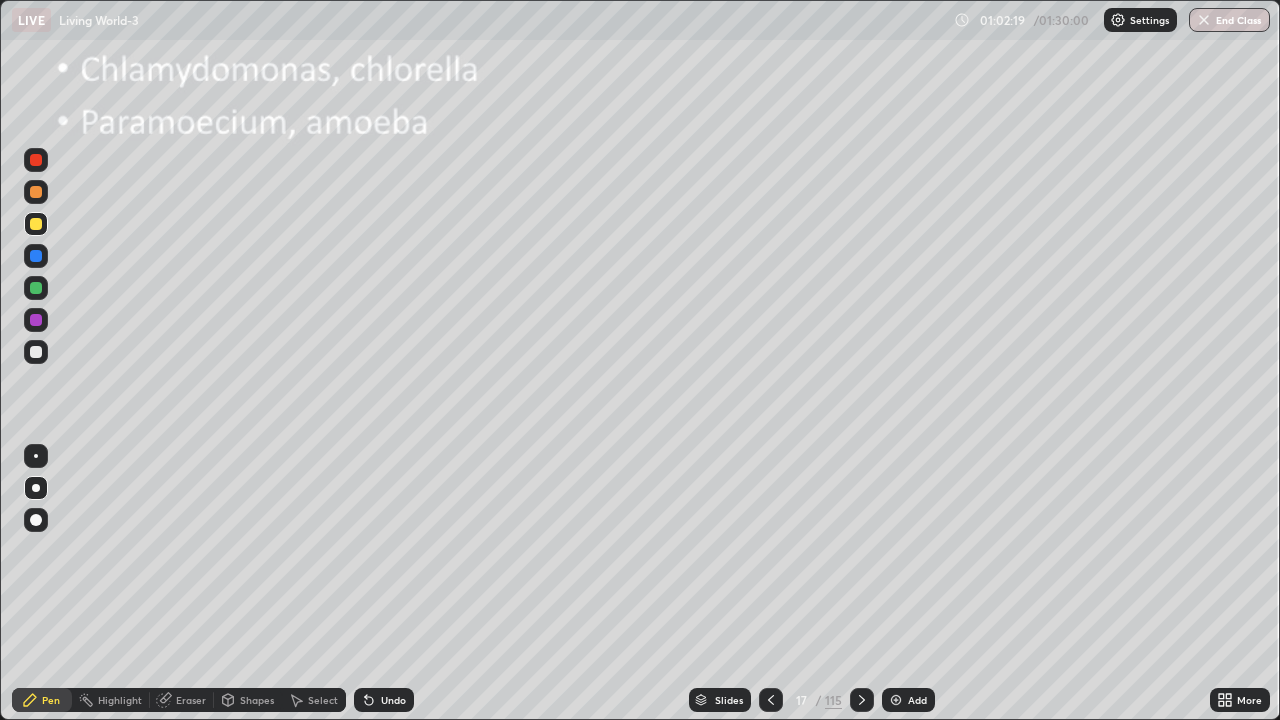 click at bounding box center (36, 352) 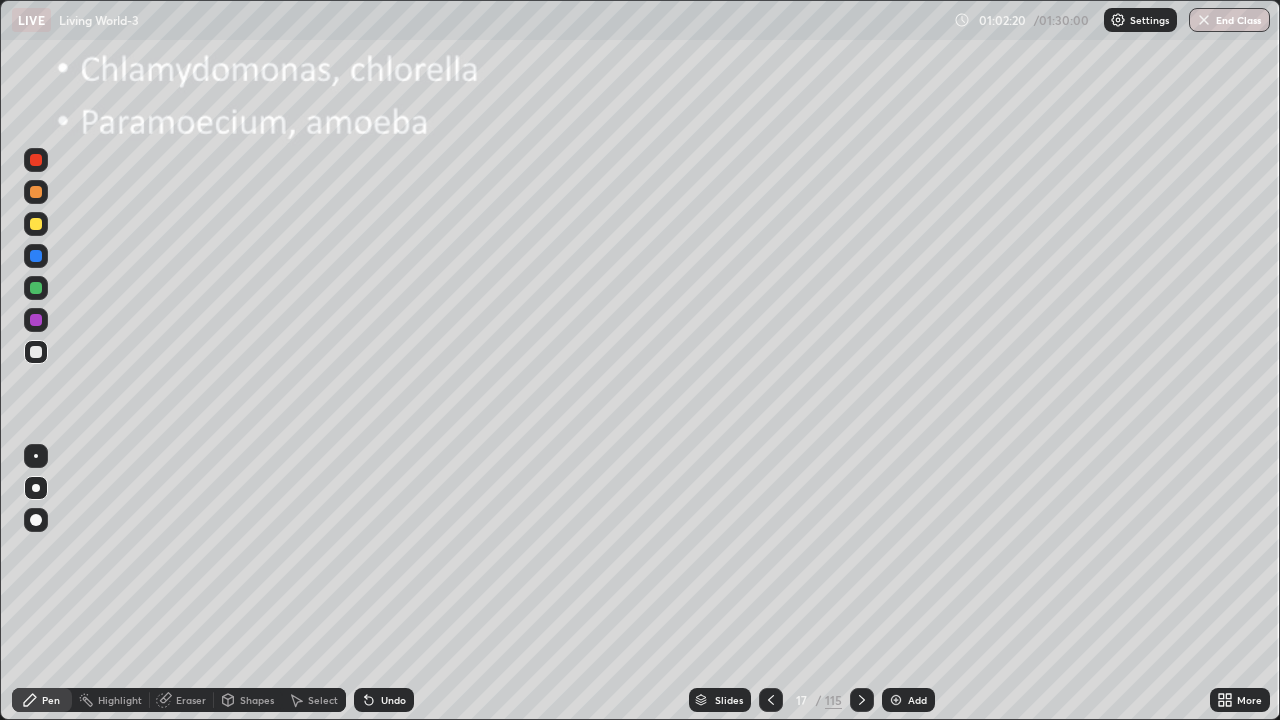click at bounding box center (36, 288) 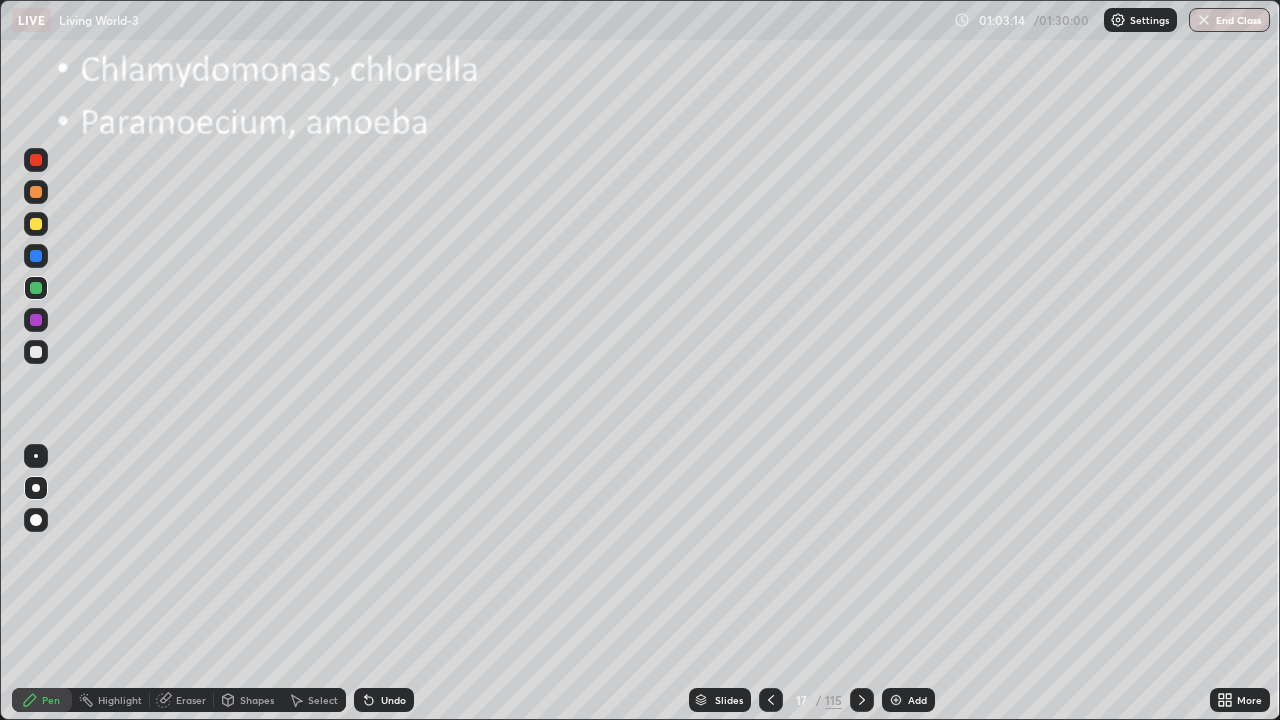 click at bounding box center (36, 352) 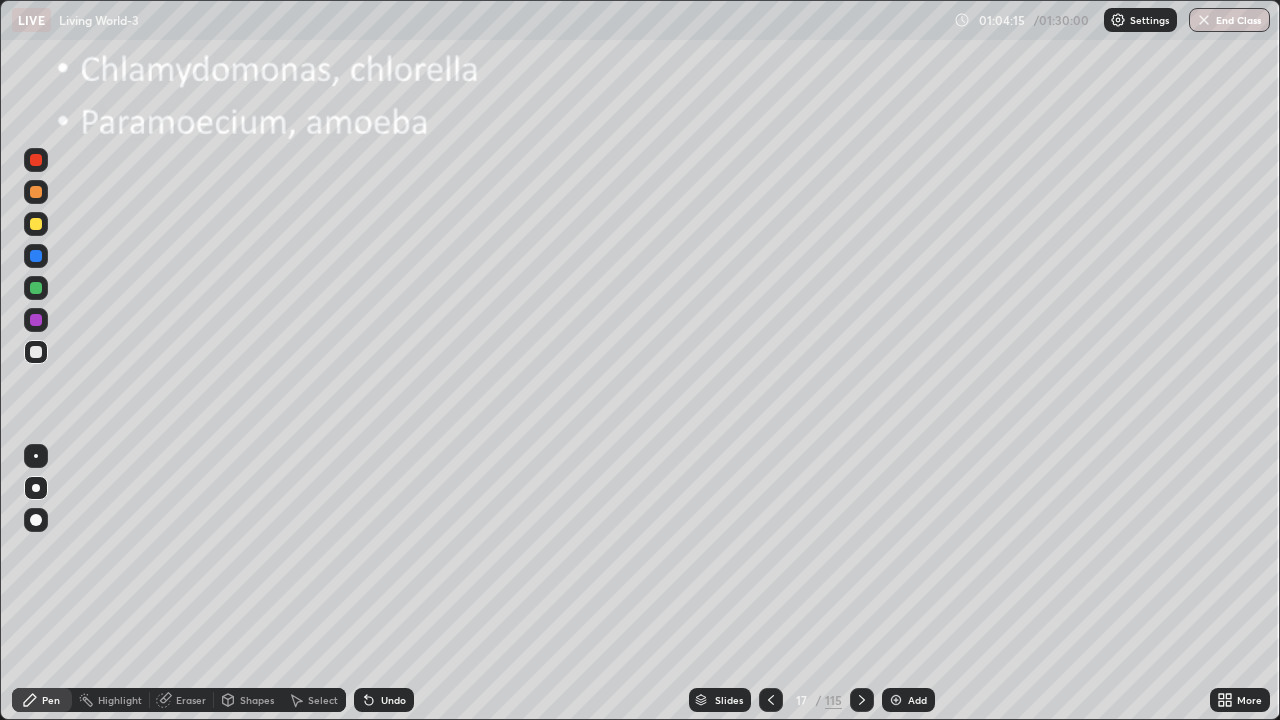 click at bounding box center (36, 488) 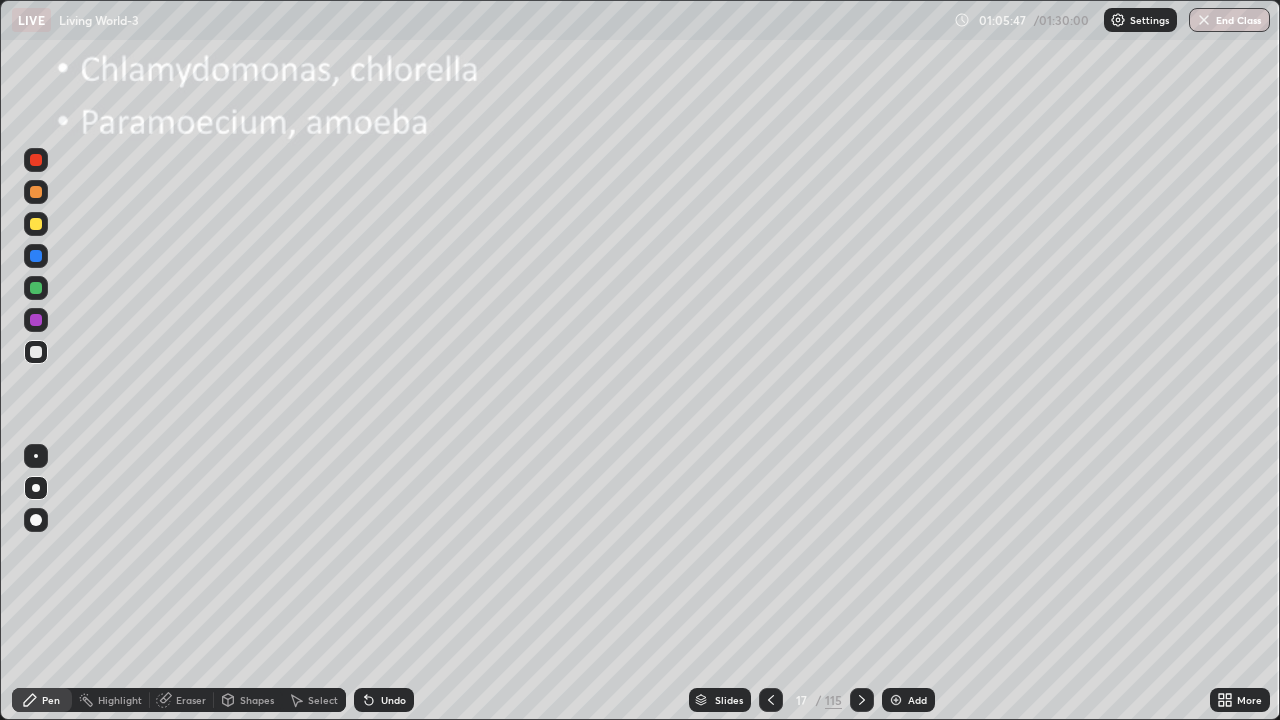 click at bounding box center (36, 488) 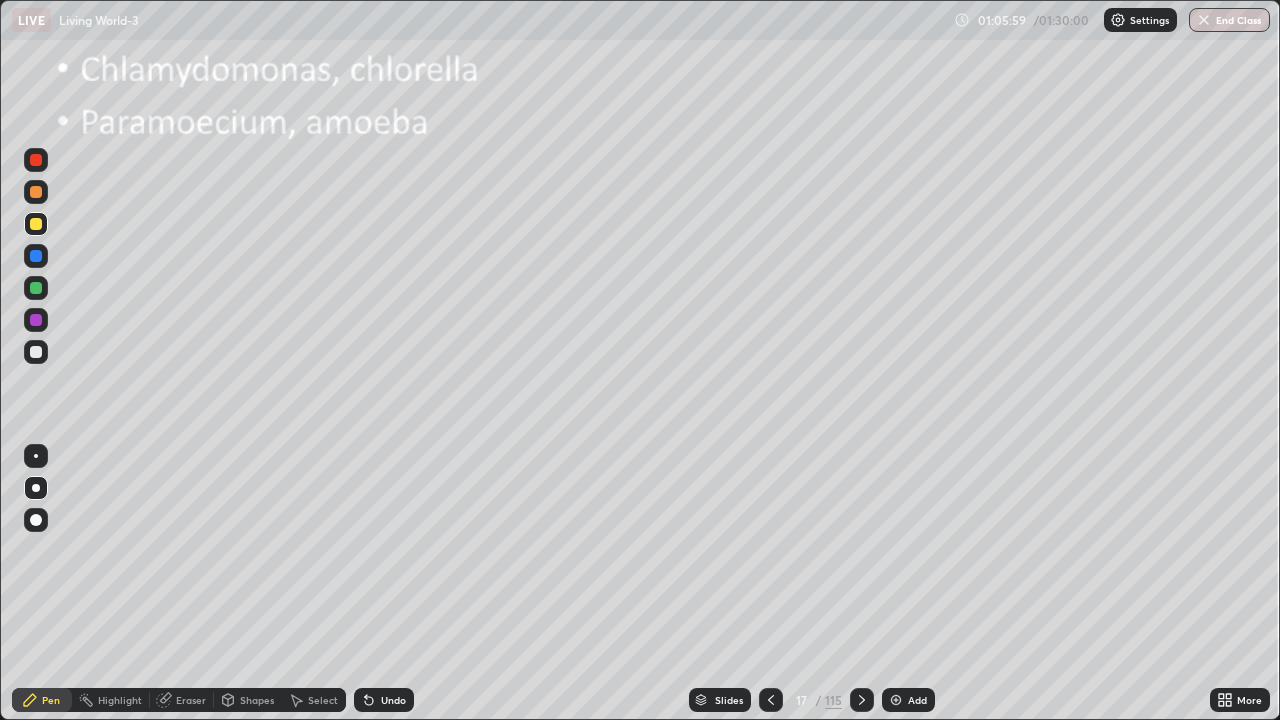 click 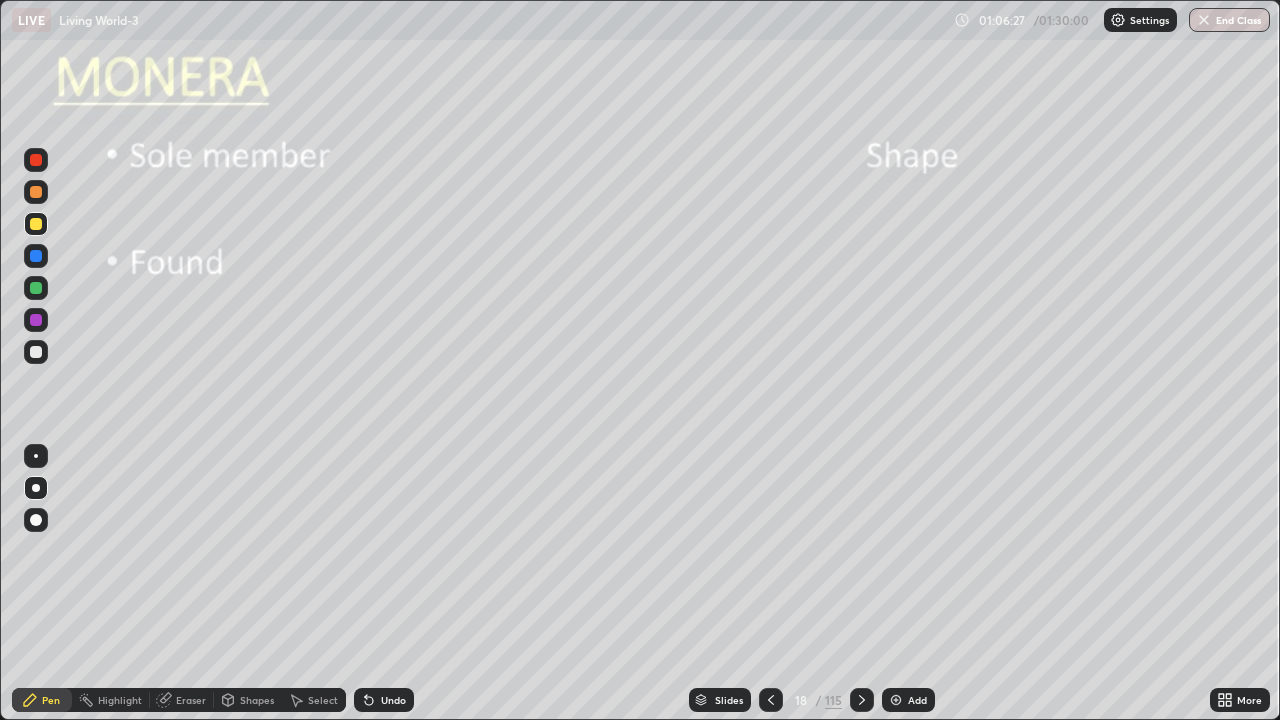 click at bounding box center [36, 224] 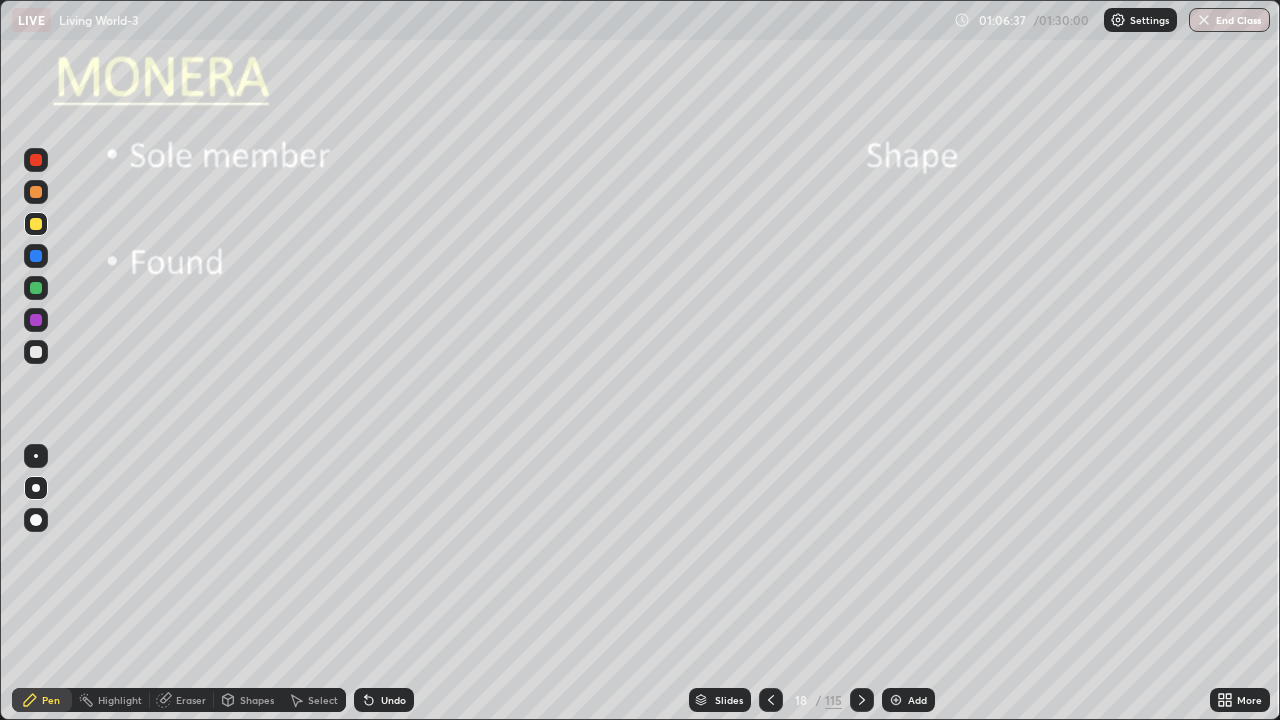click at bounding box center [36, 352] 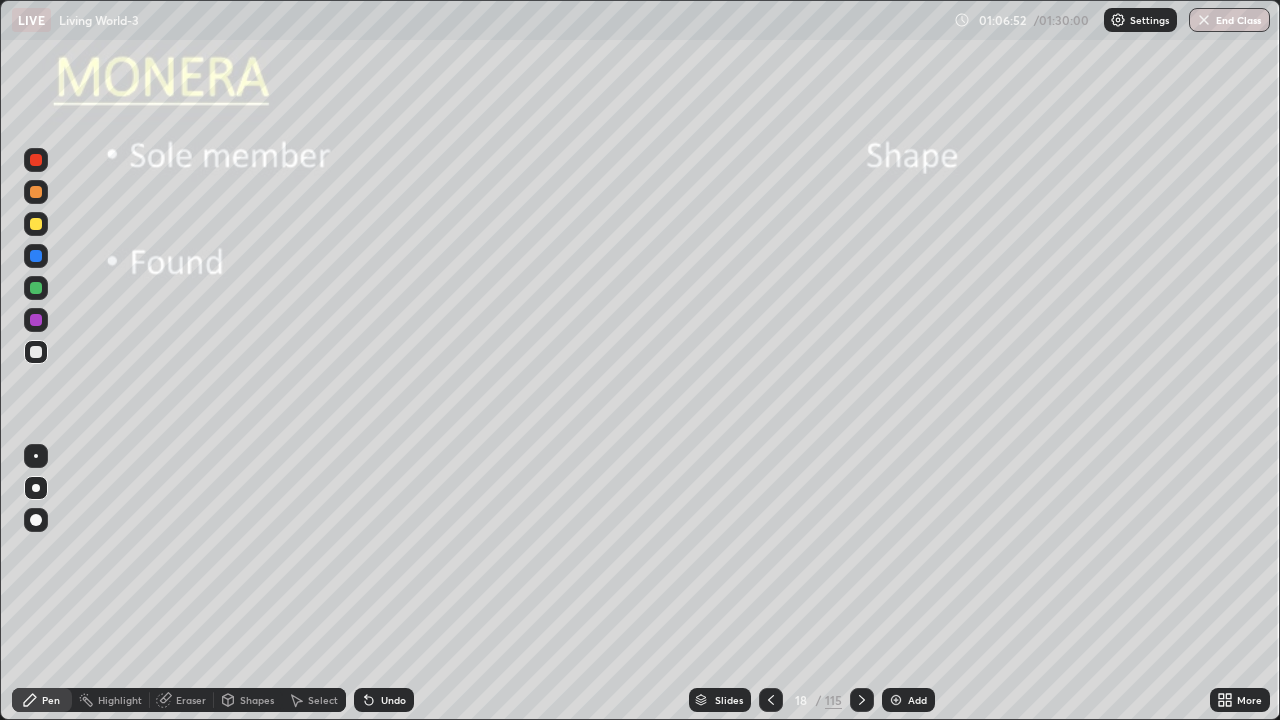 click at bounding box center (36, 224) 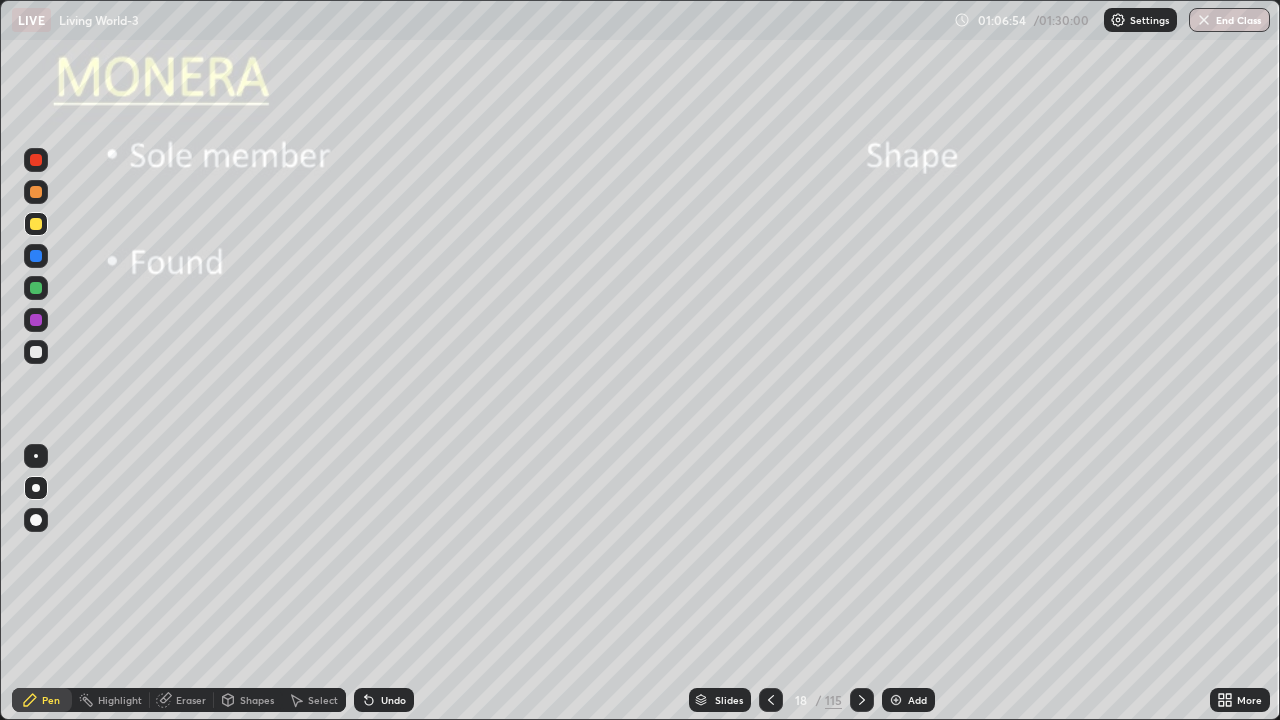 click at bounding box center (36, 352) 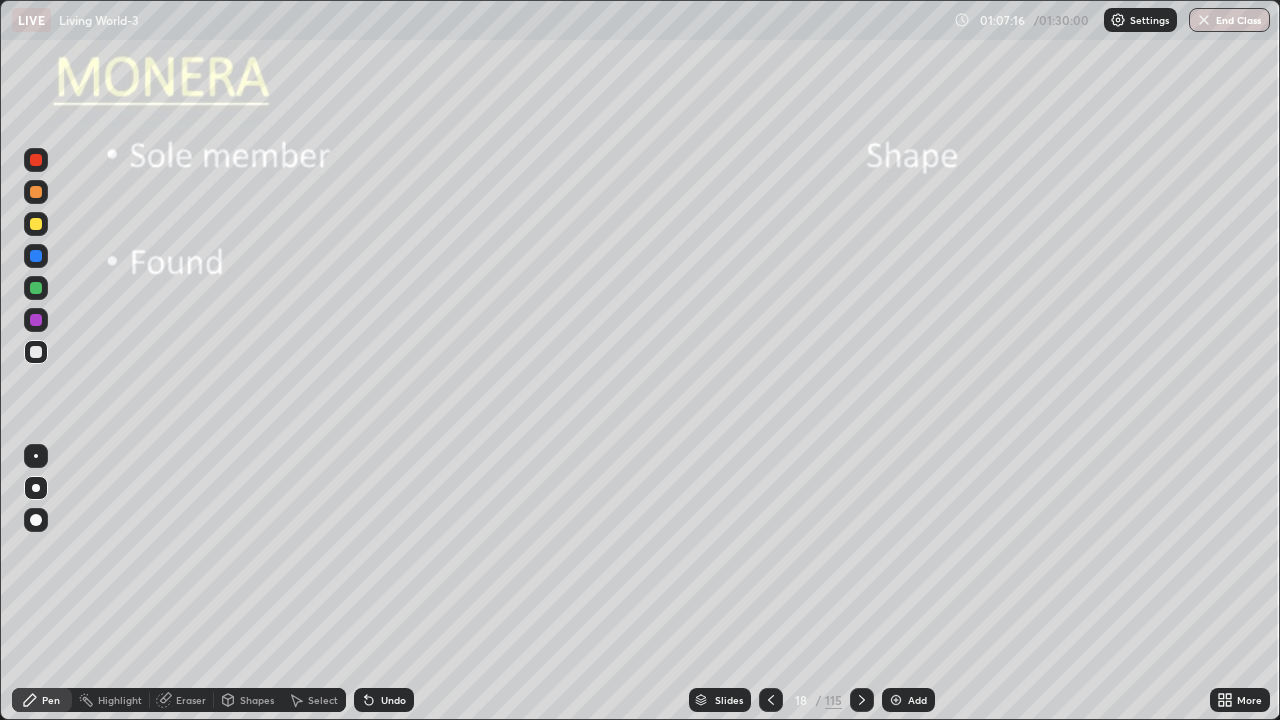 click at bounding box center (36, 320) 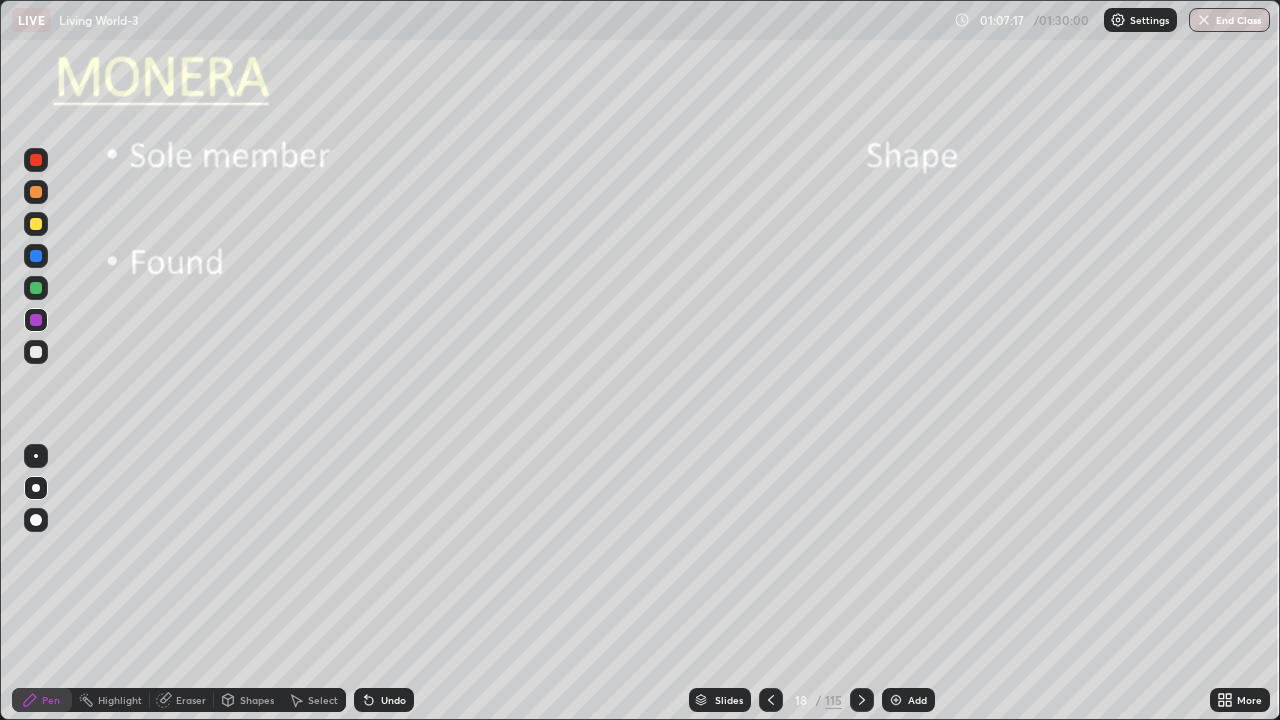 click on "Shapes" at bounding box center (257, 700) 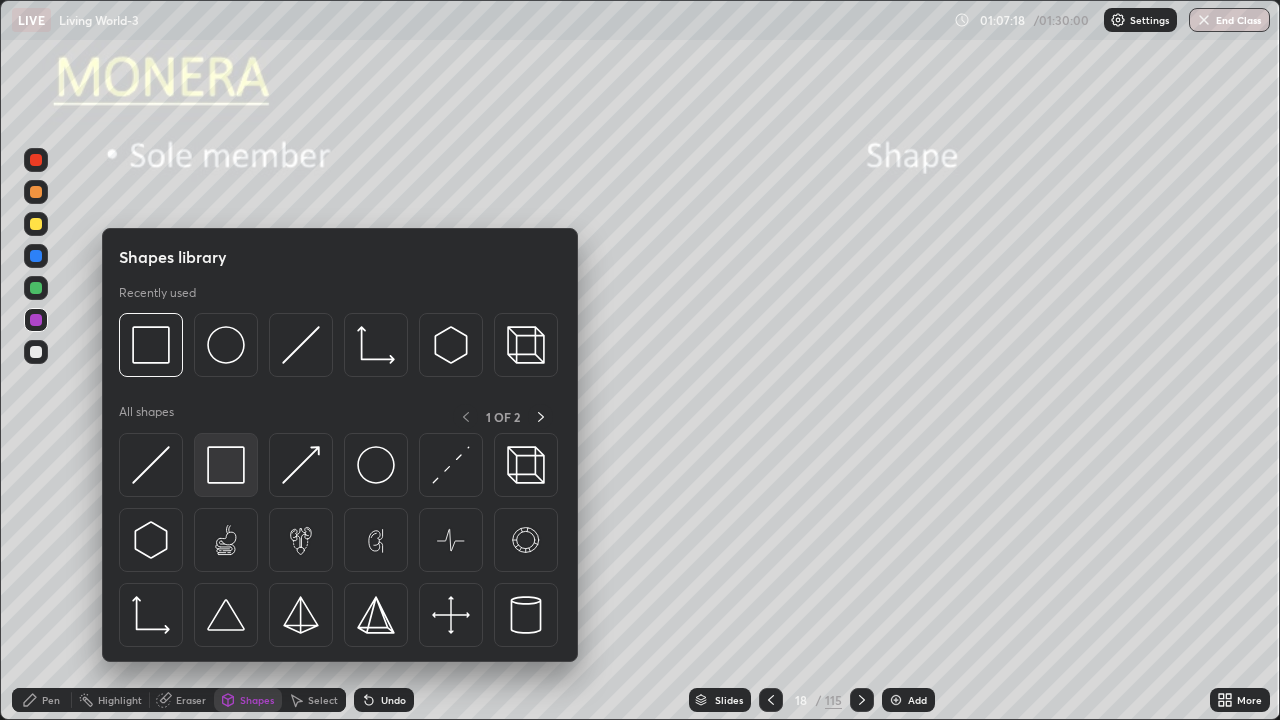 click at bounding box center [226, 465] 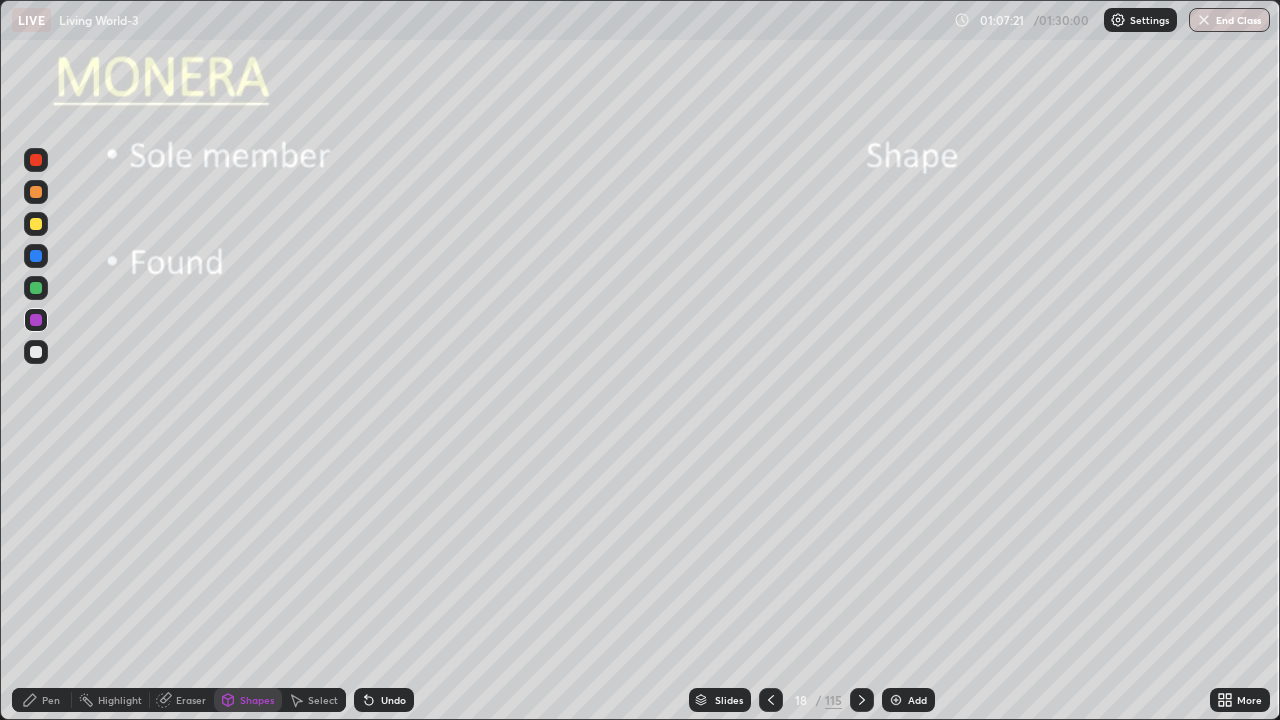 click on "Undo" at bounding box center [384, 700] 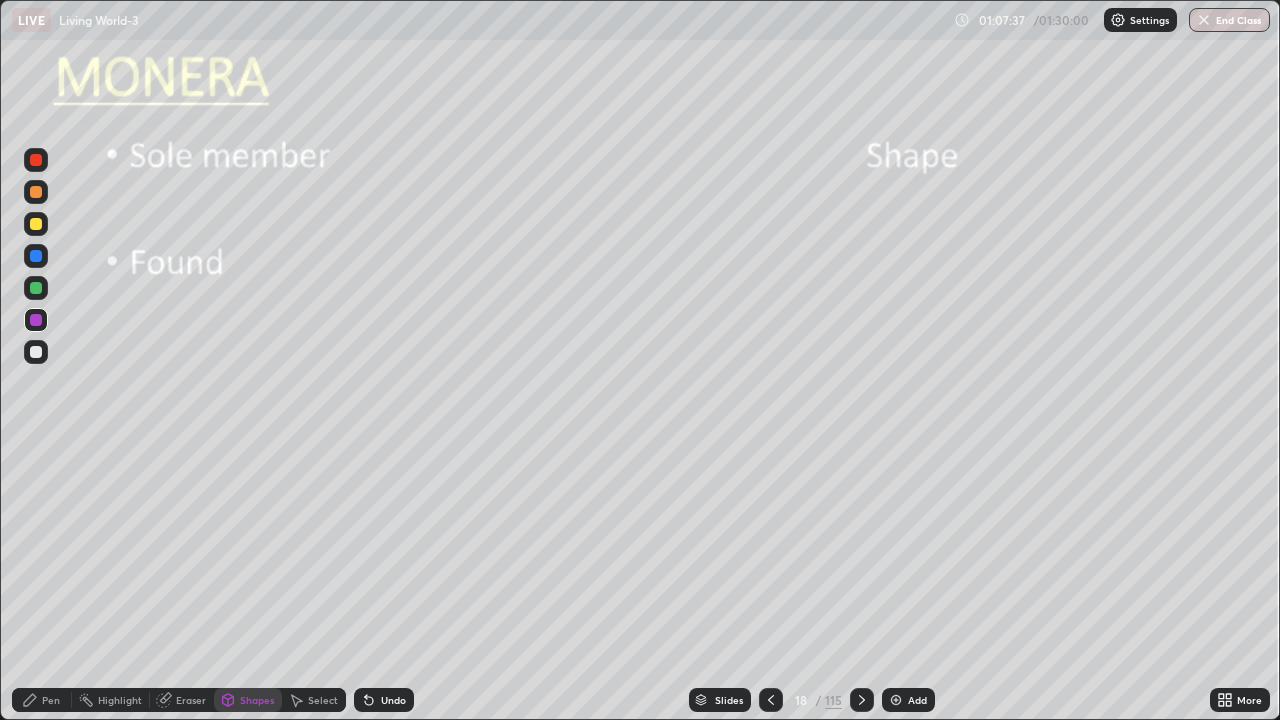 click at bounding box center [36, 352] 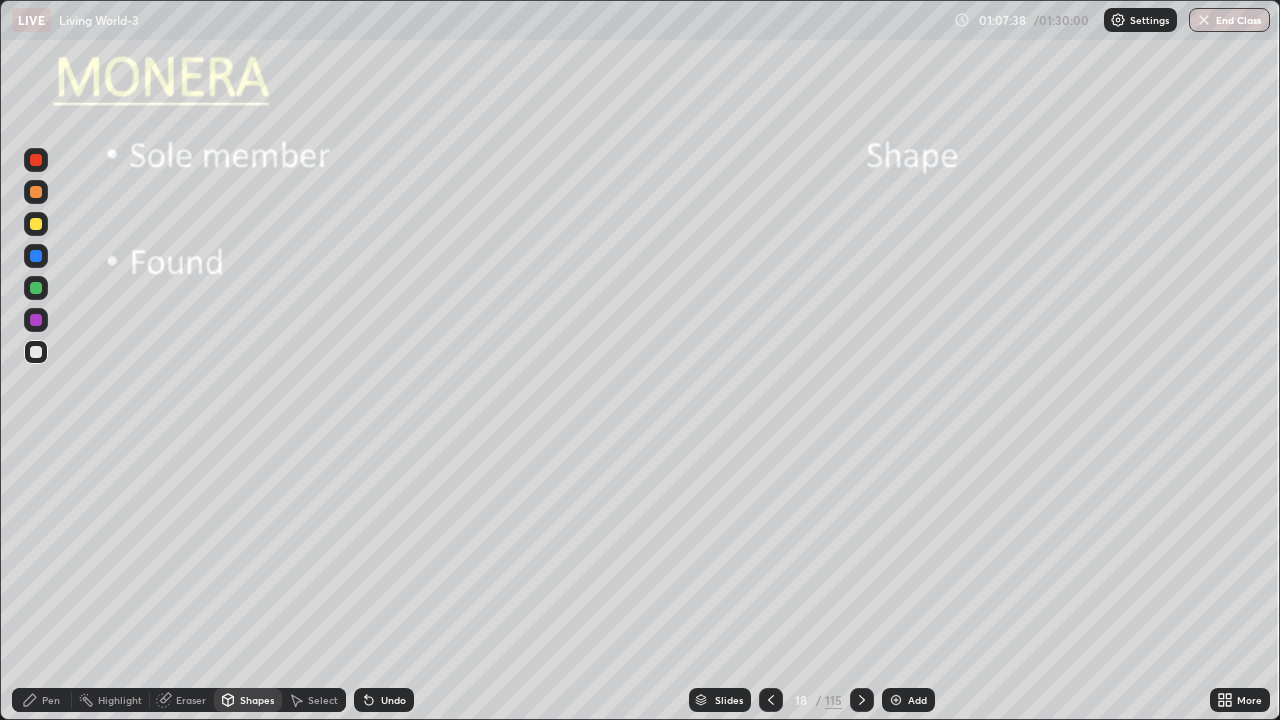 click on "Pen" at bounding box center (51, 700) 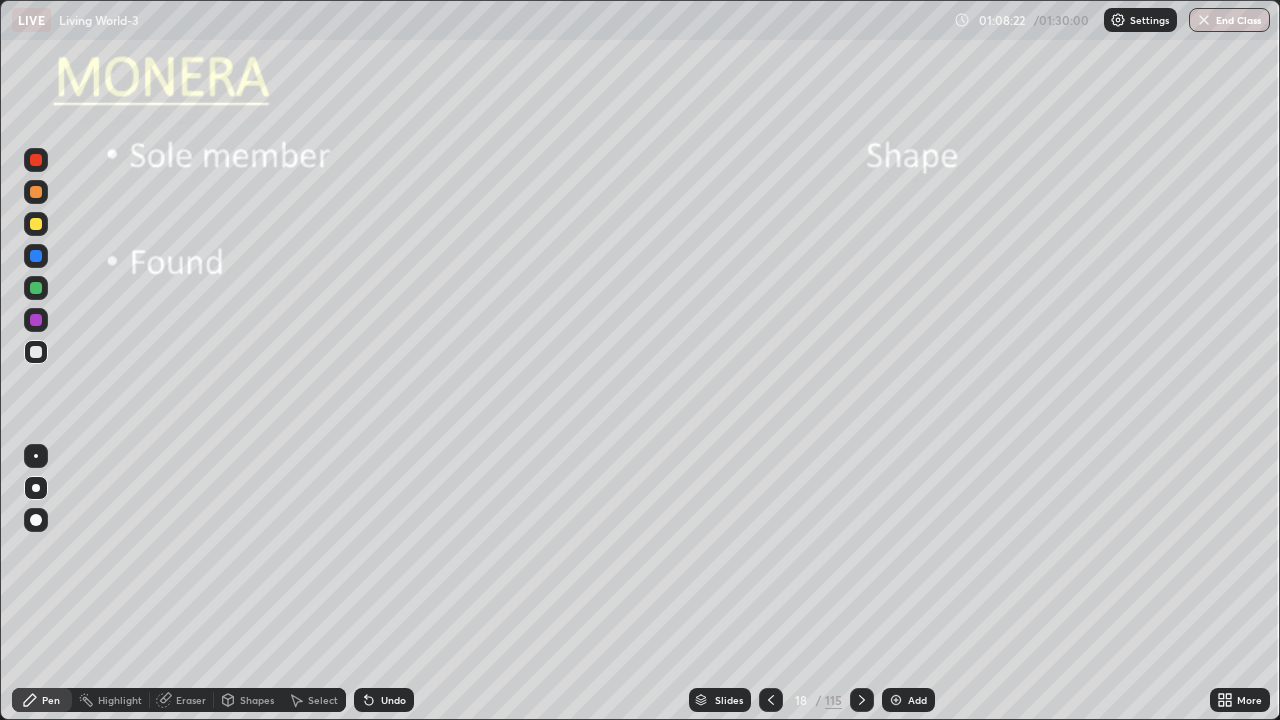click at bounding box center (36, 352) 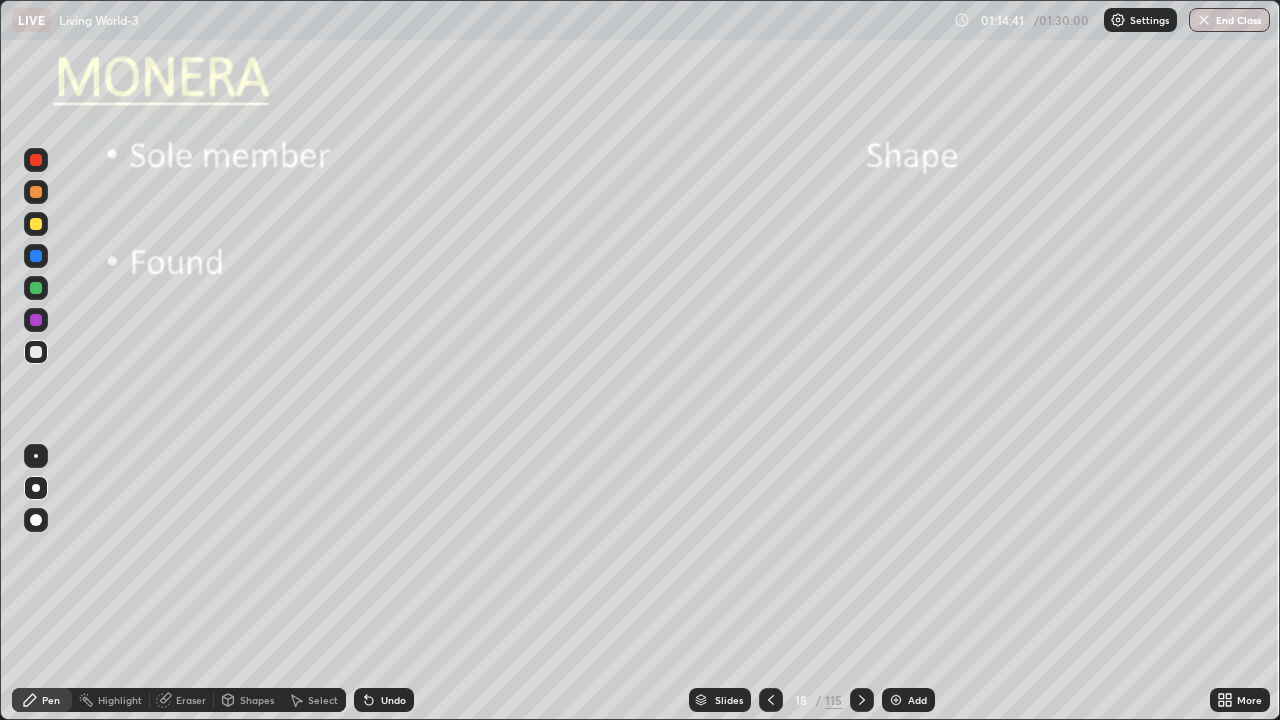 click 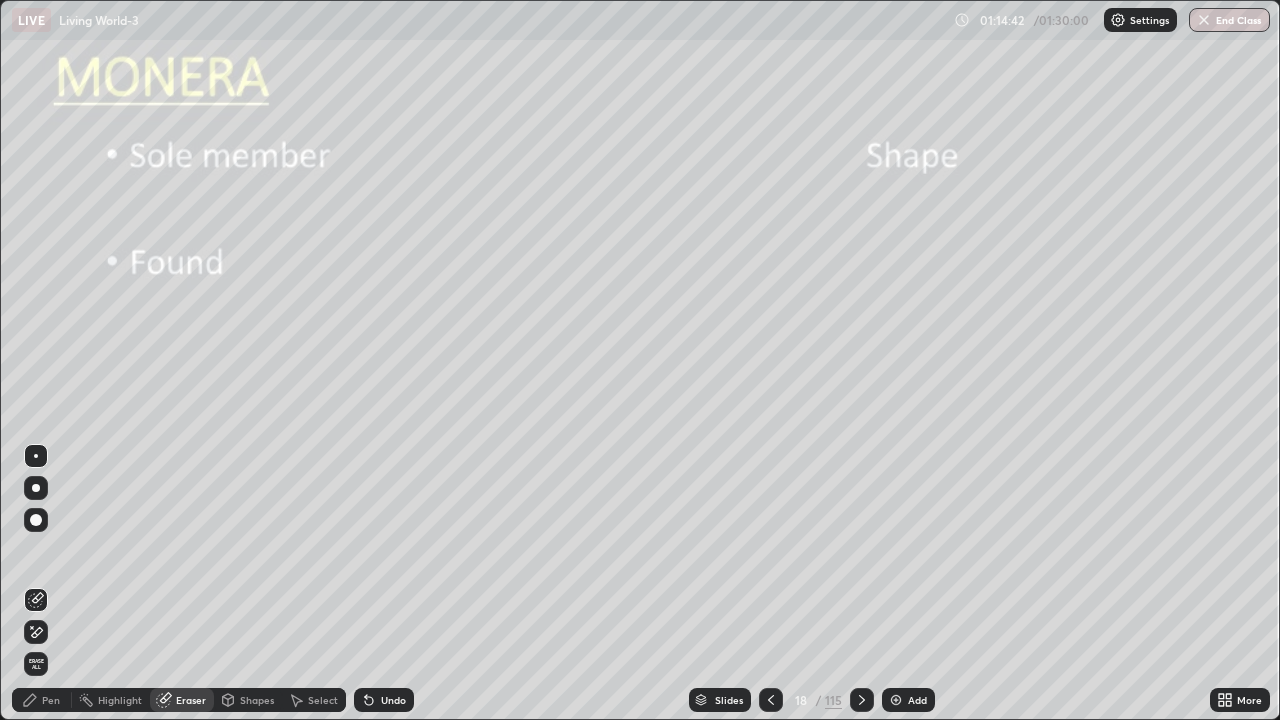 click 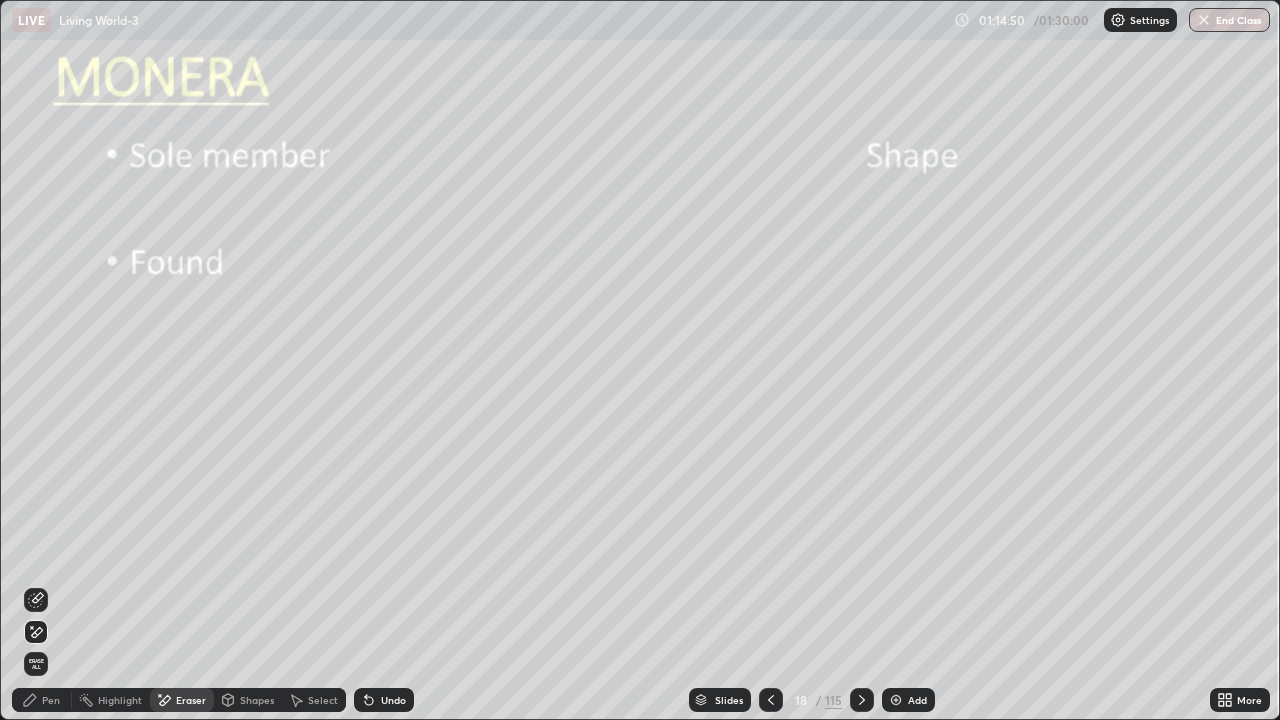click on "Pen" at bounding box center (42, 700) 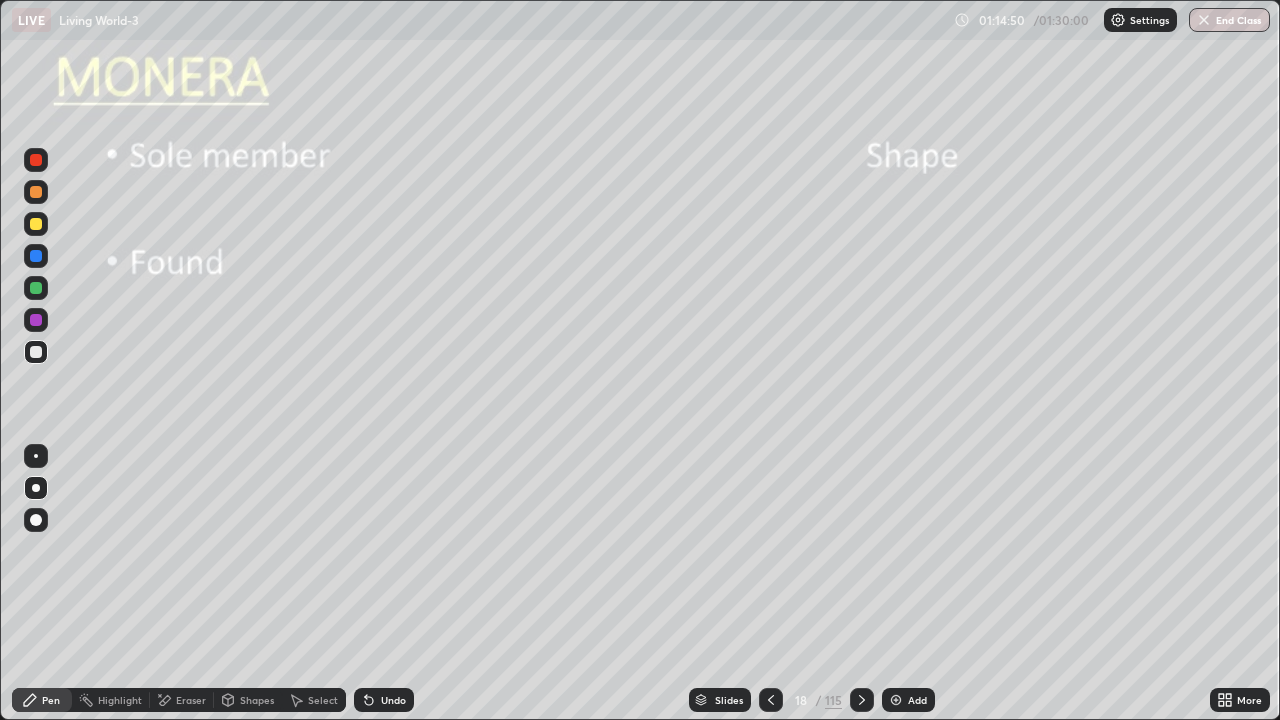 click at bounding box center (36, 488) 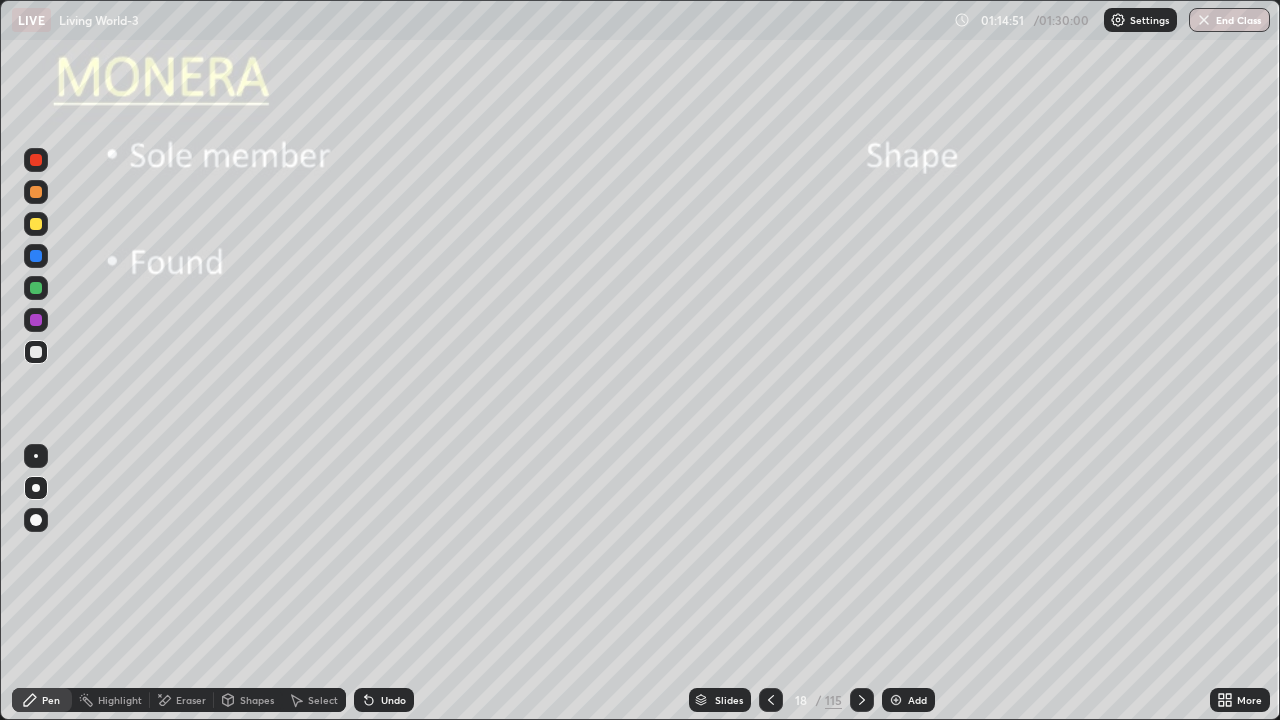 click at bounding box center [36, 352] 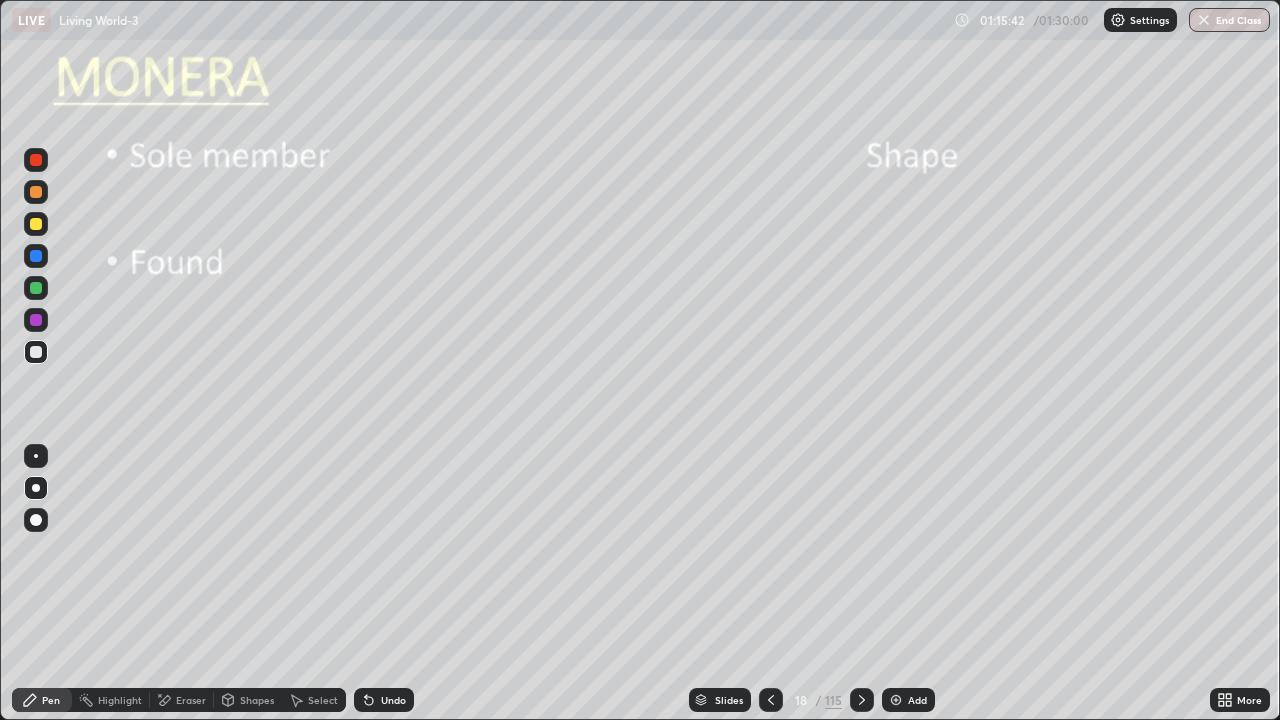 click at bounding box center (36, 224) 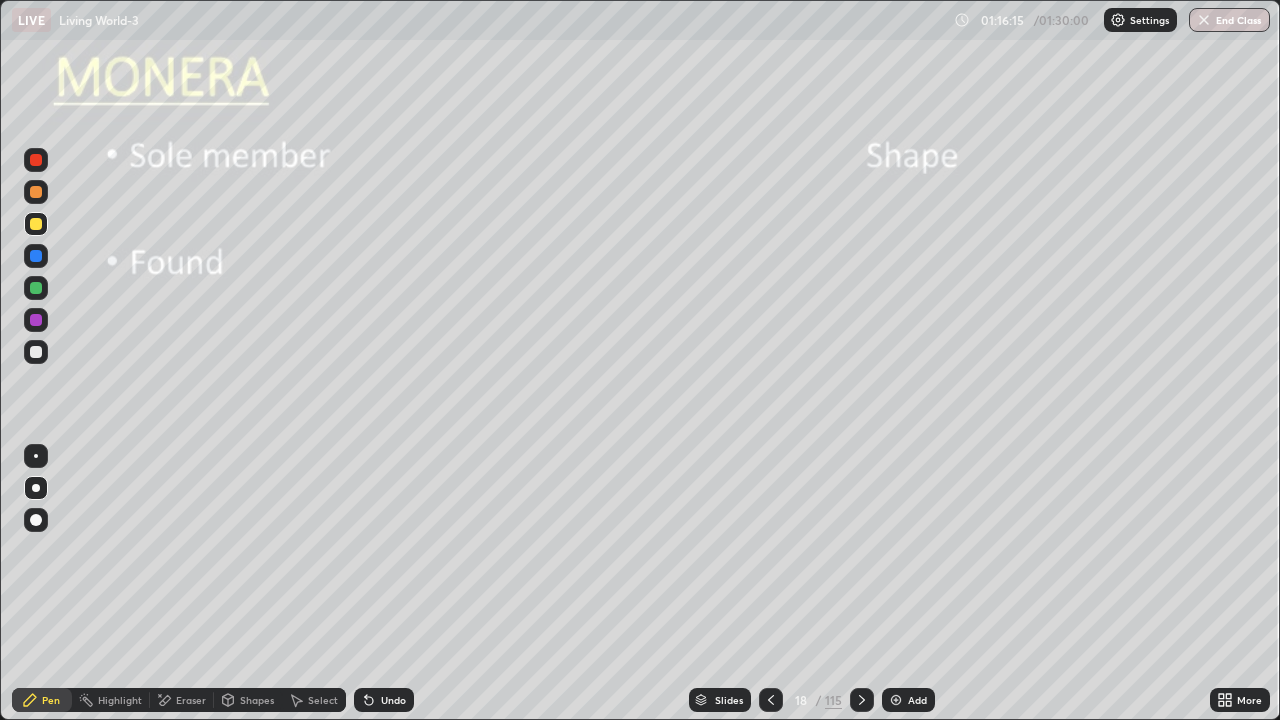 click at bounding box center (36, 320) 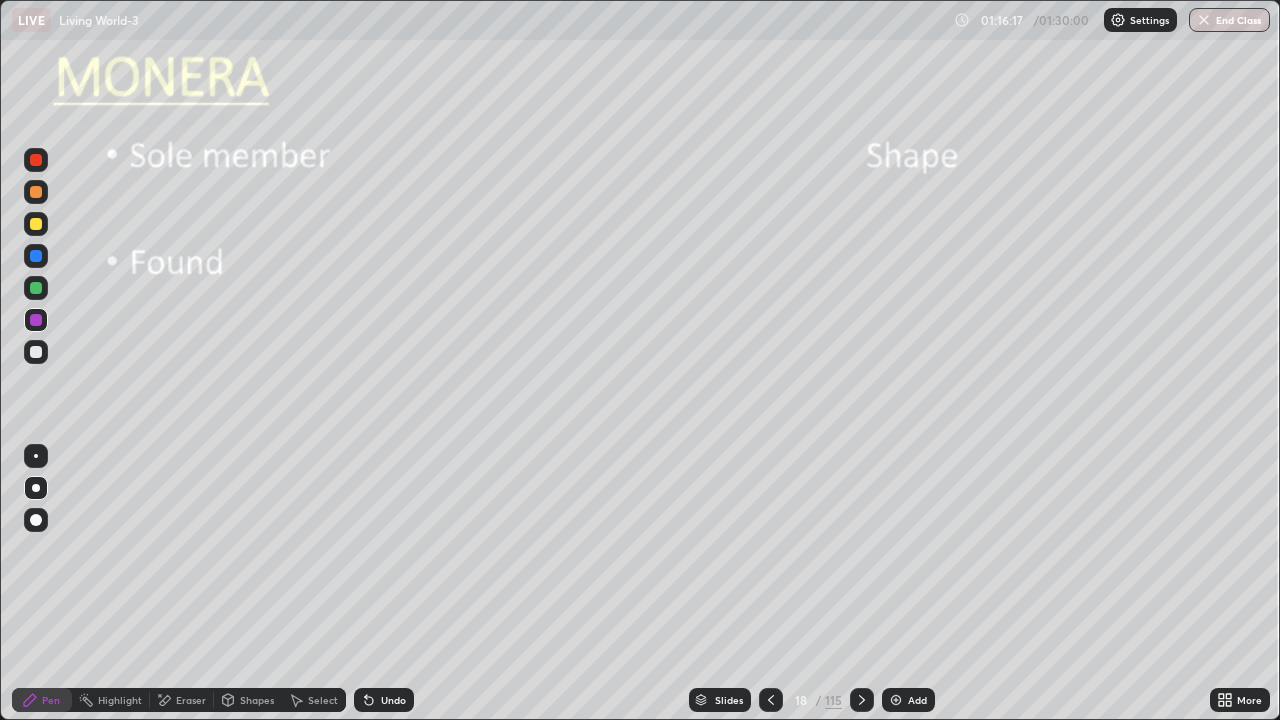click on "Shapes" at bounding box center (257, 700) 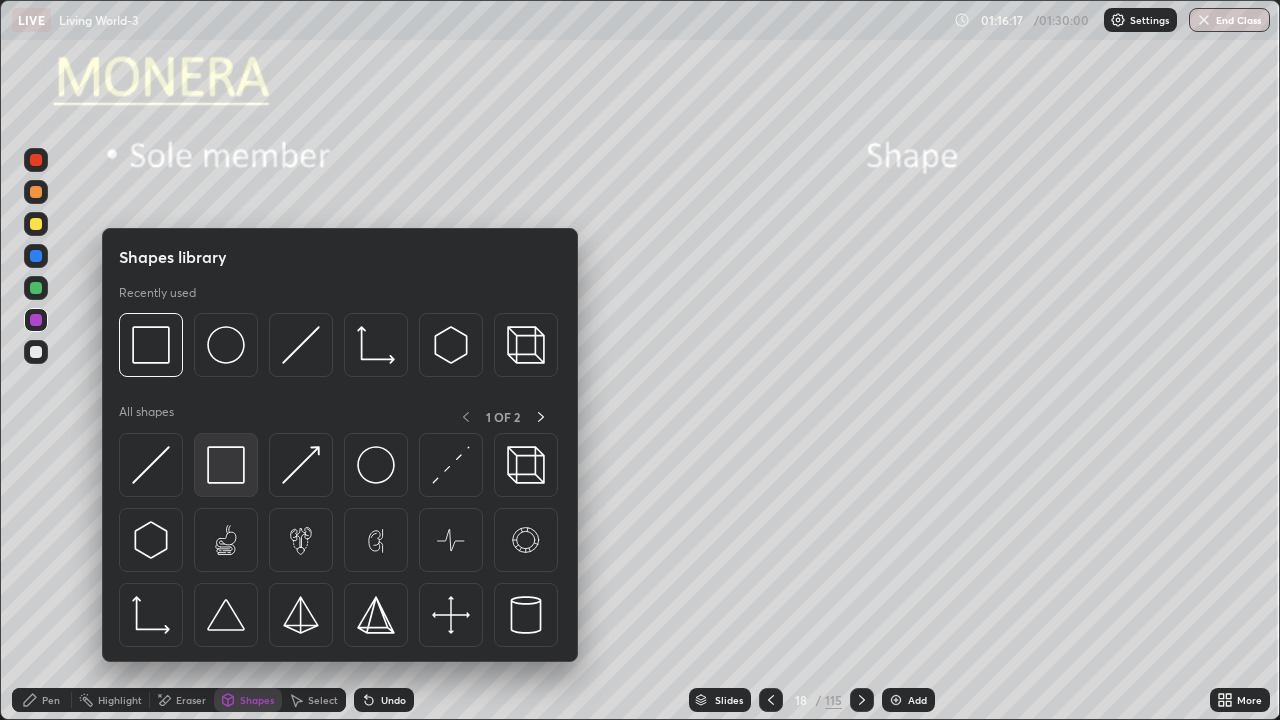 click at bounding box center [226, 465] 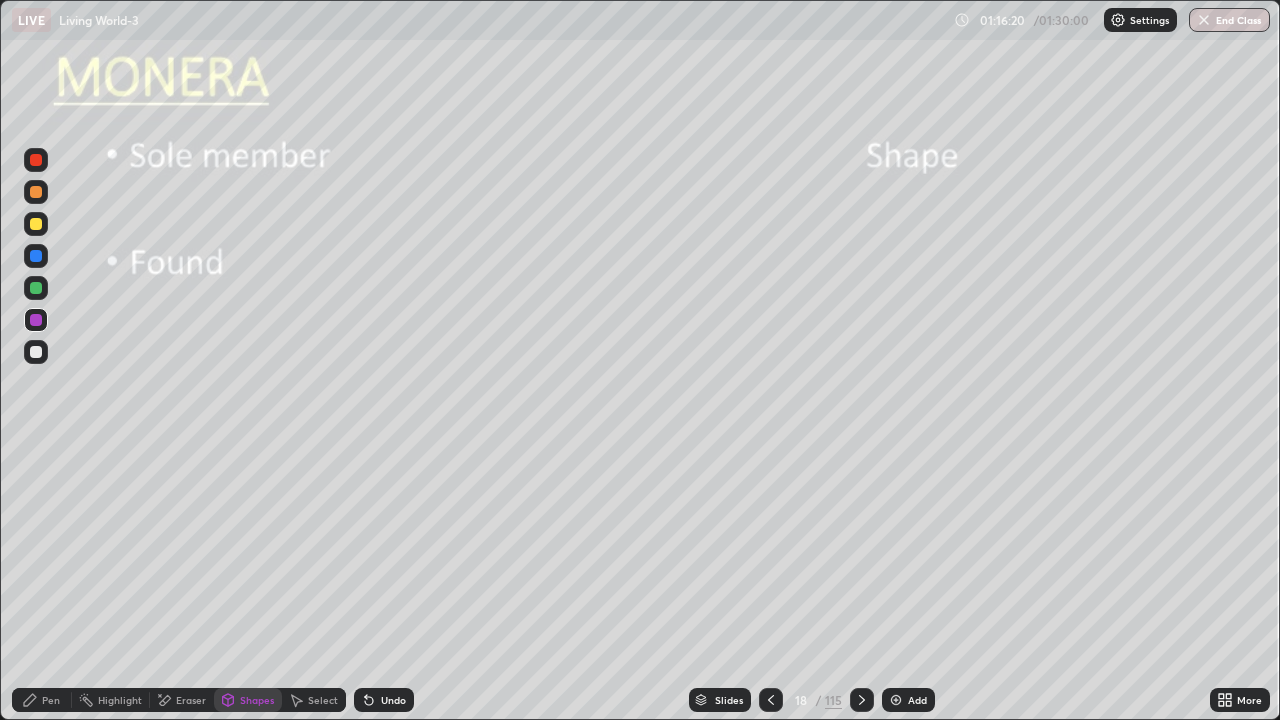click on "Undo" at bounding box center (393, 700) 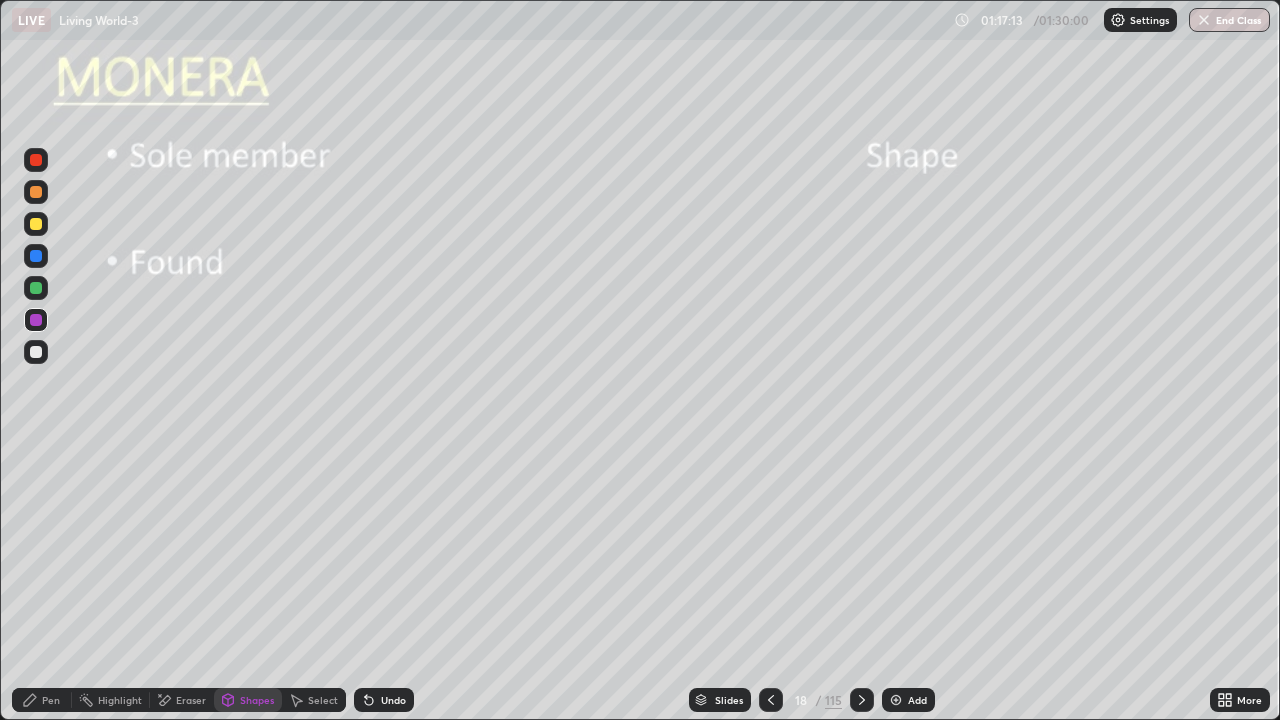 click 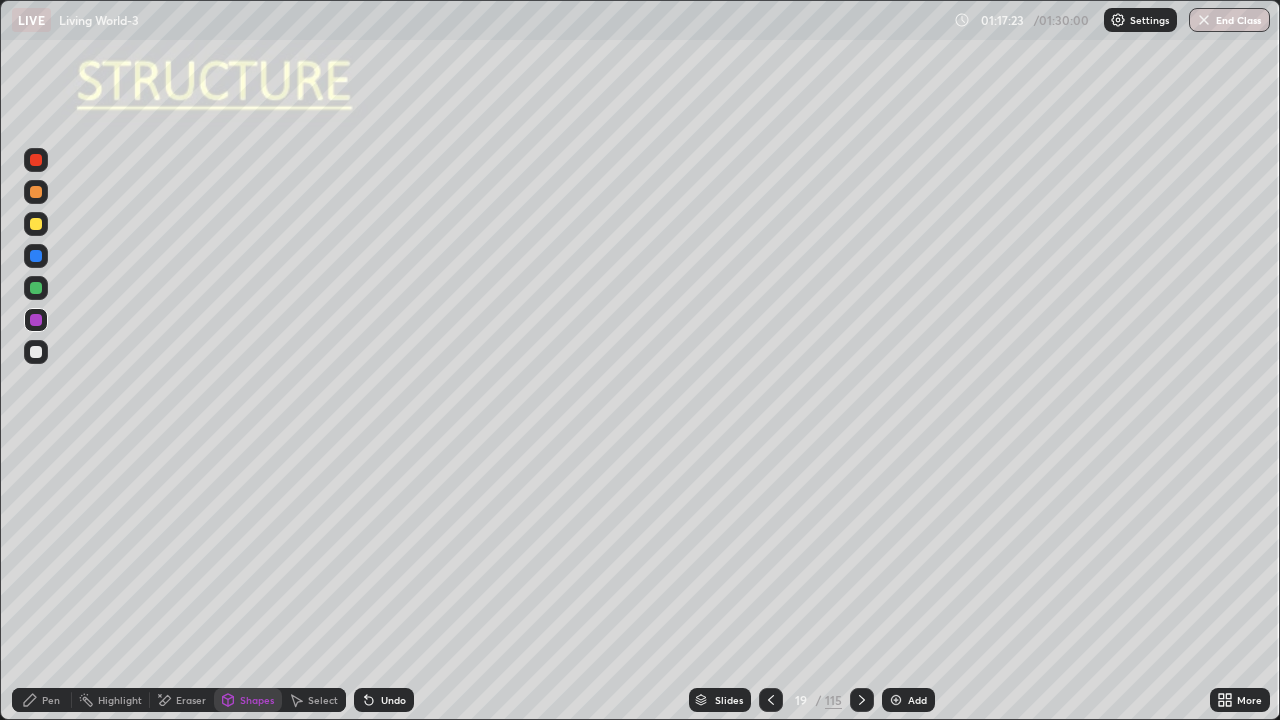 click at bounding box center [36, 352] 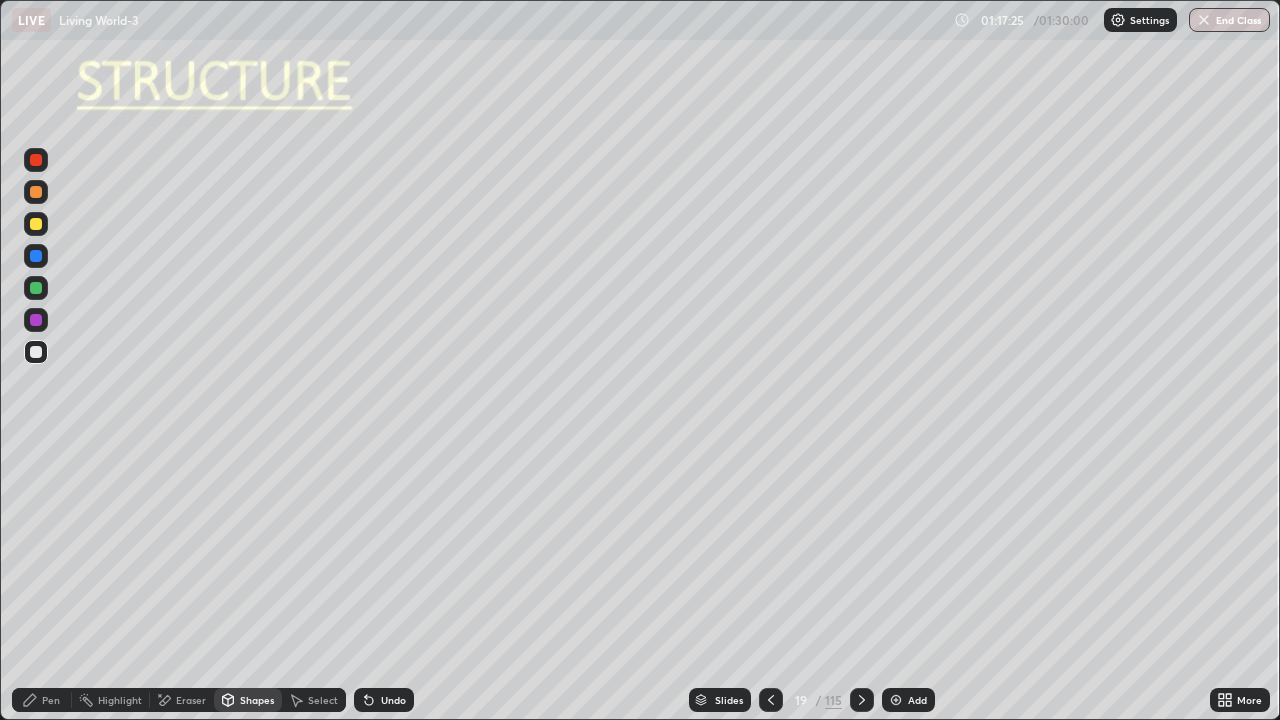 click on "Shapes" at bounding box center (248, 700) 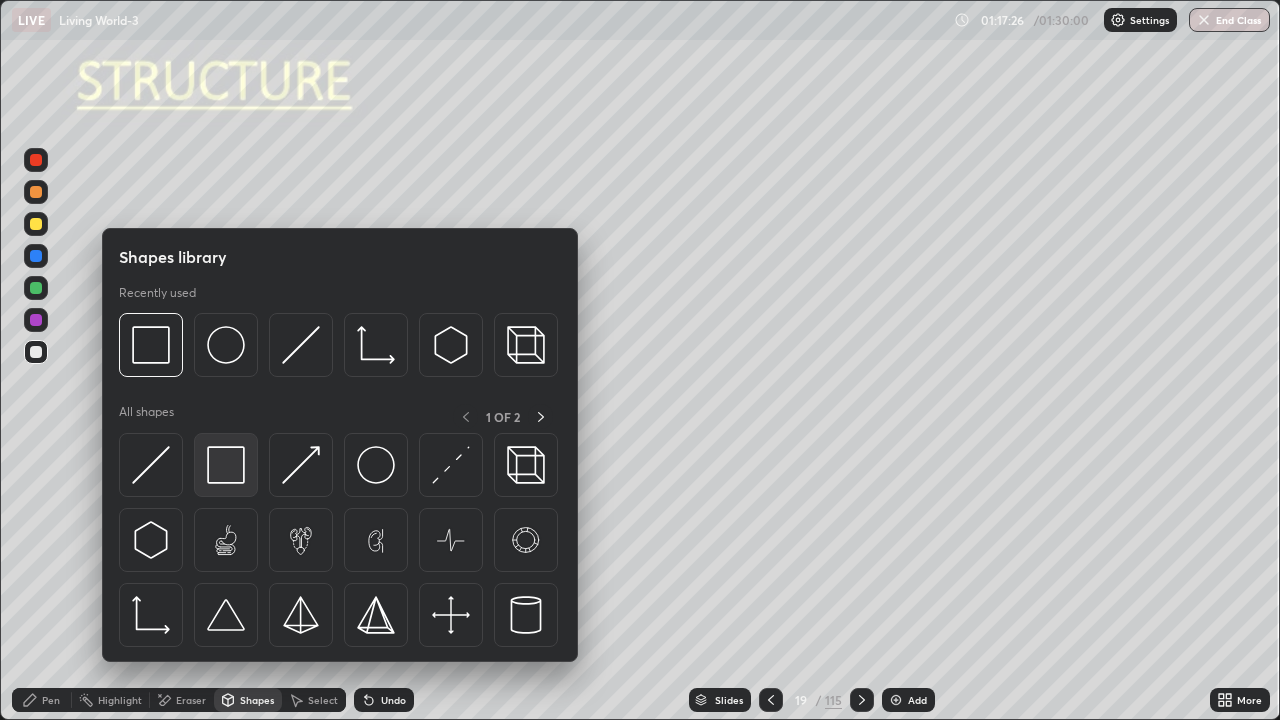 click at bounding box center [226, 465] 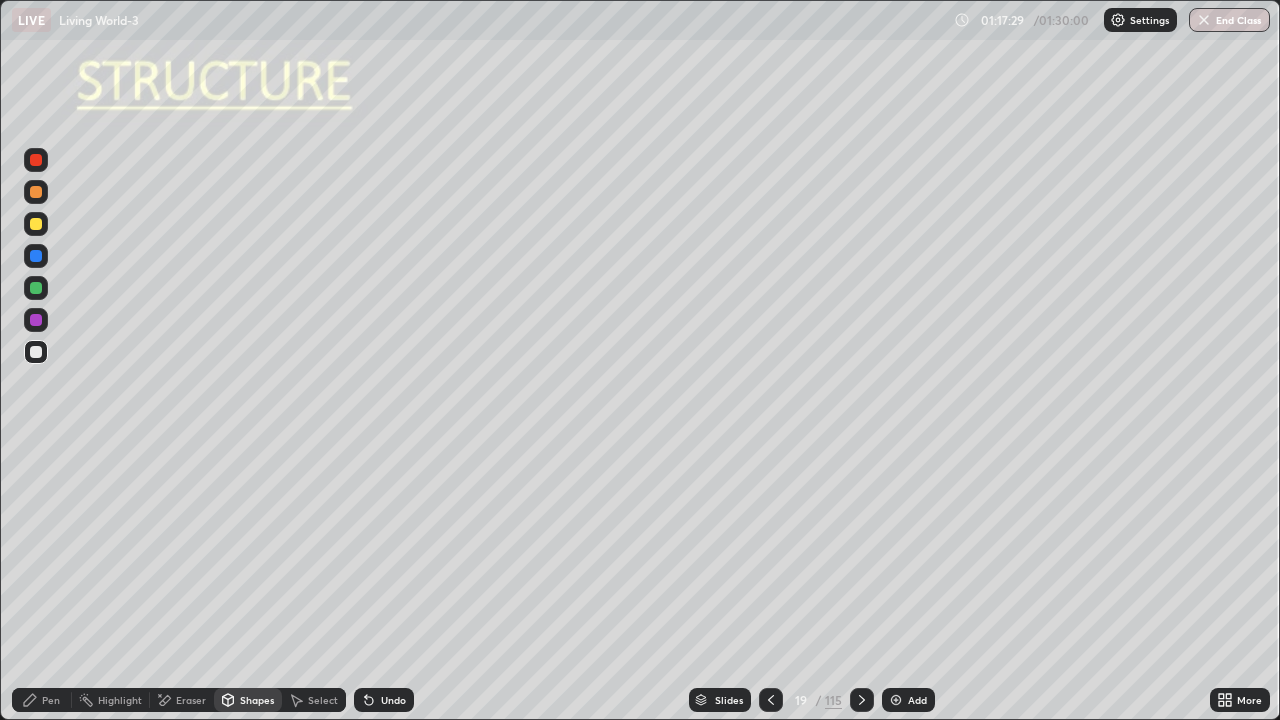 click at bounding box center [36, 224] 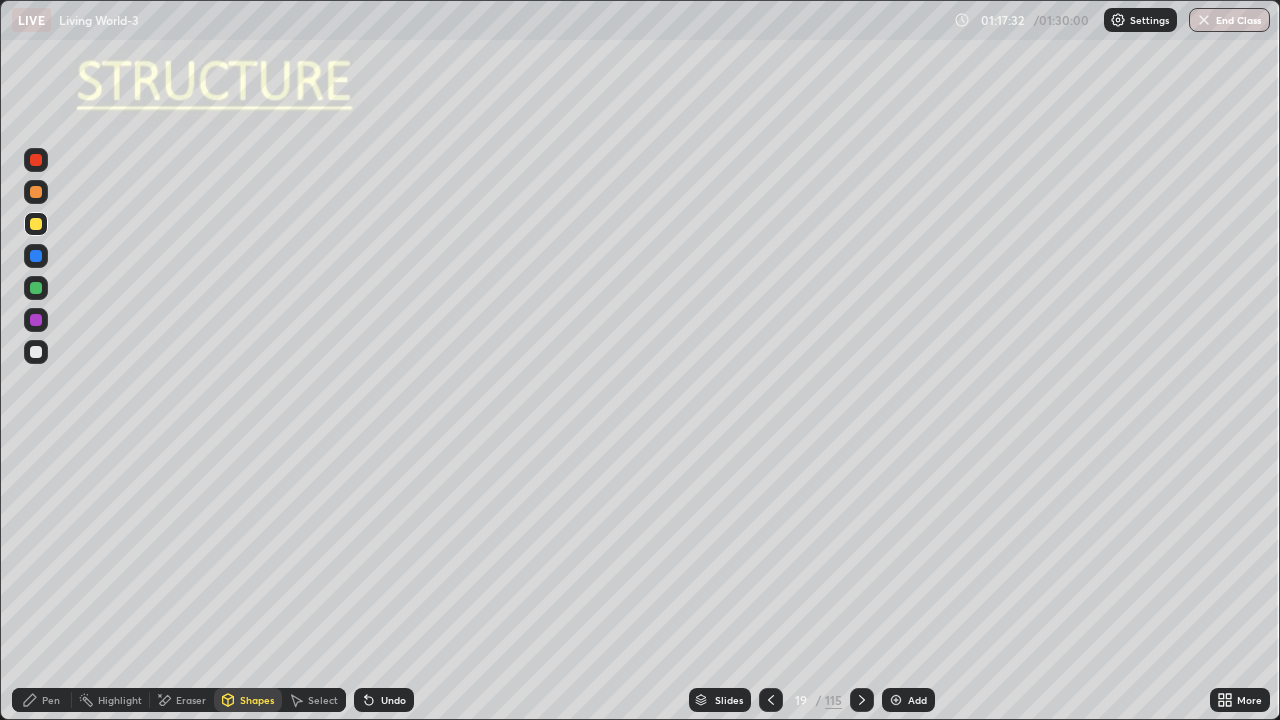 click at bounding box center [36, 256] 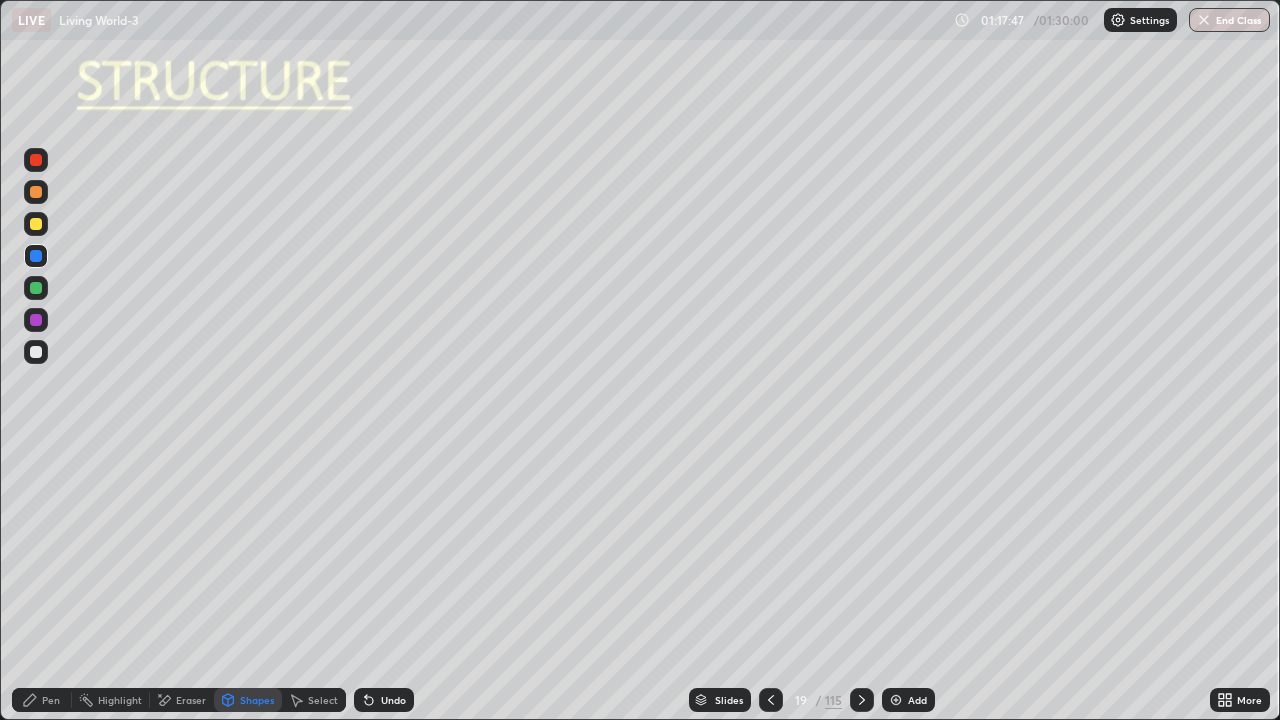 click at bounding box center [36, 224] 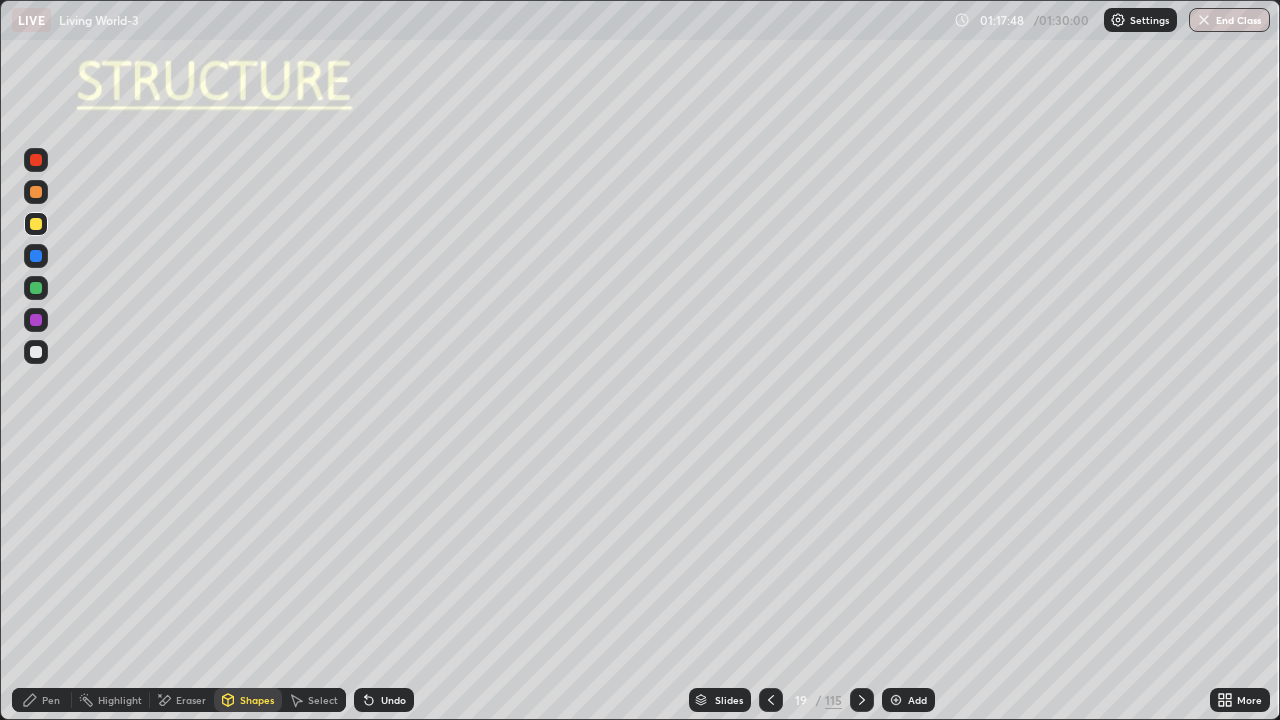 click at bounding box center (36, 352) 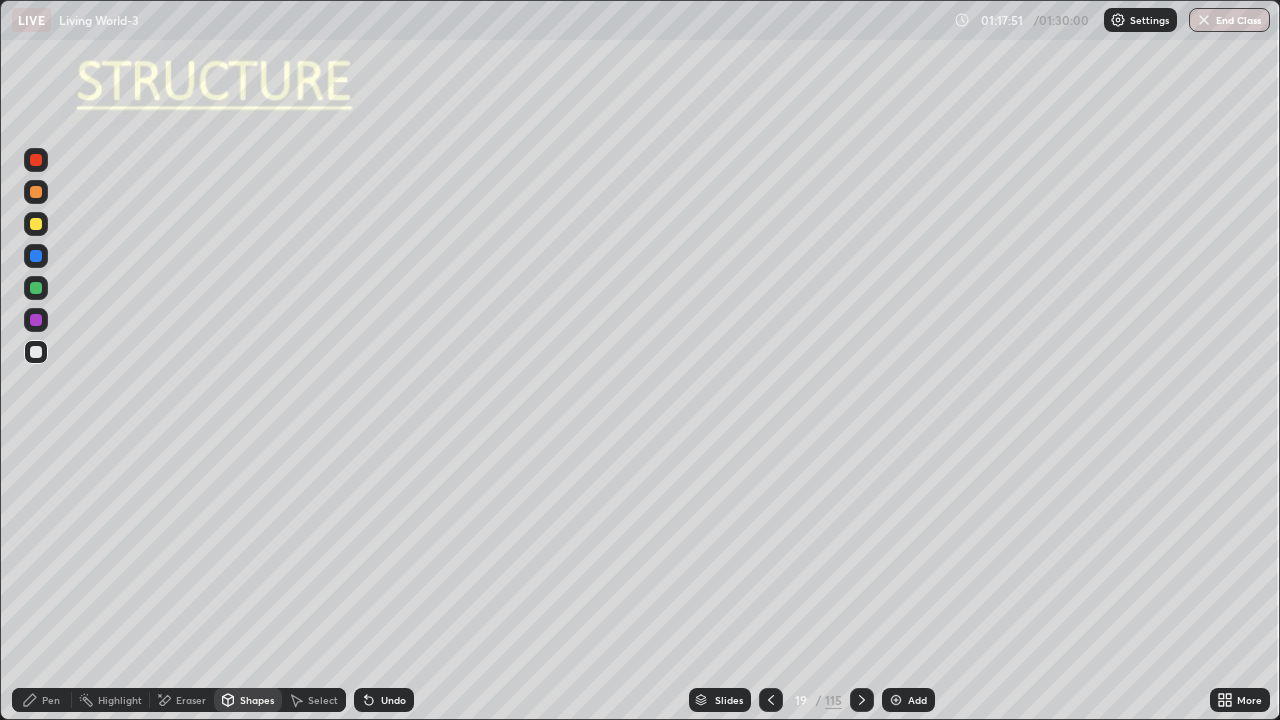 click on "Undo" at bounding box center [384, 700] 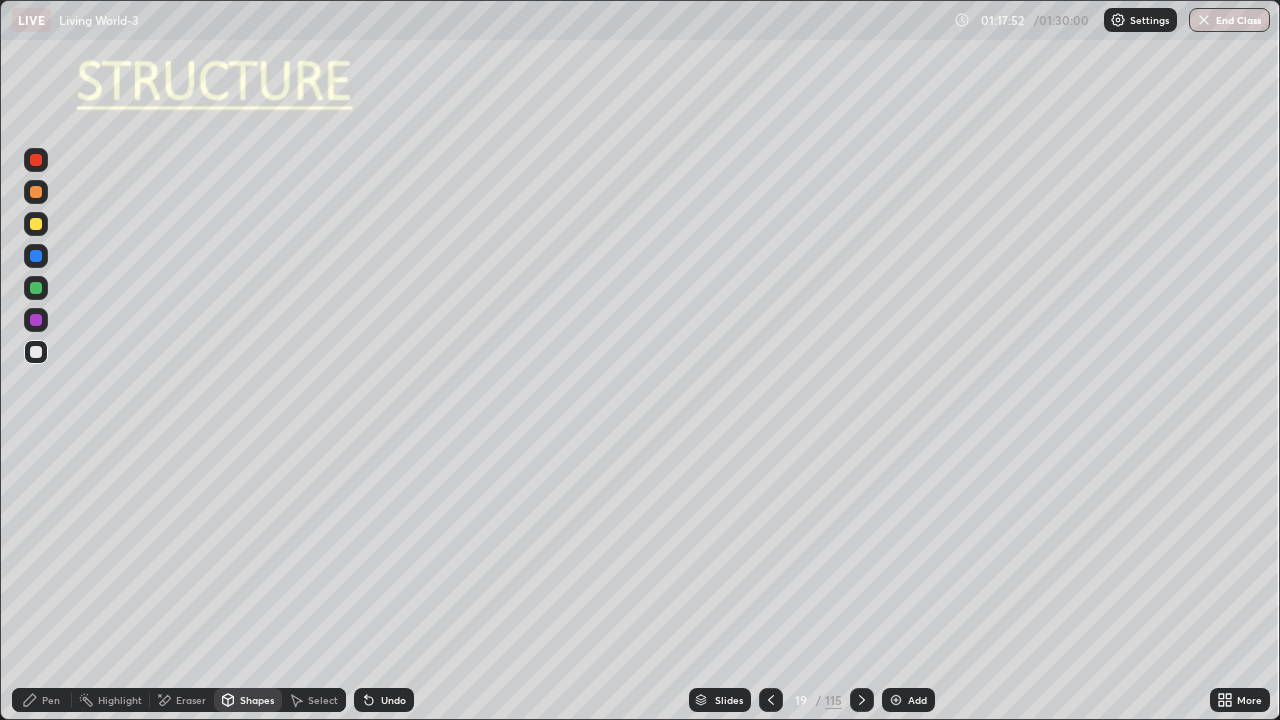 click on "Pen" at bounding box center [51, 700] 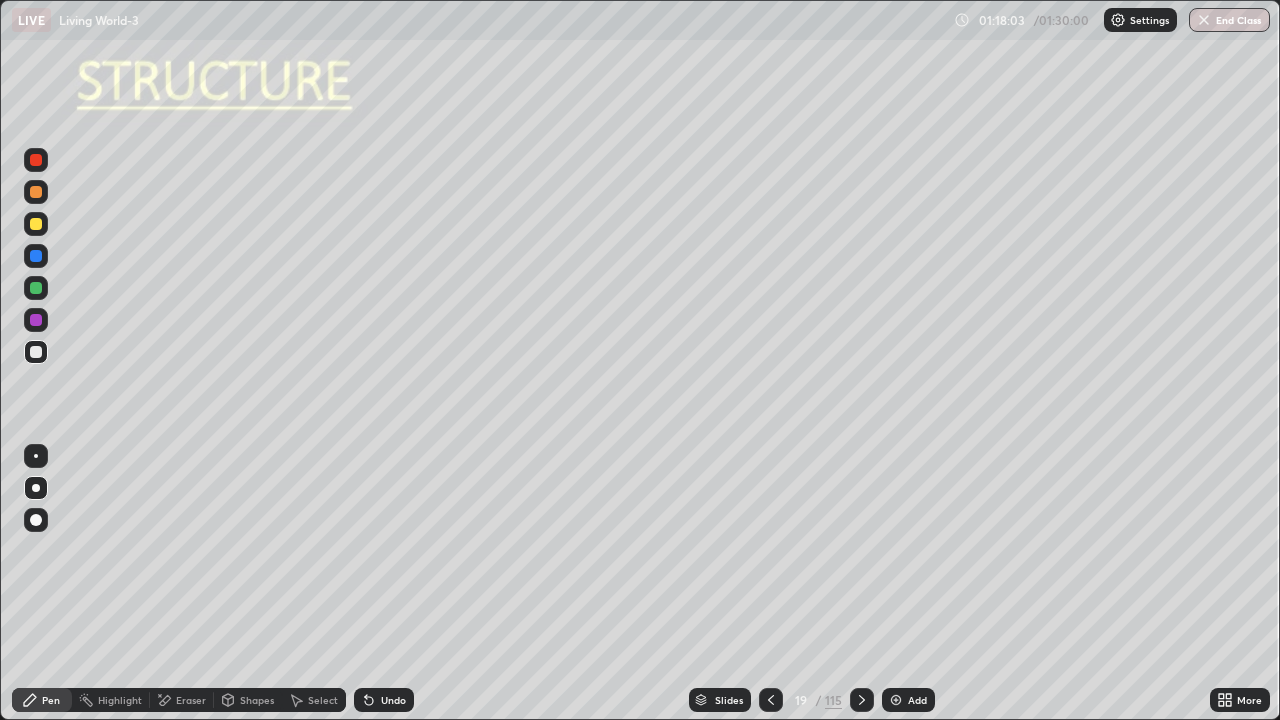 click at bounding box center (36, 256) 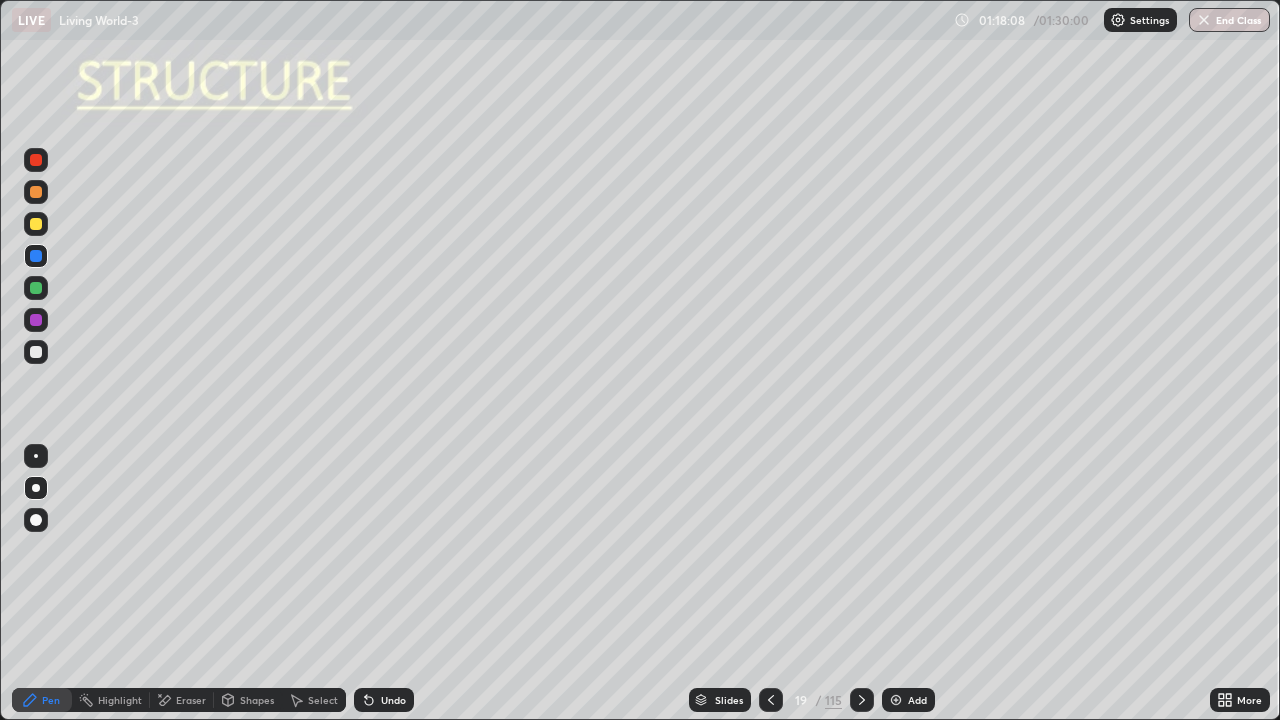 click at bounding box center [36, 320] 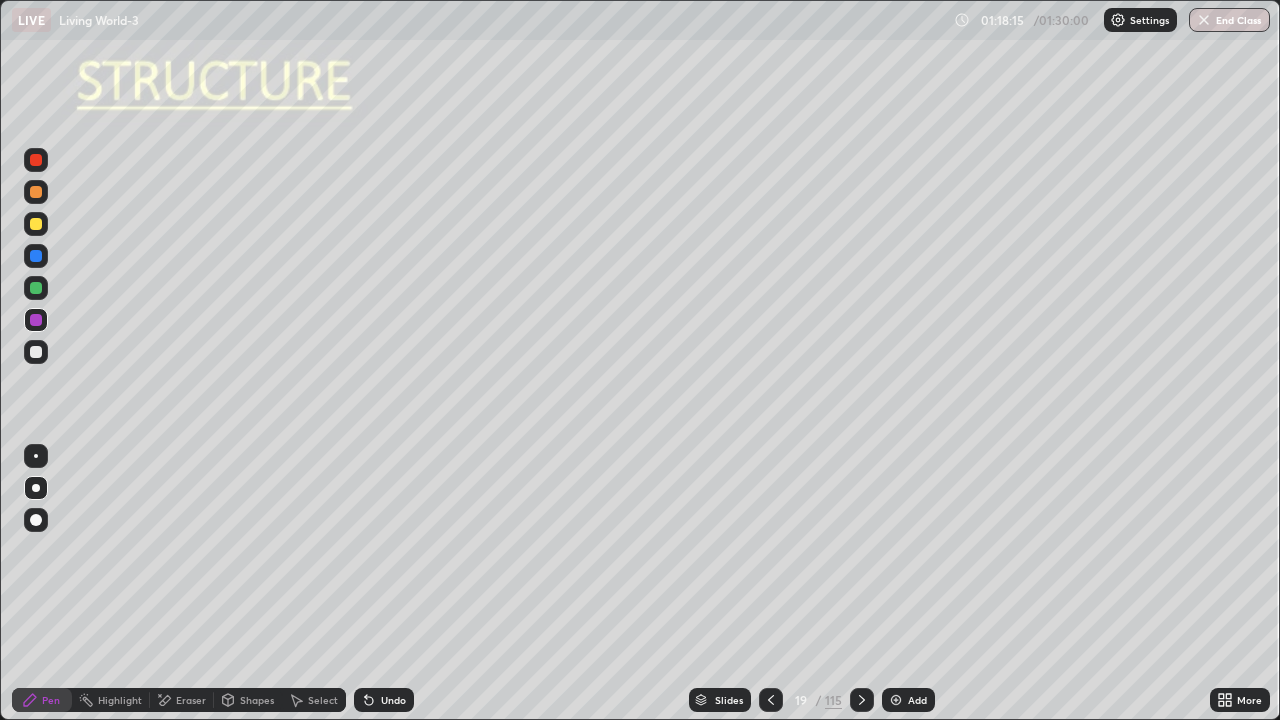 click at bounding box center [36, 352] 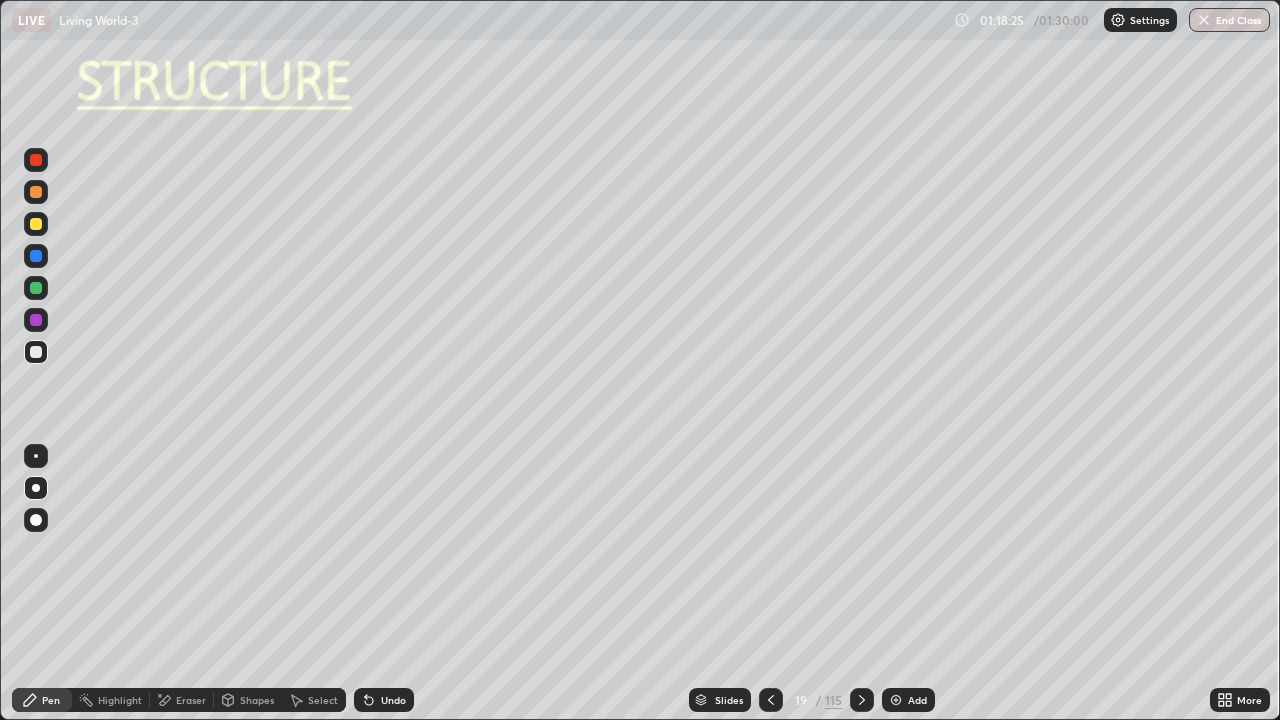 click at bounding box center (36, 288) 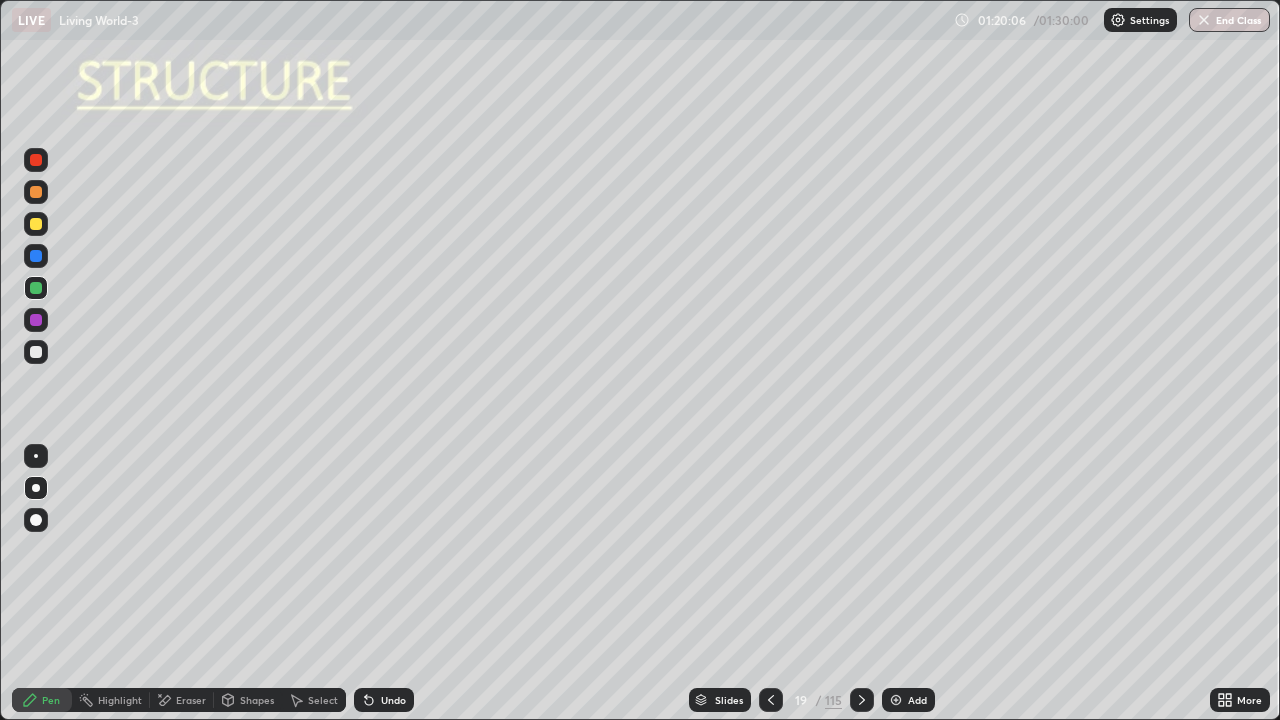 click on "Undo" at bounding box center [384, 700] 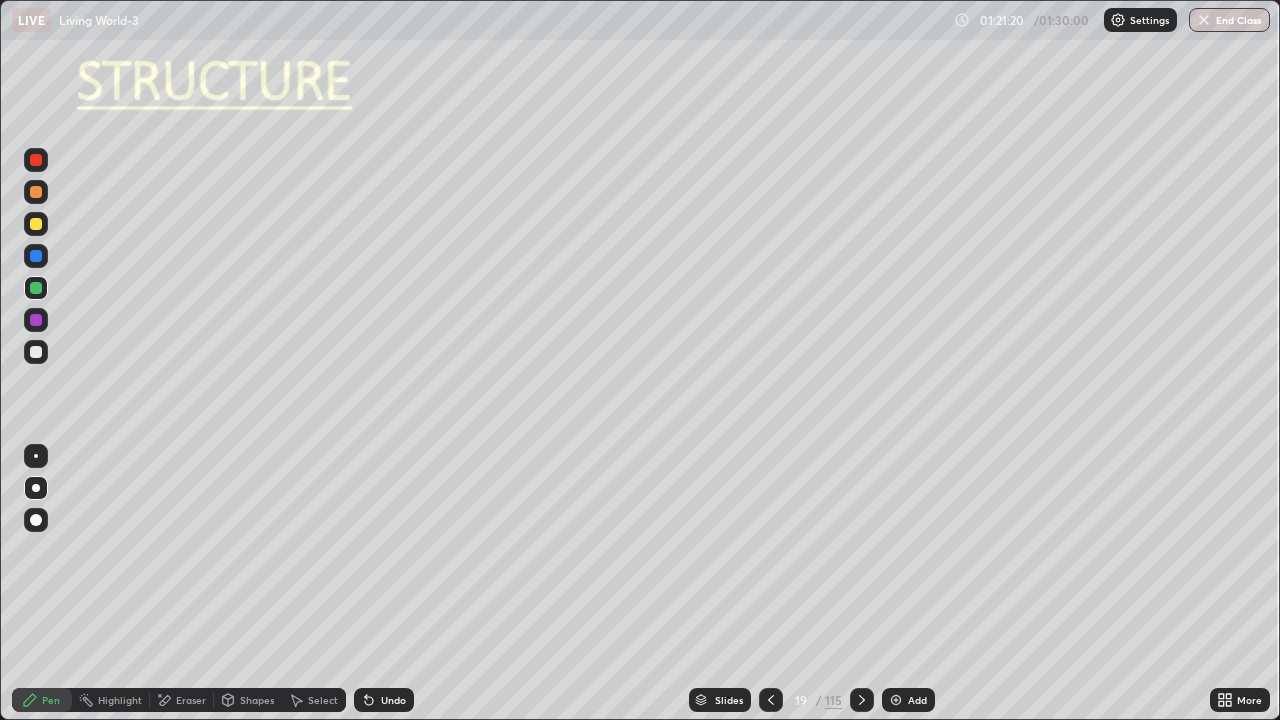 click at bounding box center [862, 700] 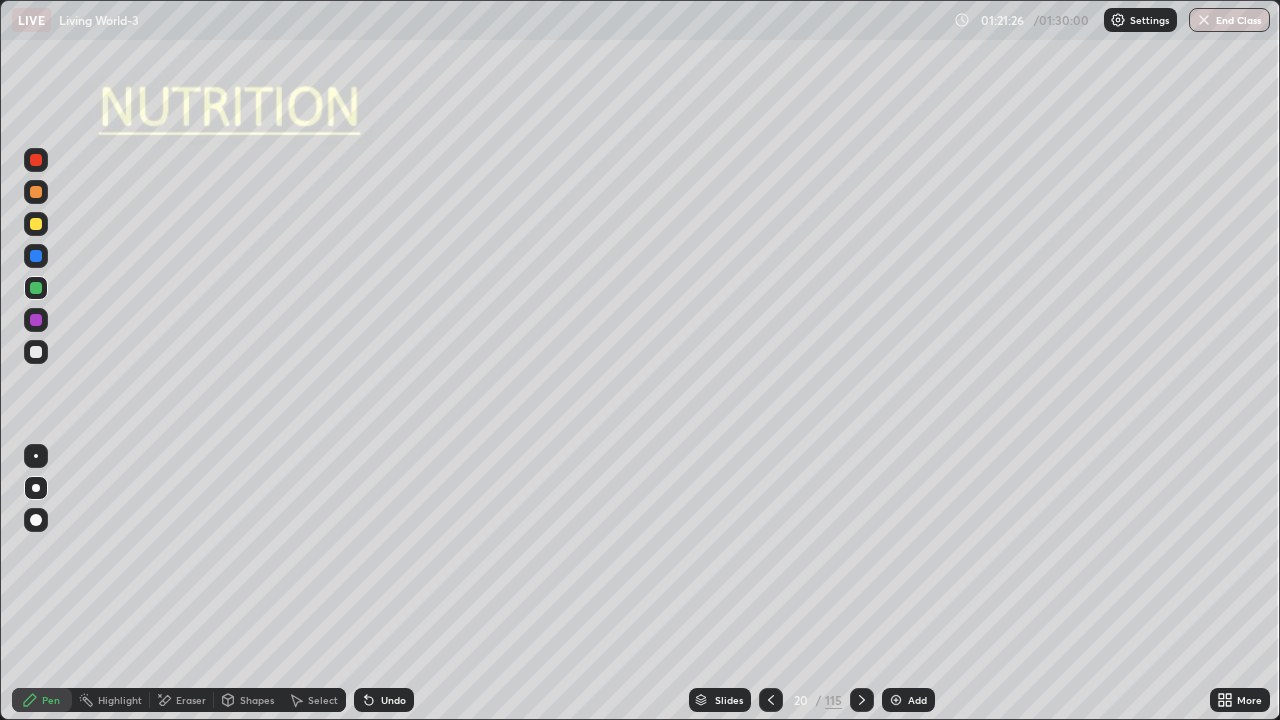 click 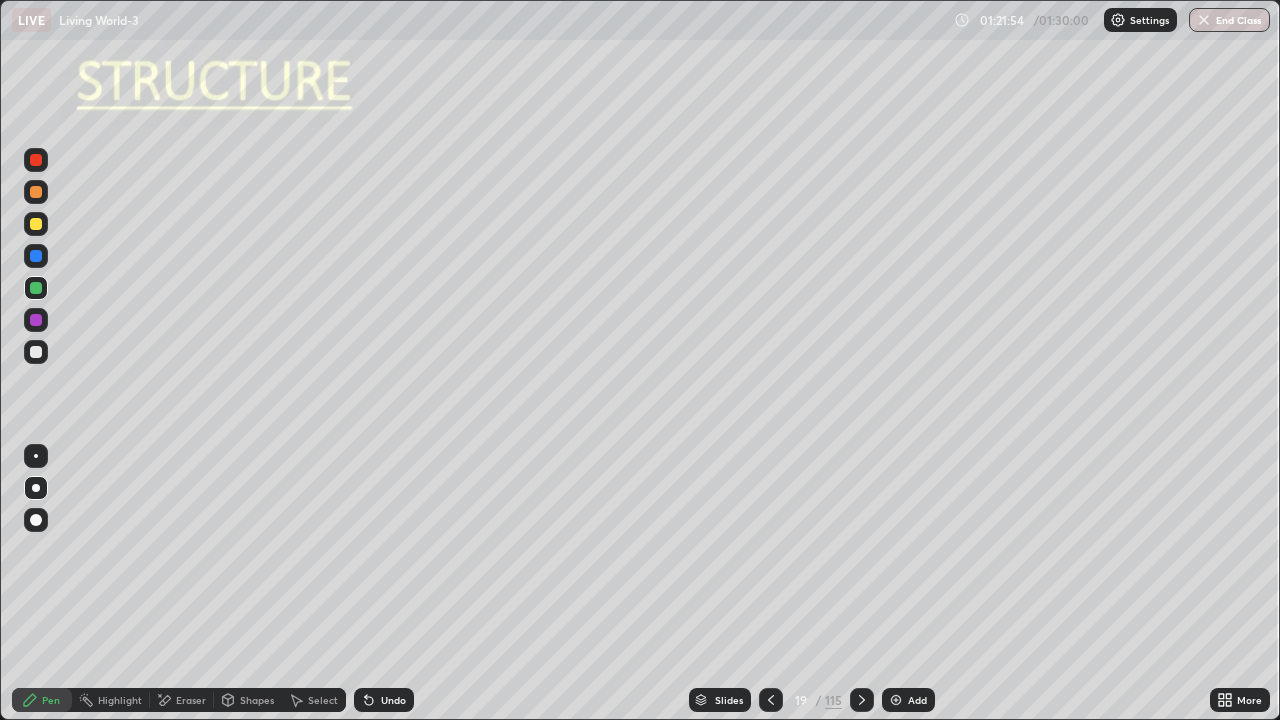 click 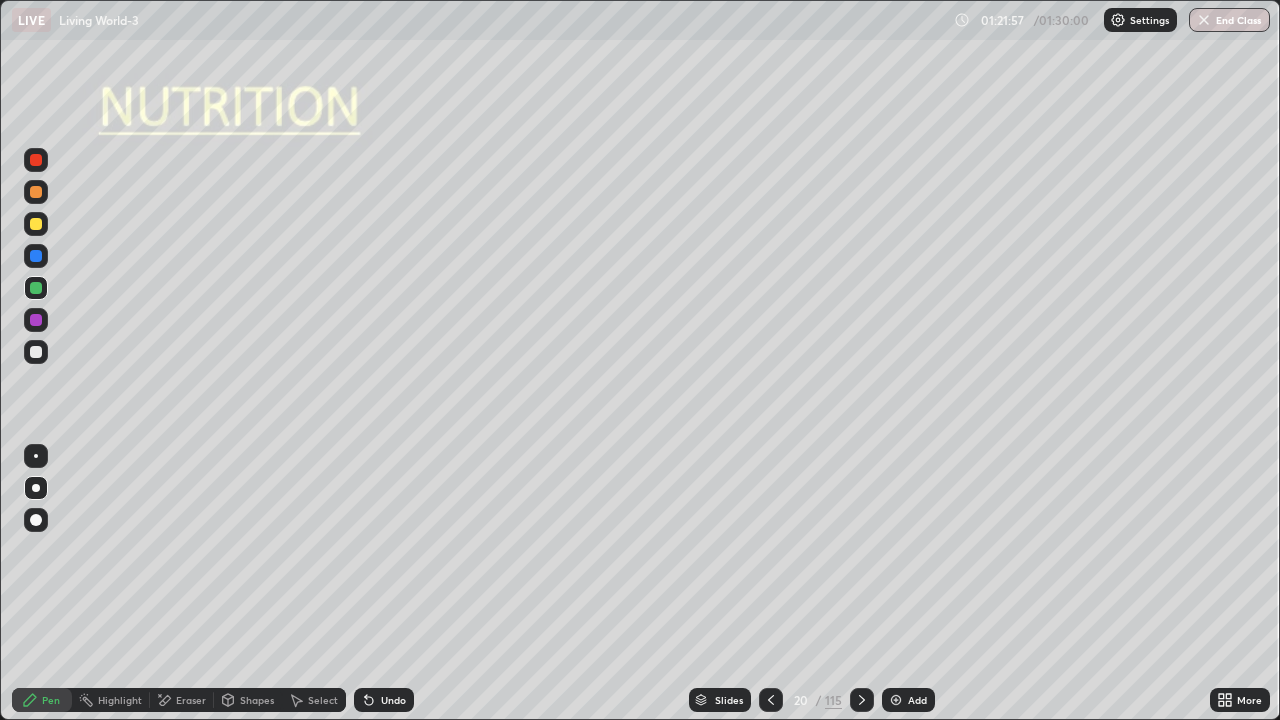 click at bounding box center [36, 520] 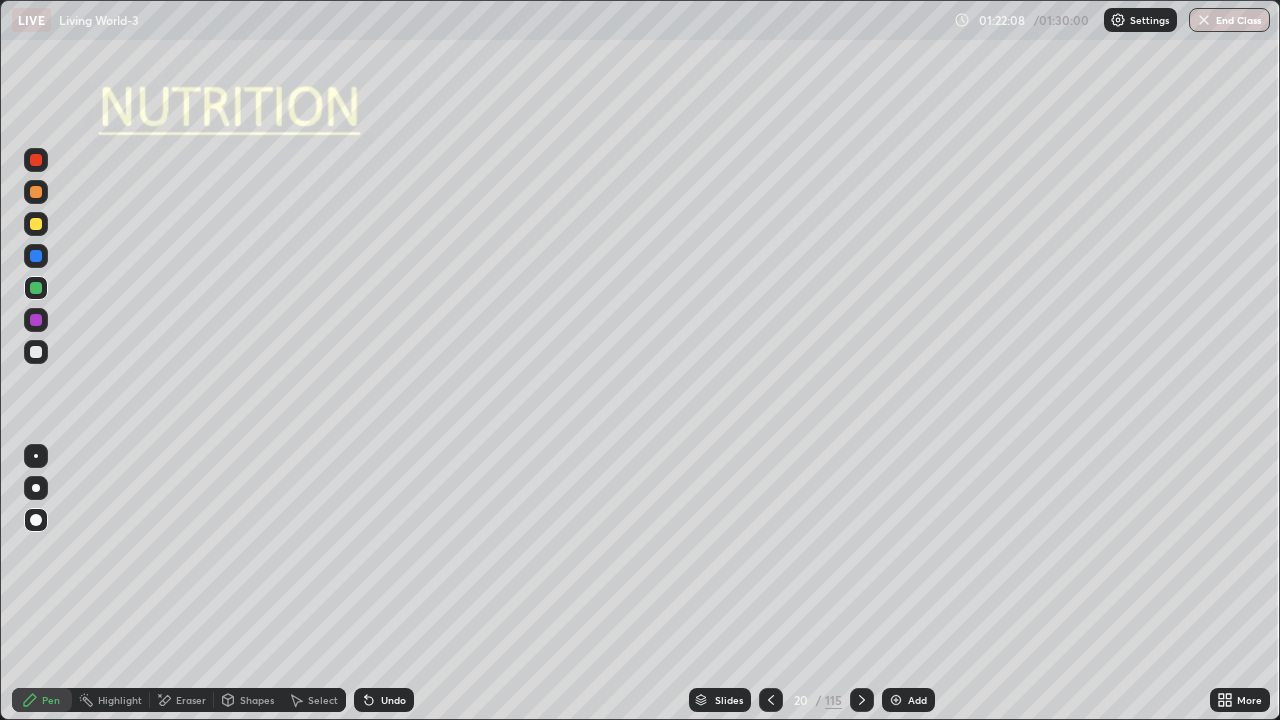 click at bounding box center (36, 352) 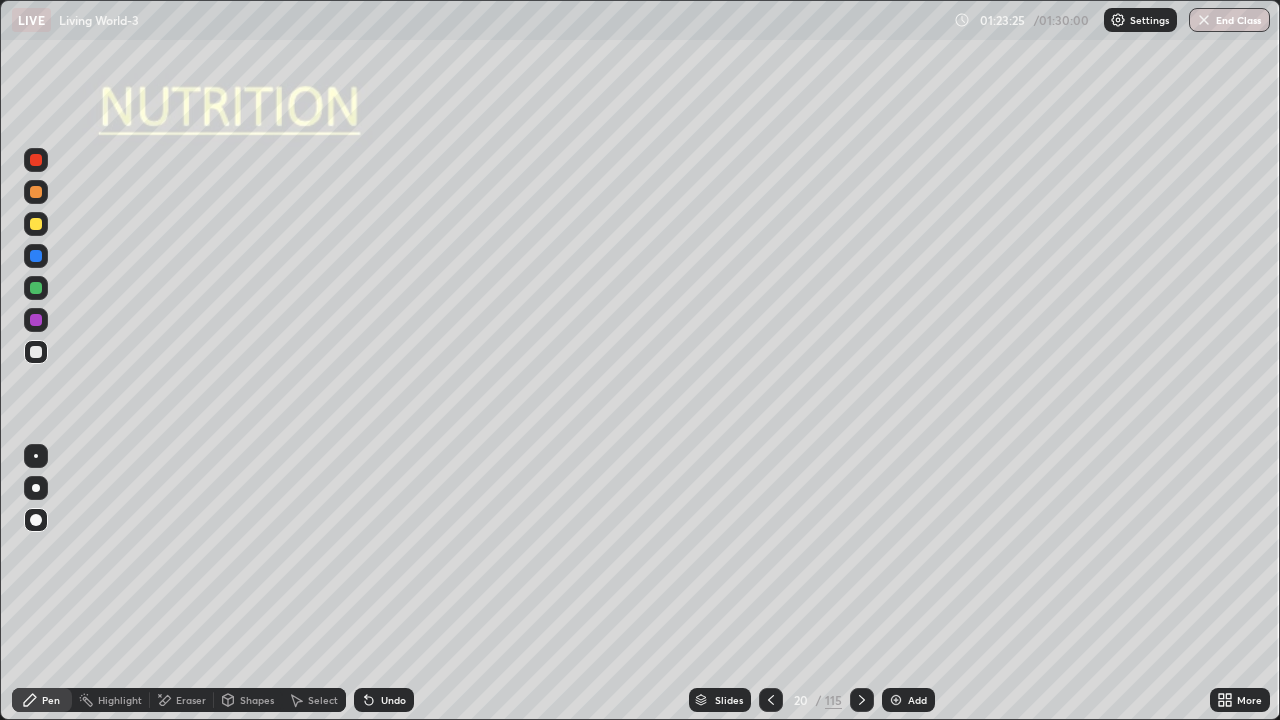click on "End Class" at bounding box center (1229, 20) 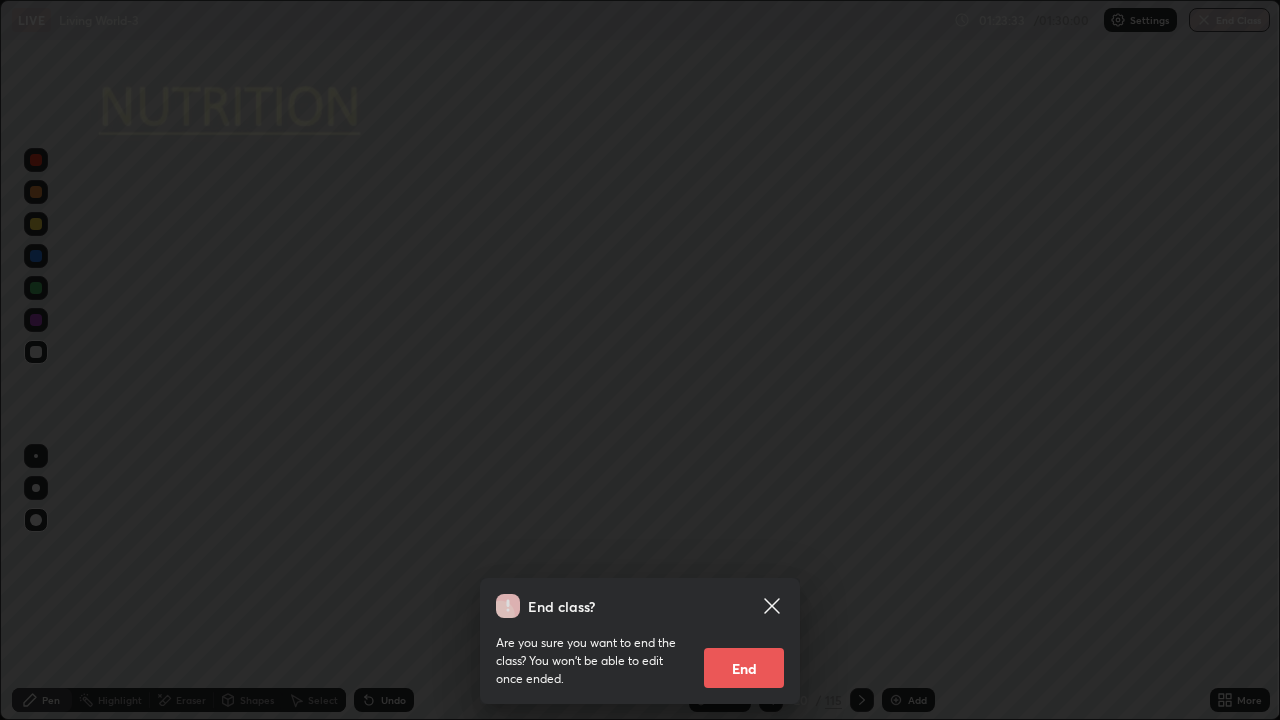 click on "End" at bounding box center (744, 668) 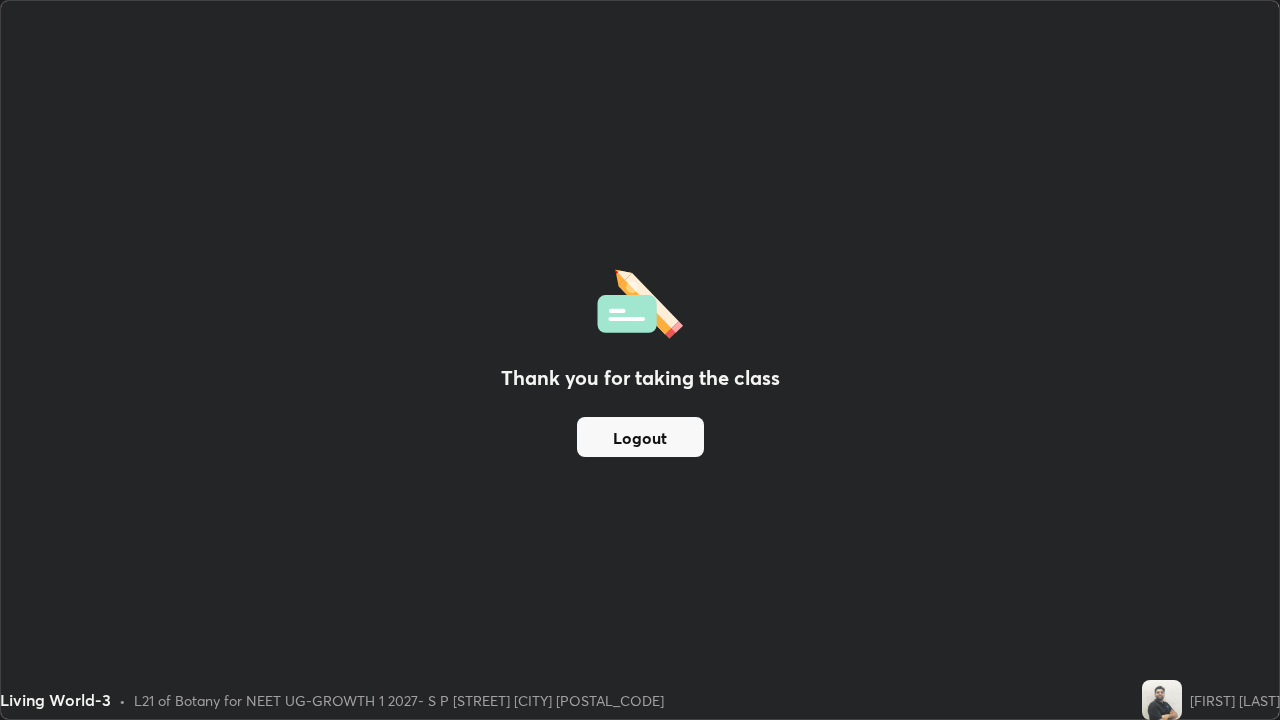 click on "Logout" at bounding box center [640, 437] 